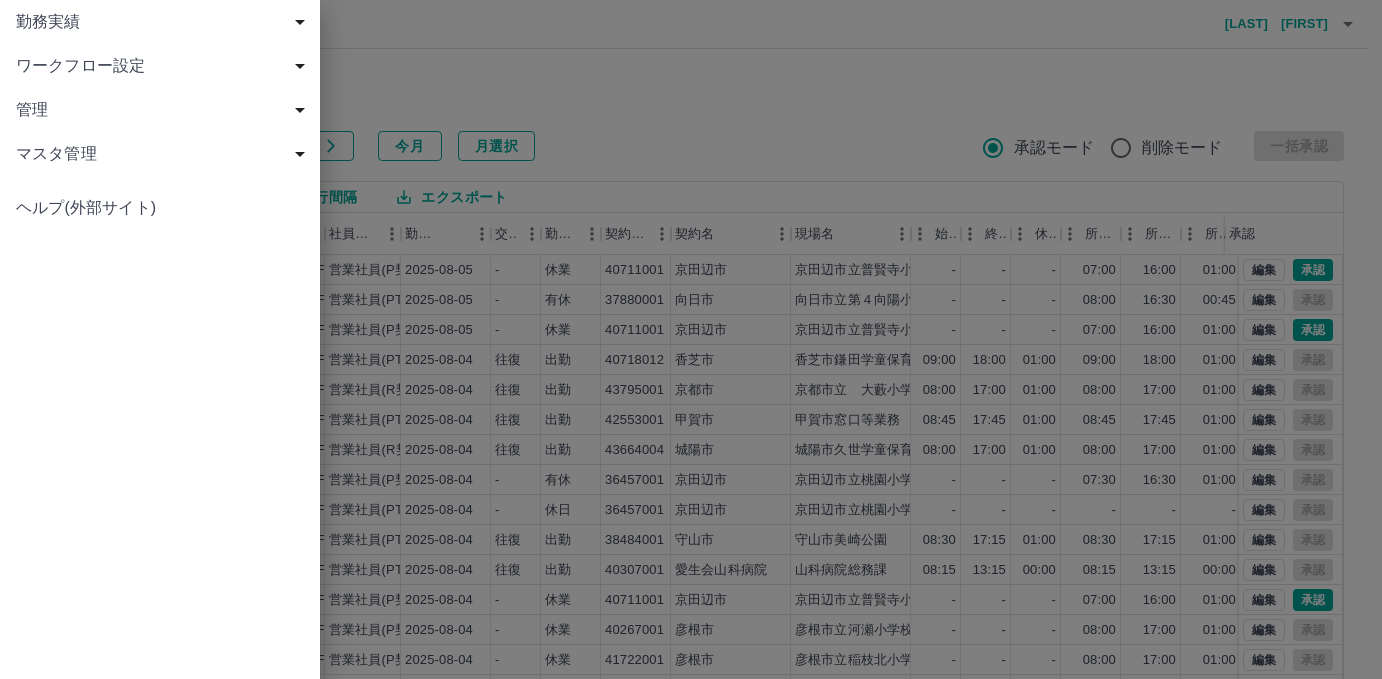 scroll, scrollTop: 0, scrollLeft: 0, axis: both 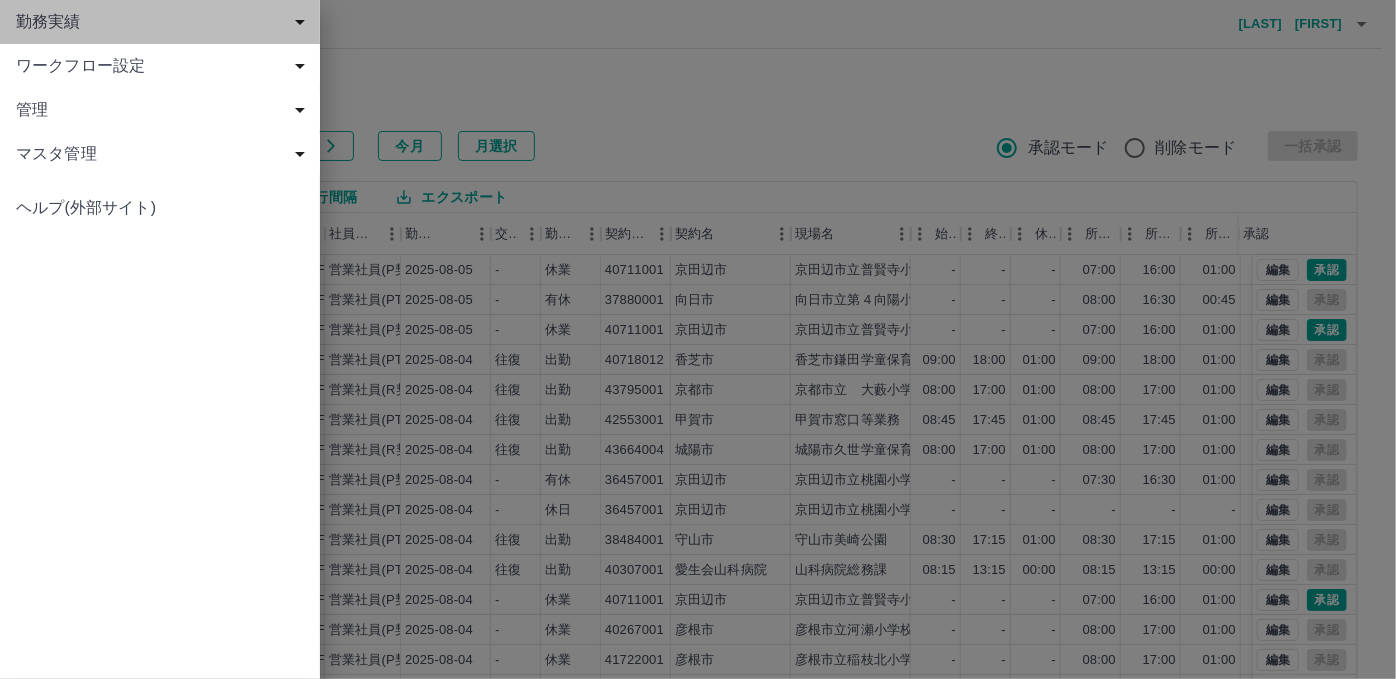 click on "勤務実績" at bounding box center [160, 22] 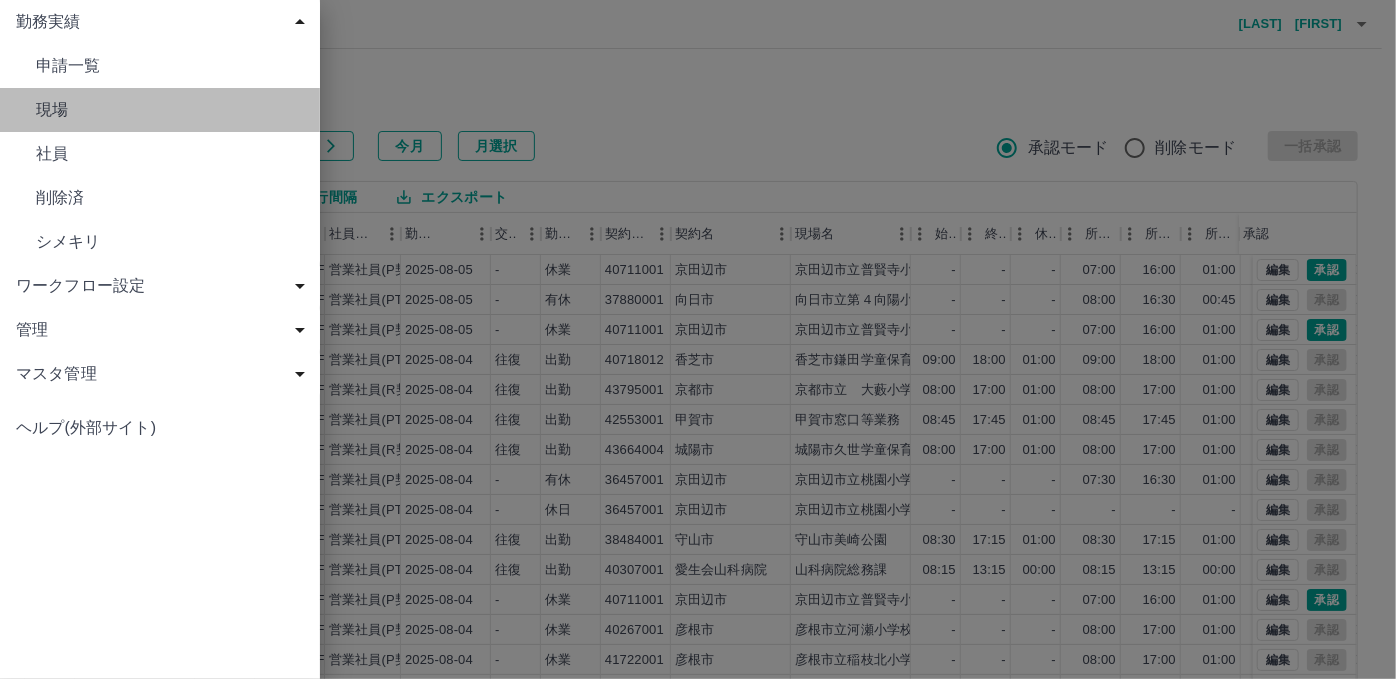 click on "現場" at bounding box center [170, 110] 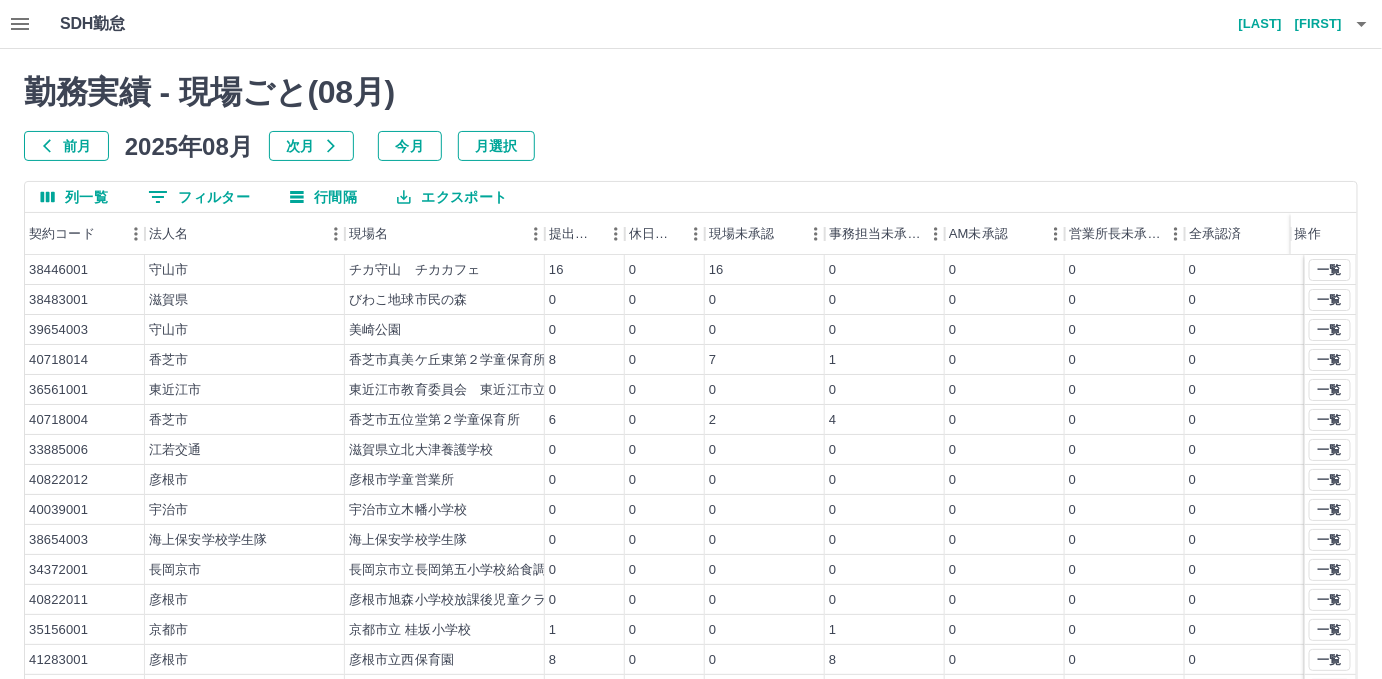 click on "前月" at bounding box center [66, 146] 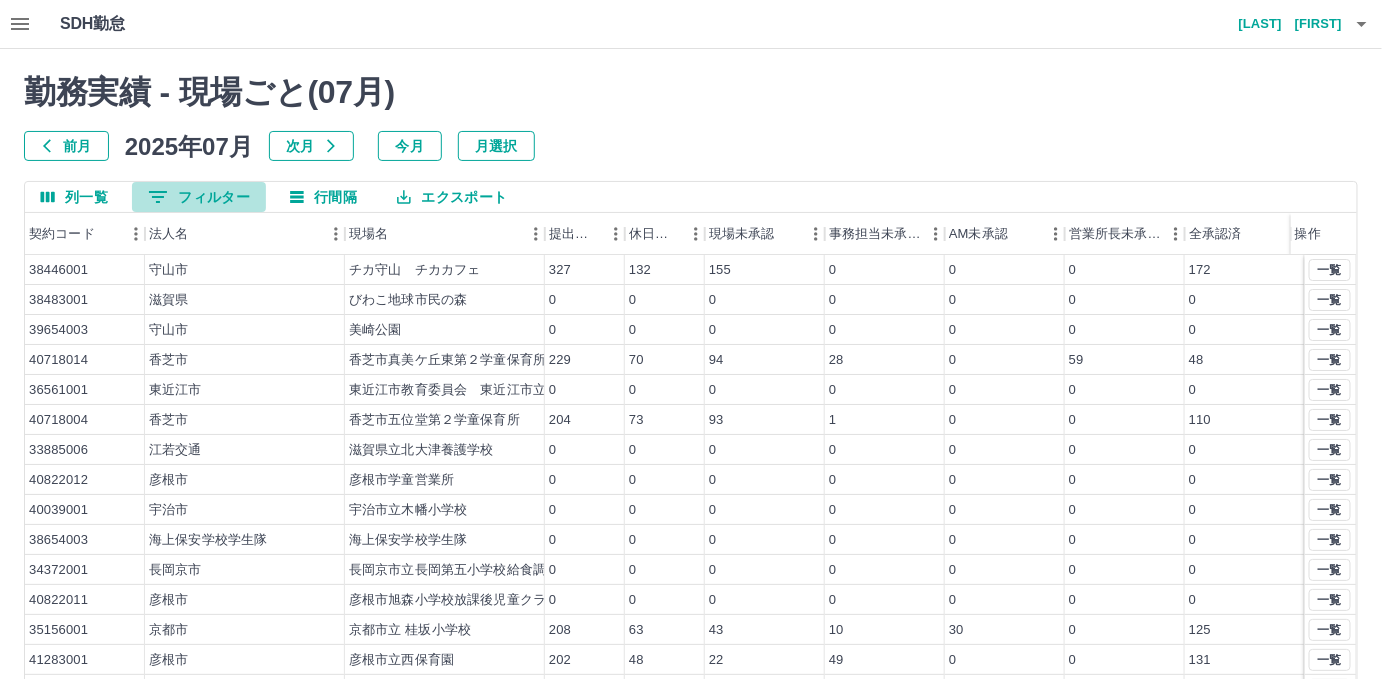 click on "0 フィルター" at bounding box center [199, 197] 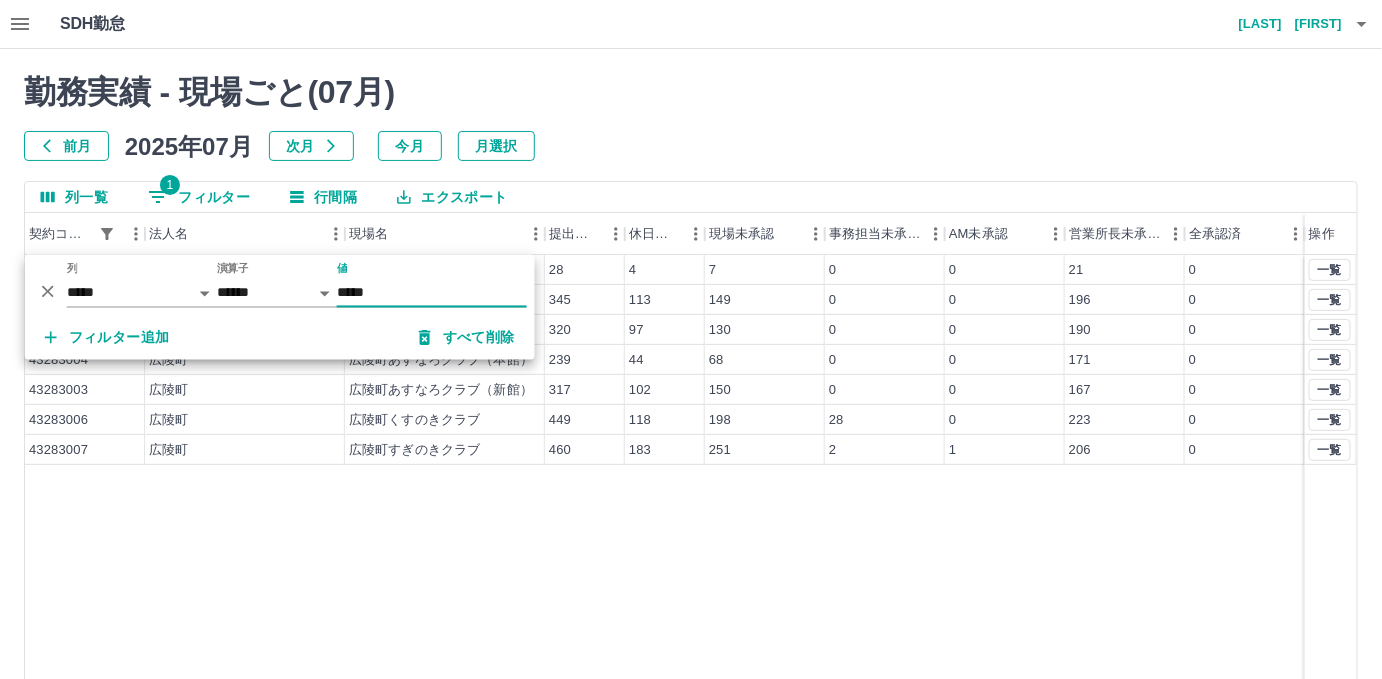 type on "*****" 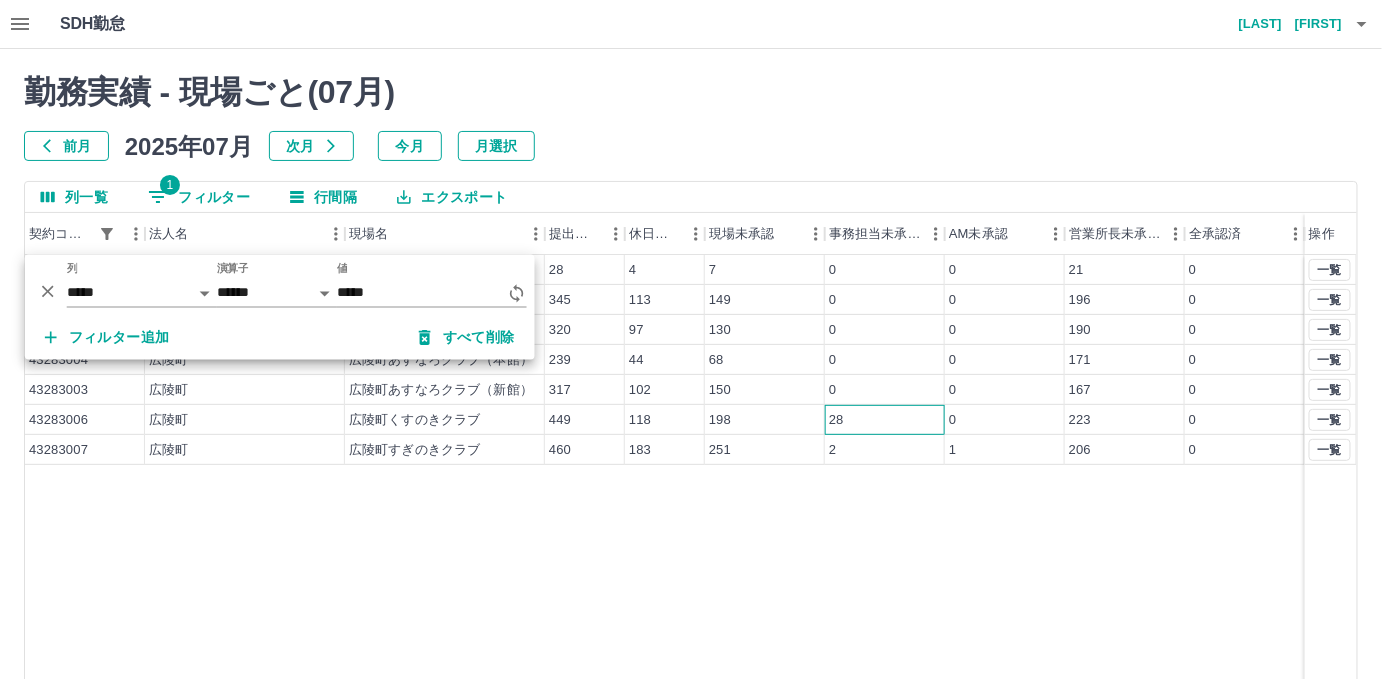 click on "28" at bounding box center (885, 420) 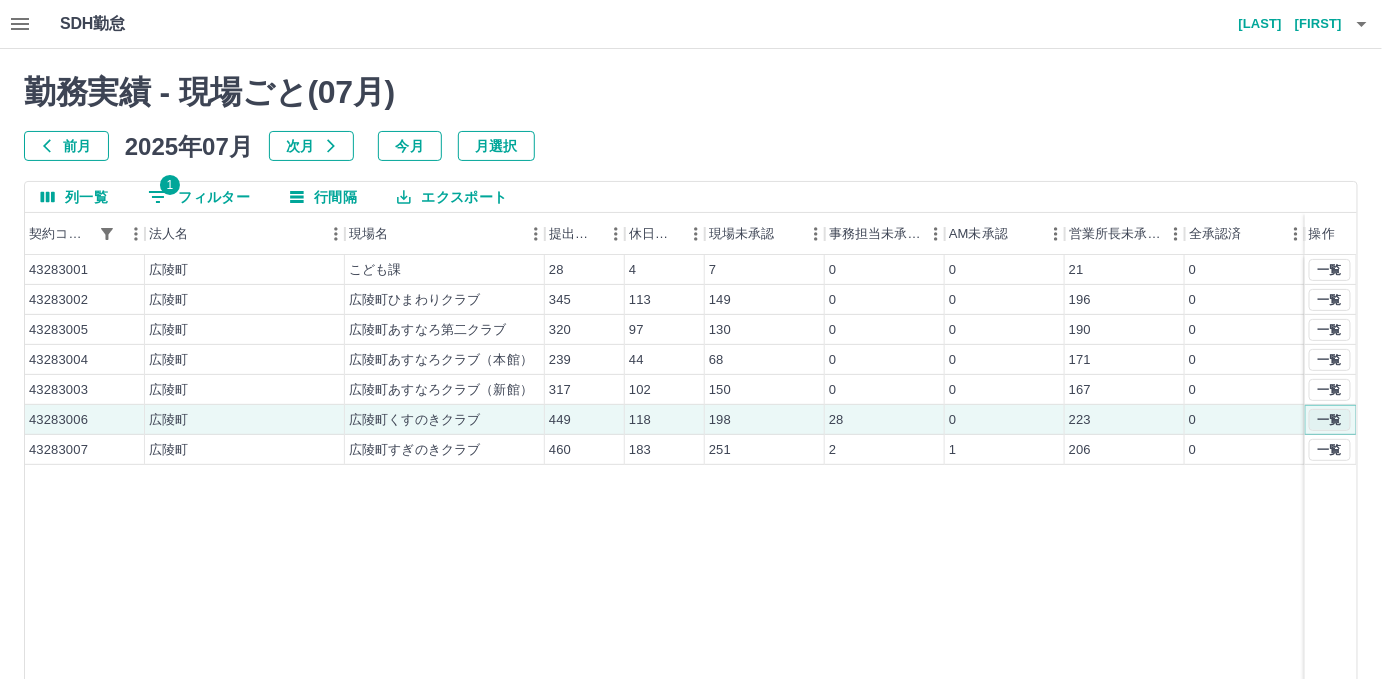 click on "一覧" at bounding box center (1330, 420) 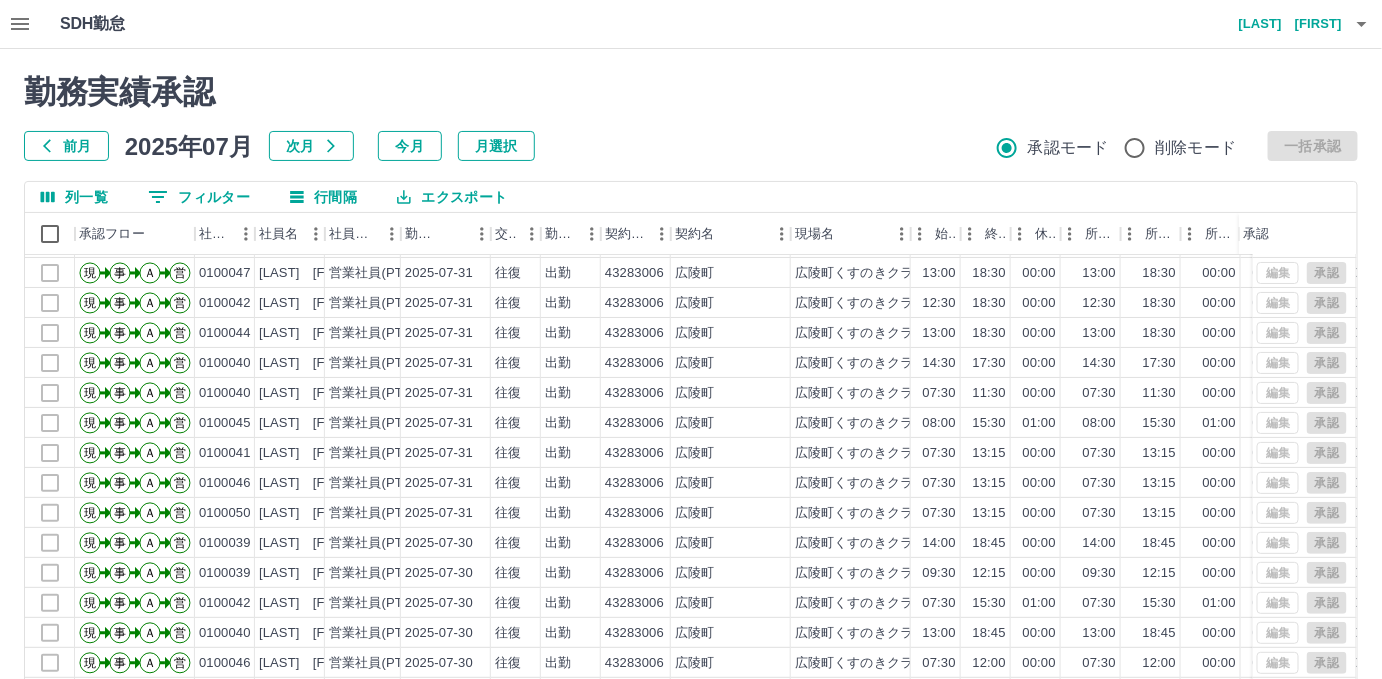 scroll, scrollTop: 99, scrollLeft: 0, axis: vertical 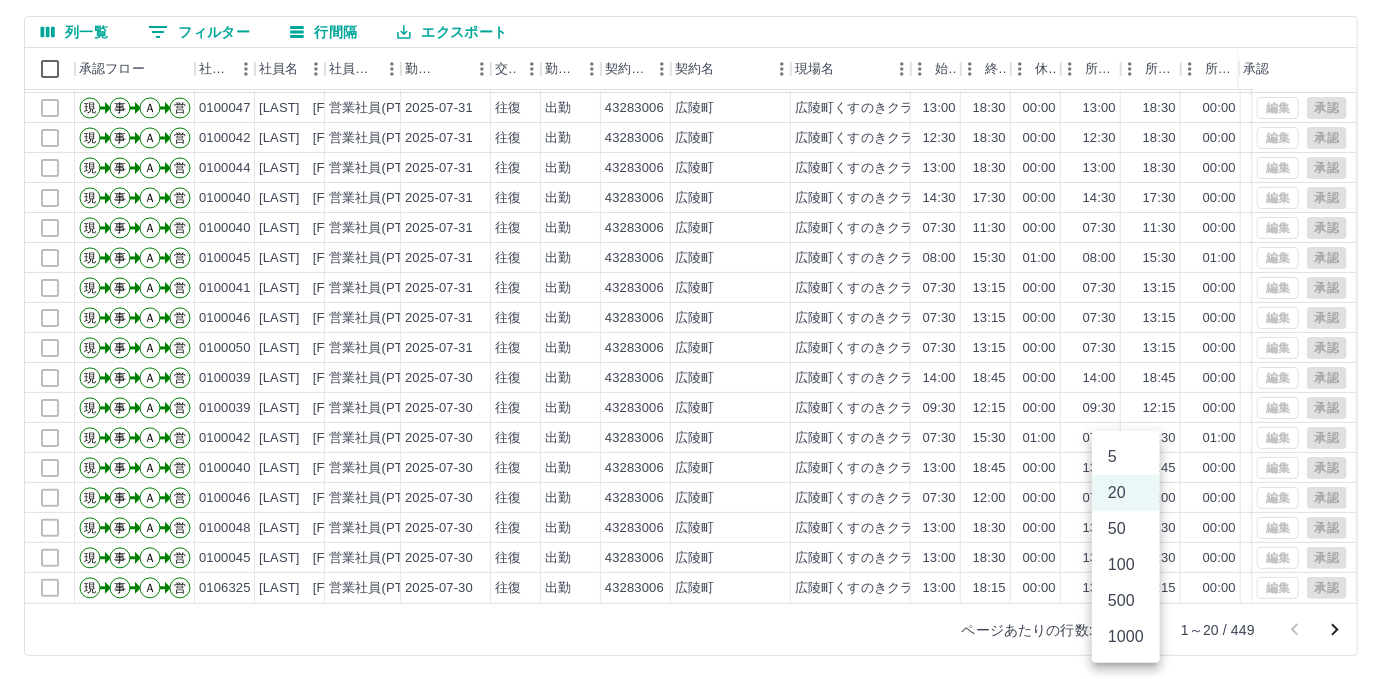 click on "SDH勤怠 [LAST]　[FIRST] 勤務実績承認 前月 2025年07月 次月 今月 月選択 承認モード 削除モード 一括承認 列一覧 0 フィルター 行間隔 エクスポート 承認フロー 社員番号 社員名 社員区分 勤務日 交通費 勤務区分 契約コード 契約名 現場名 始業 終業 休憩 所定開始 所定終業 所定休憩 拘束 勤務 遅刻等 コメント ステータス 承認 現 事 Ａ 営 0100039 [LAST]　[FIRST] 営業社員(PT契約) 2025-07-31 往復 出勤 43283006 [CITY] [CITY]くすのきクラブ 10:00 18:30 01:00 10:00 18:30 01:00 08:30 07:30 00:00 全承認済 現 事 Ａ 営 0100043 [LAST]　[FIRST] 営業社員(PT契約) 2025-07-31 往復 出勤 43283006 [CITY] [CITY]くすのきクラブ 13:00 18:30 00:00 13:00 18:30 00:00 05:30 05:30 00:00 全承認済 現 事 Ａ 営 0100047 [LAST]　[FIRST] 営業社員(PT契約) 2025-07-31 往復 出勤 43283006 [CITY] [CITY]くすのきクラブ 13:00 18:30 00:00 13:00 18:30 00:00 05:30" at bounding box center (698, 257) 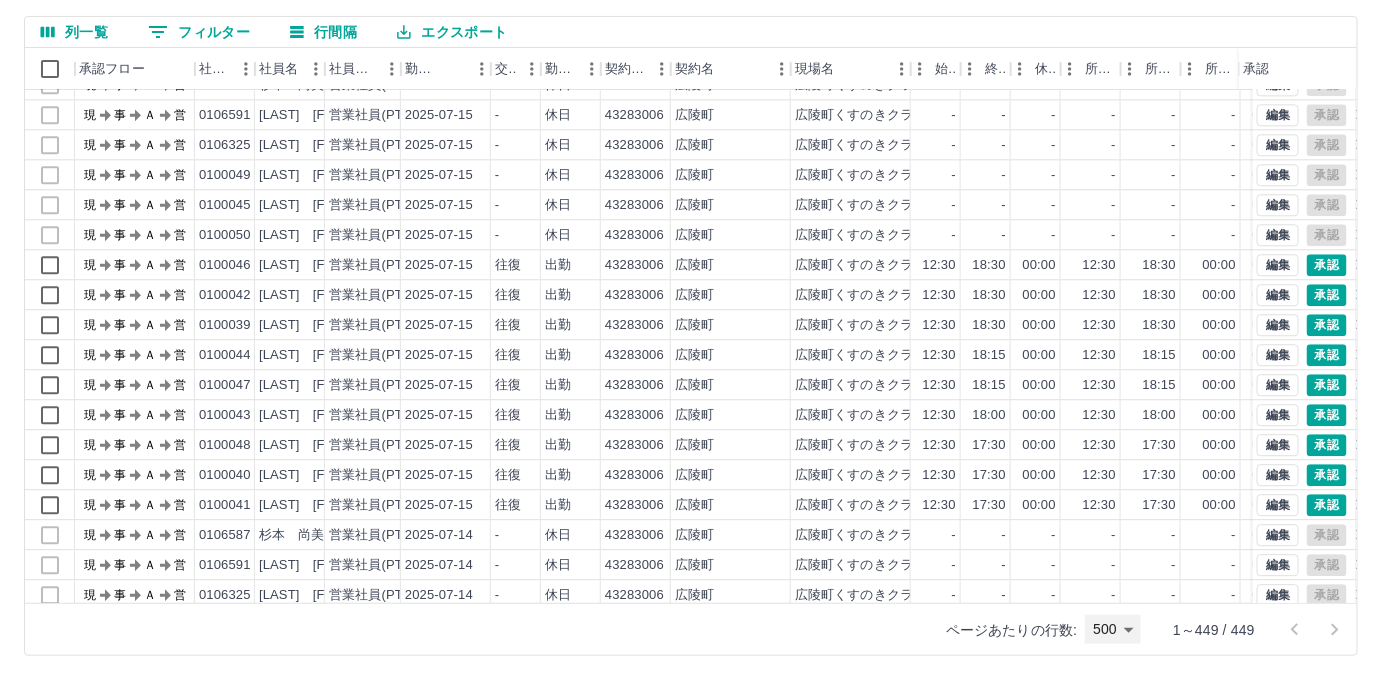 scroll, scrollTop: 6818, scrollLeft: 0, axis: vertical 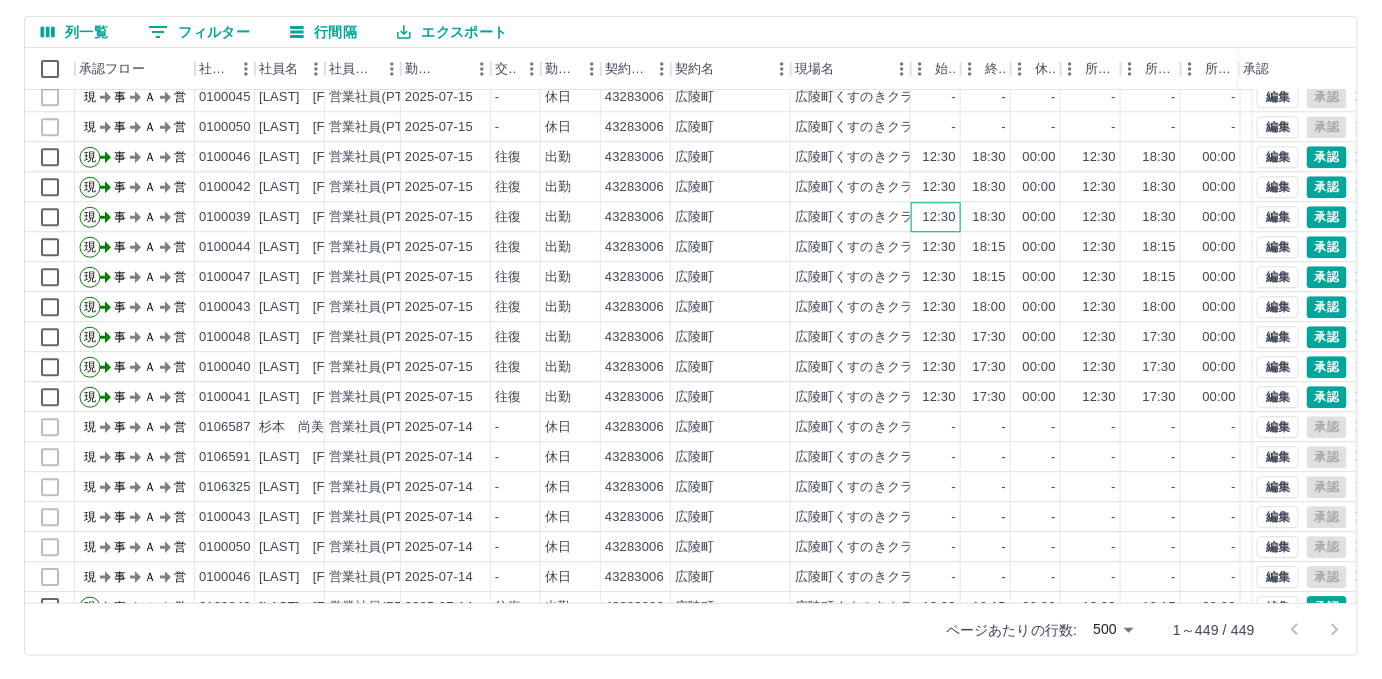 click on "12:30" at bounding box center [936, 217] 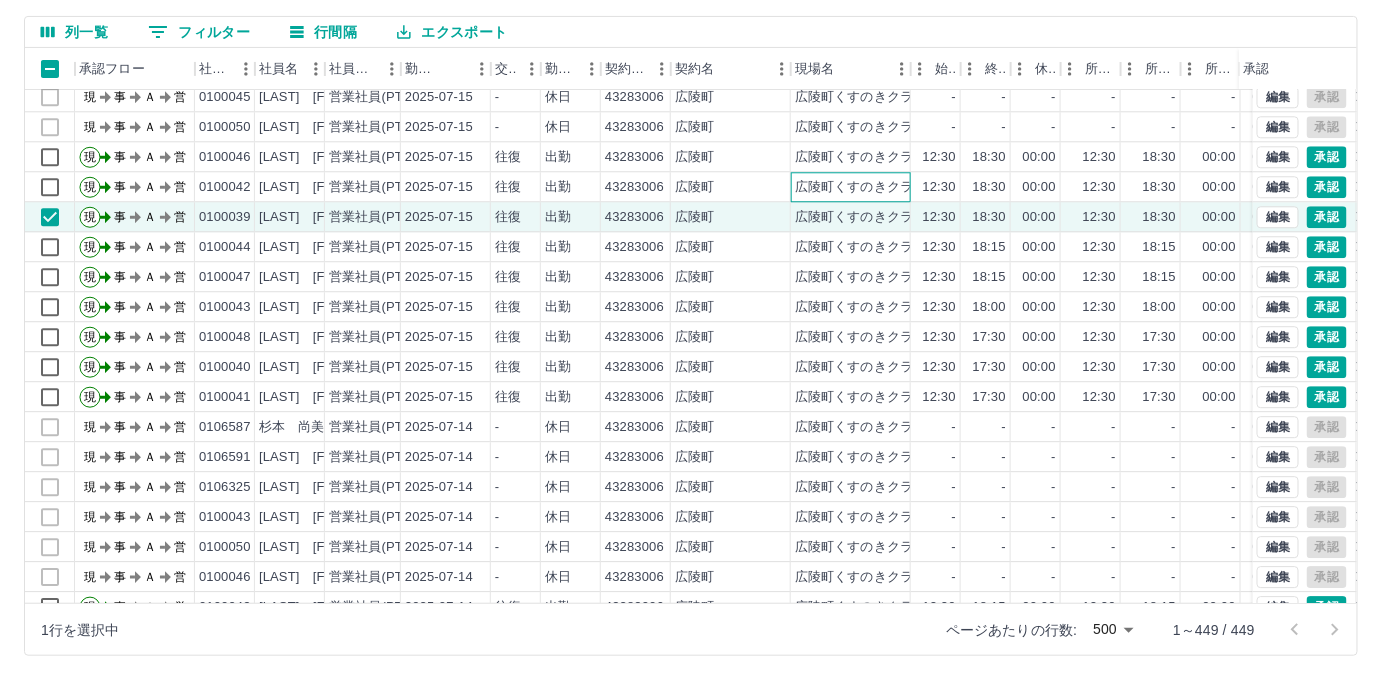 click on "広陵町くすのきクラブ" at bounding box center (861, 187) 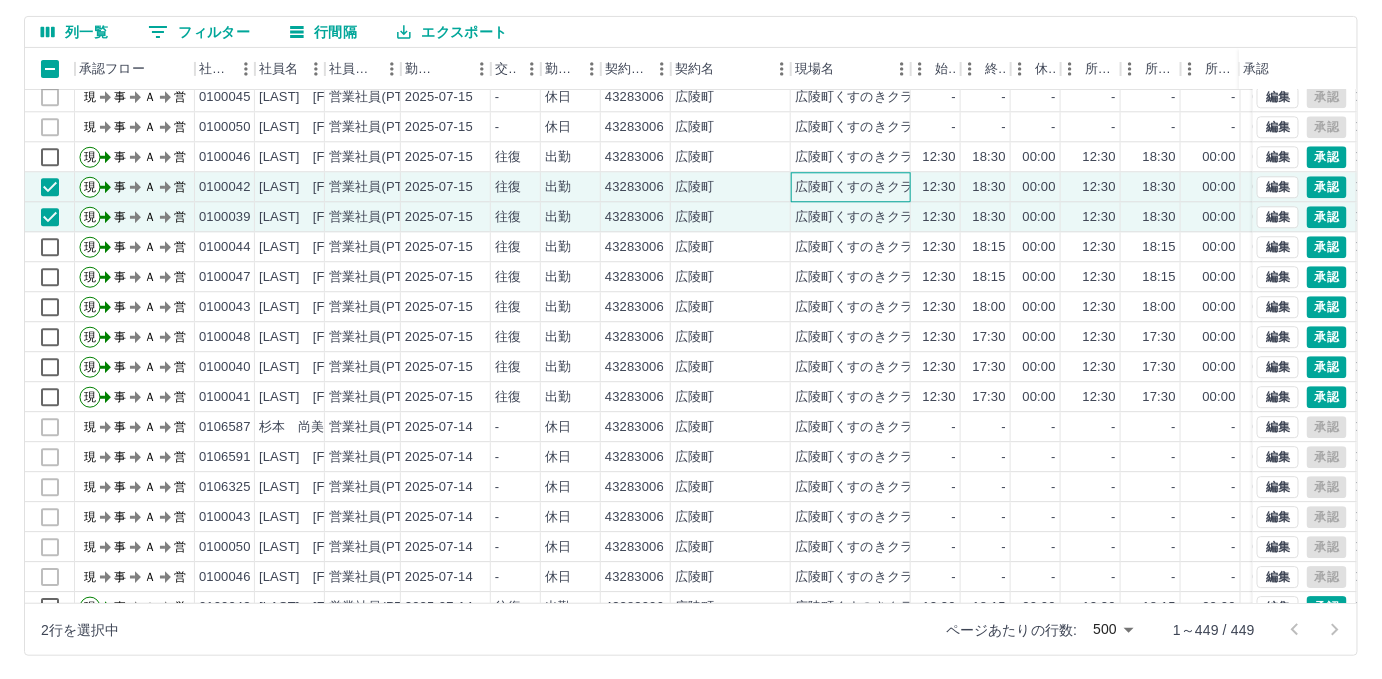 click on "広陵町くすのきクラブ" at bounding box center [851, 187] 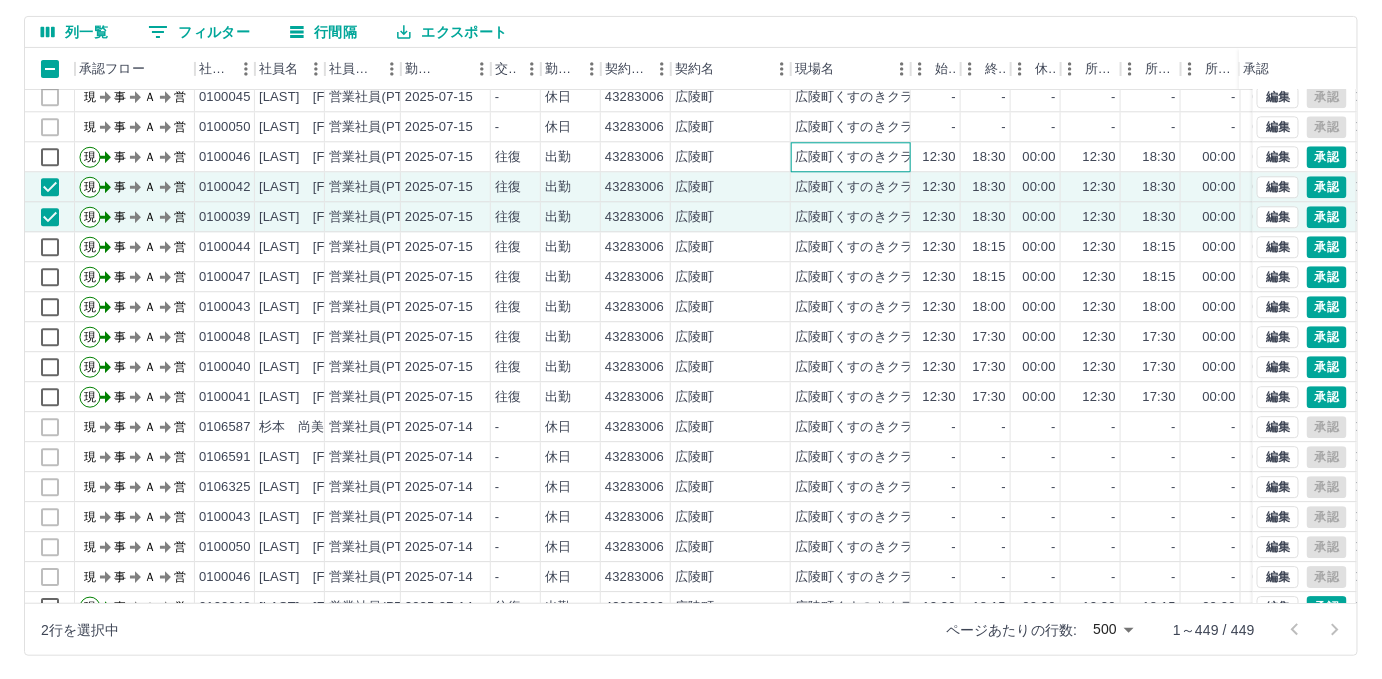 click on "広陵町くすのきクラブ" at bounding box center [861, 157] 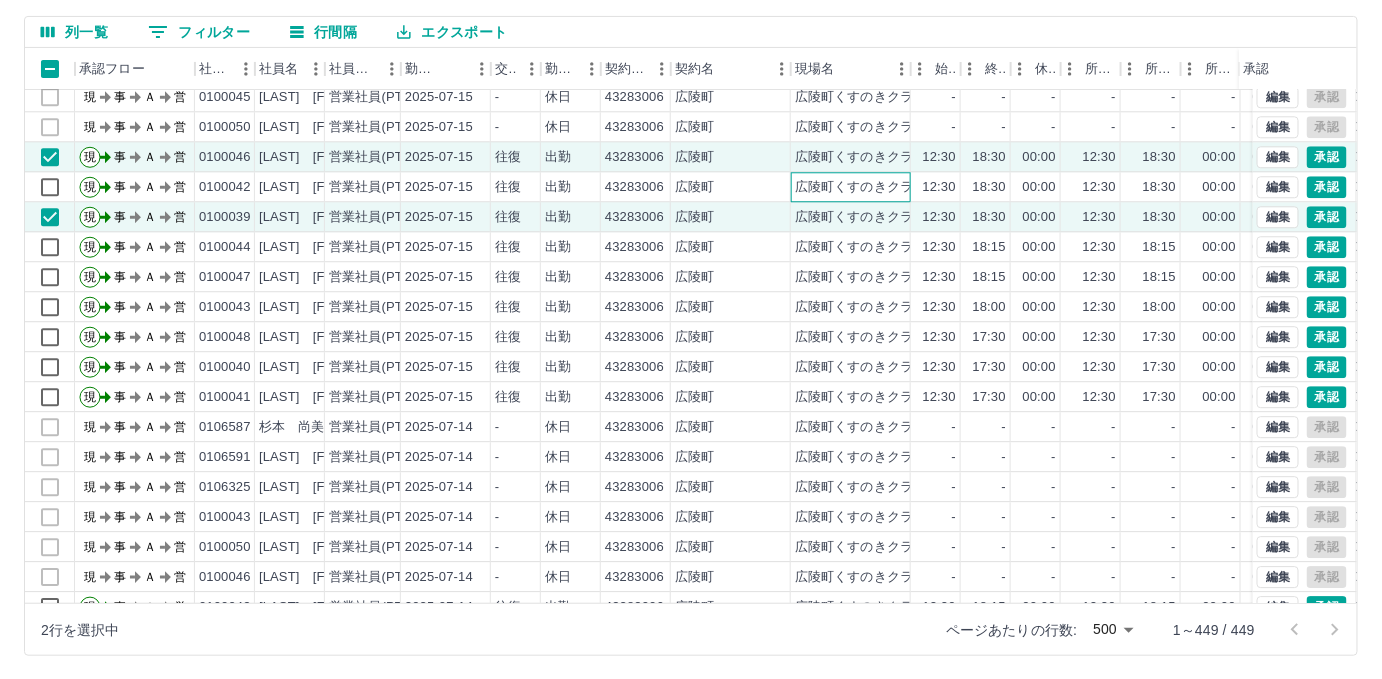 click on "広陵町くすのきクラブ" at bounding box center (851, 187) 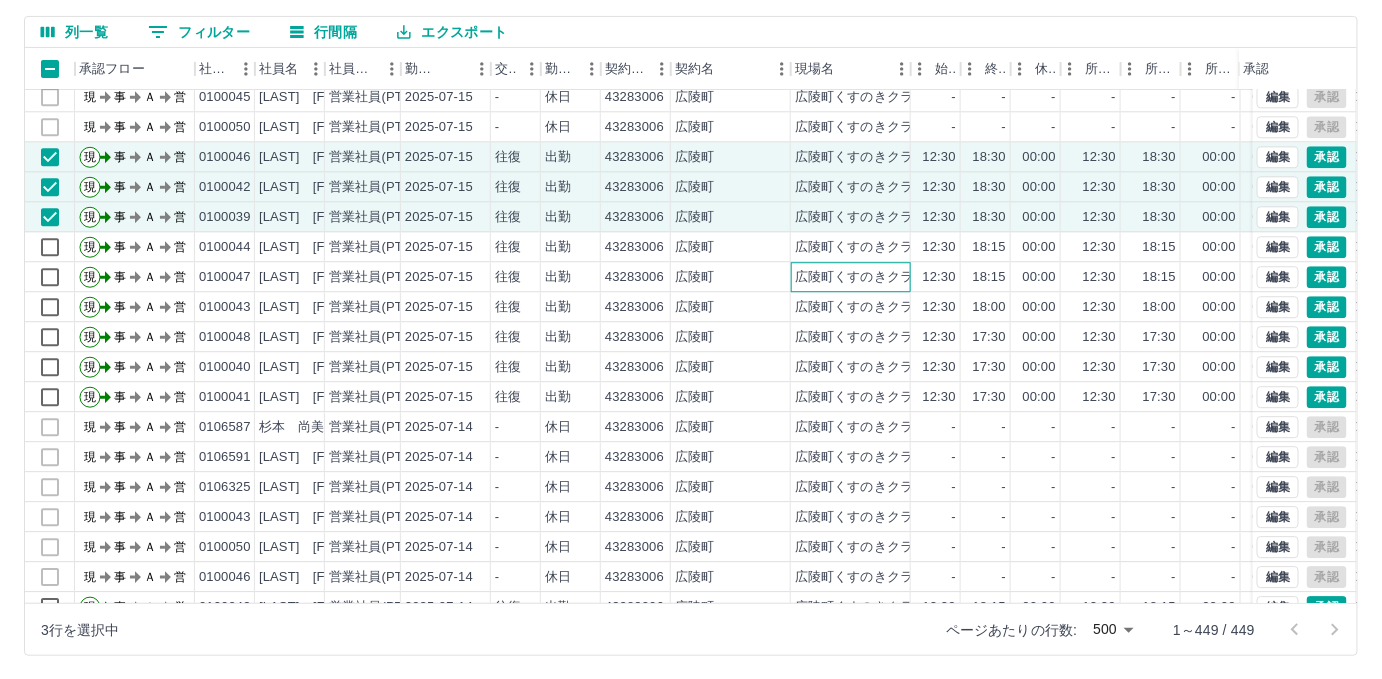 click on "広陵町くすのきクラブ" at bounding box center [861, 277] 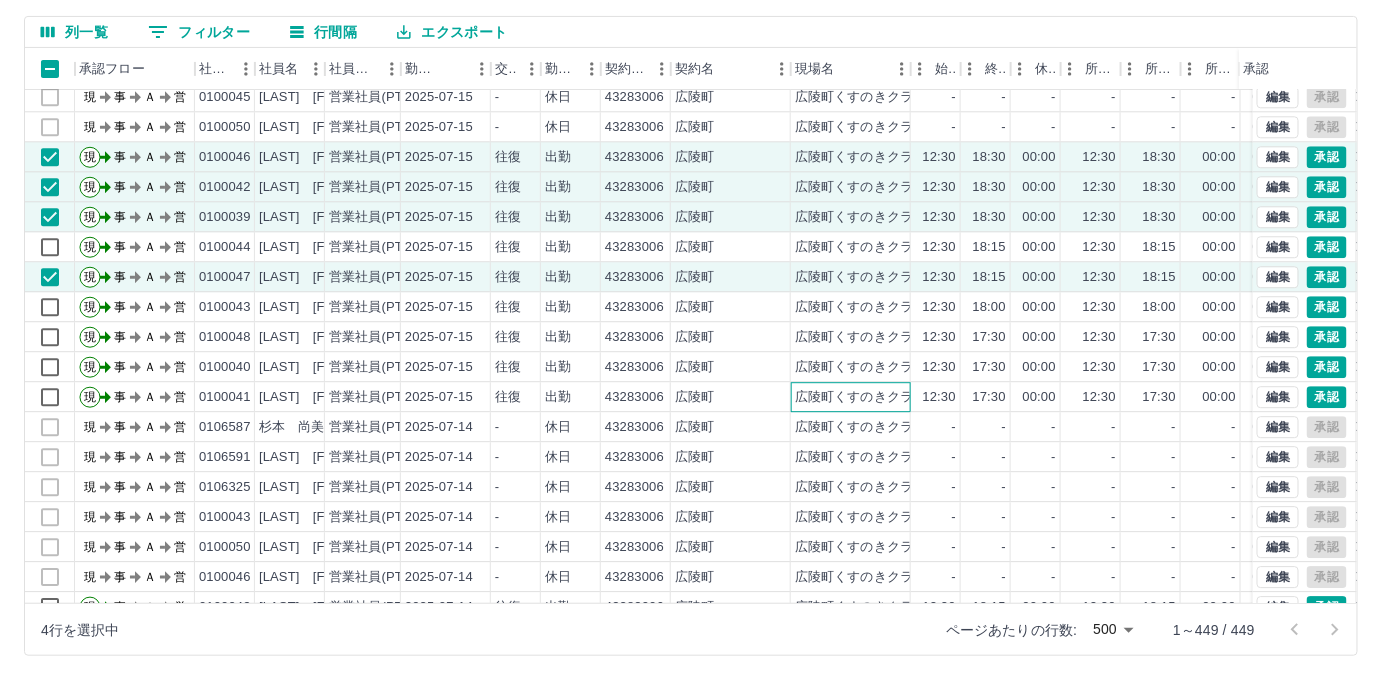 click on "広陵町くすのきクラブ" at bounding box center (861, 397) 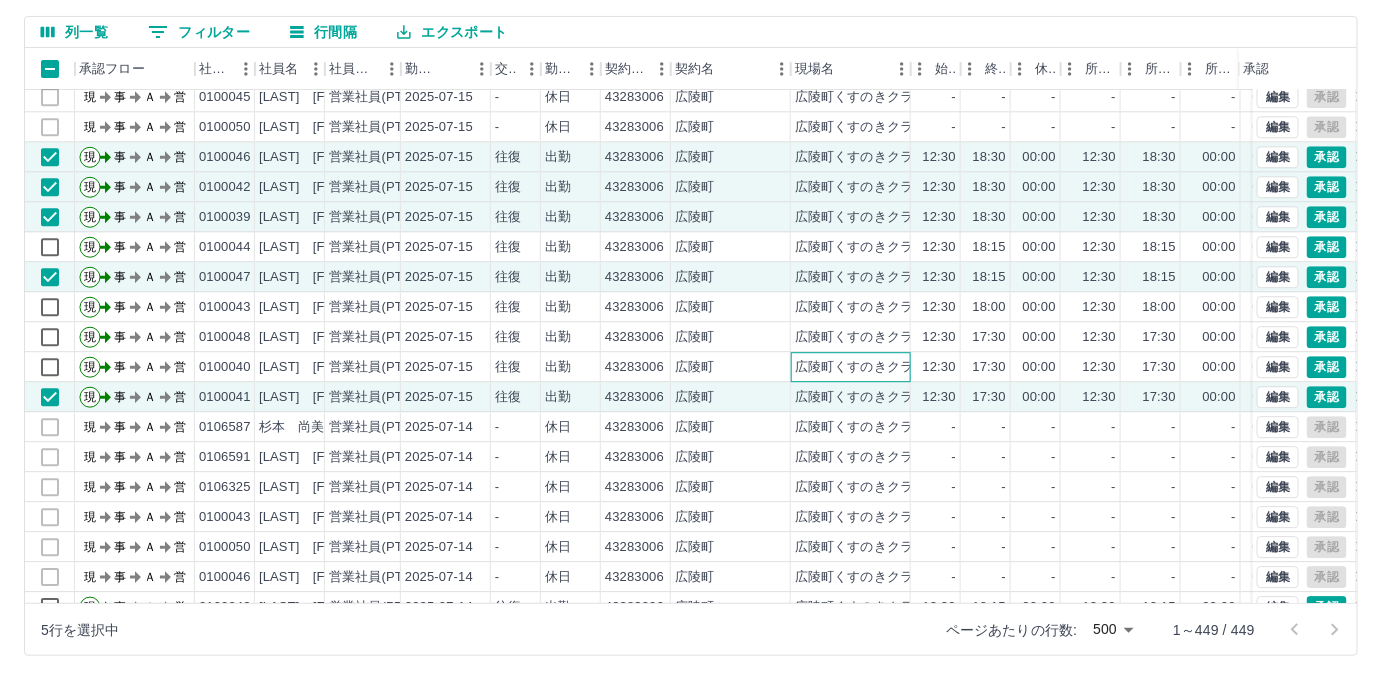 click on "広陵町くすのきクラブ" at bounding box center (861, 367) 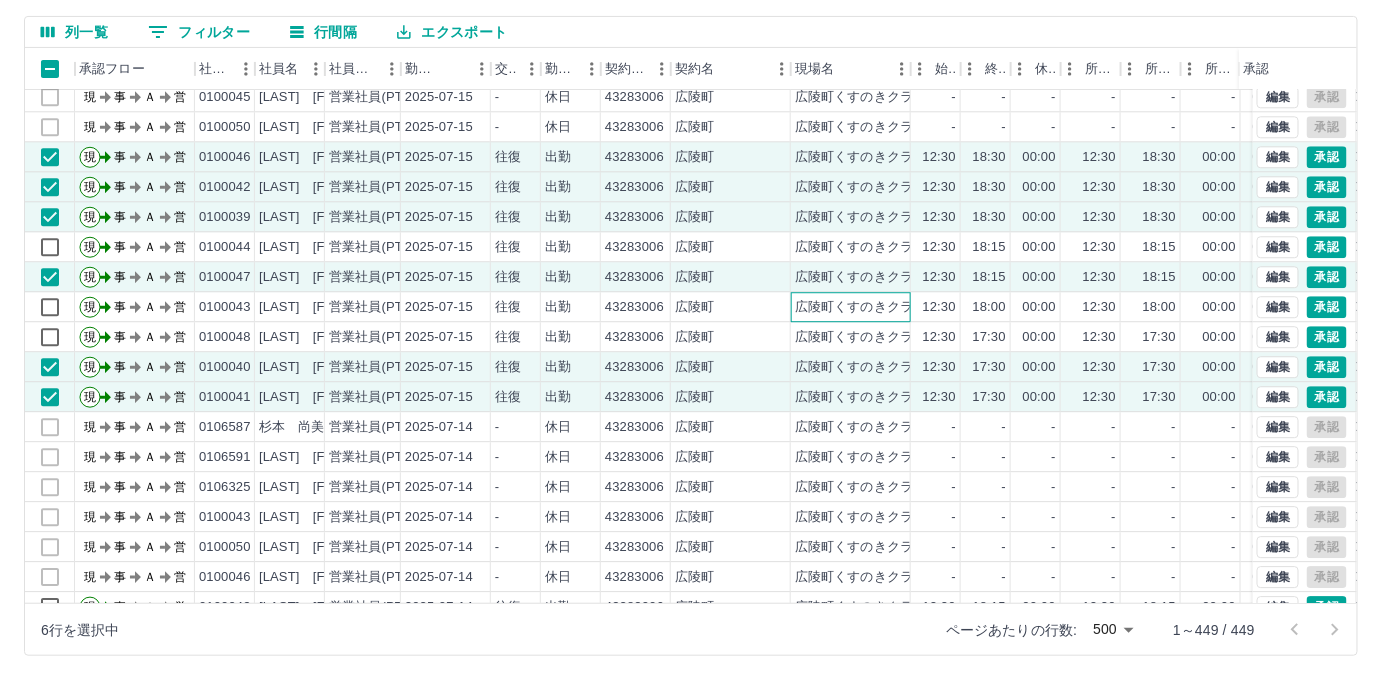 click on "広陵町くすのきクラブ" at bounding box center [861, 307] 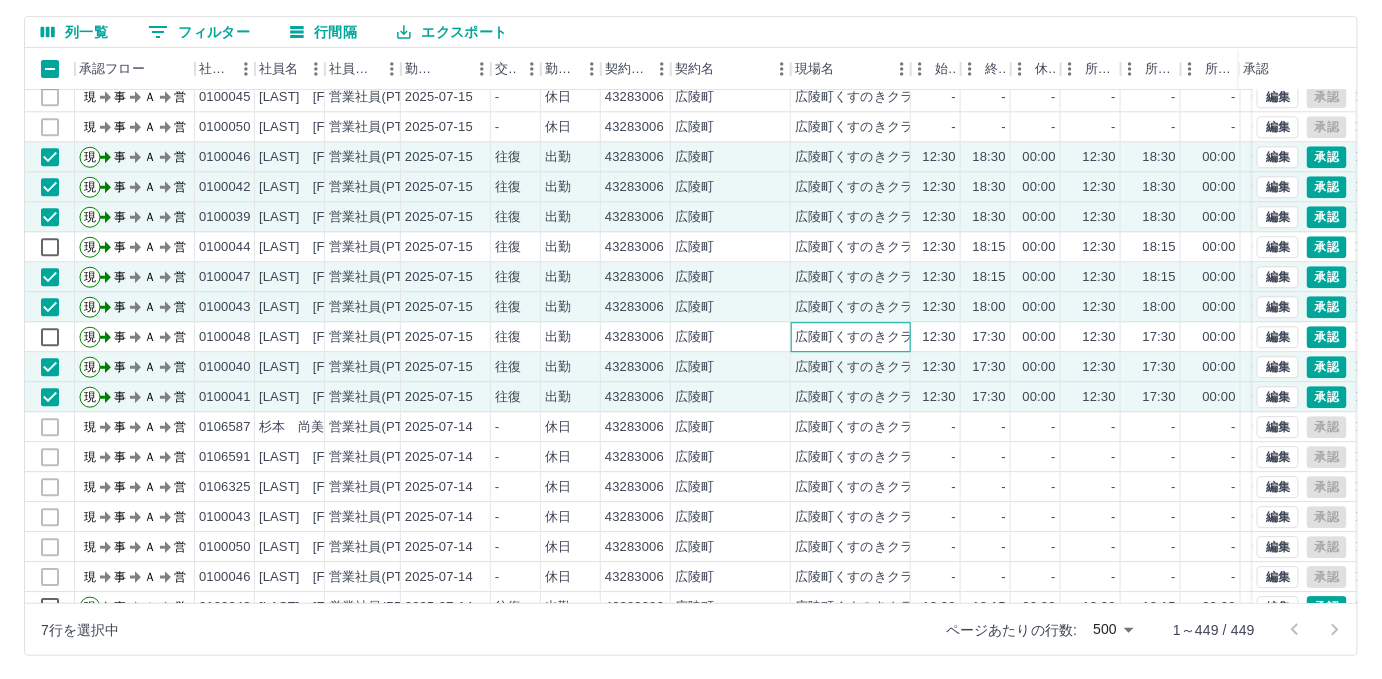 click on "広陵町くすのきクラブ" at bounding box center (861, 337) 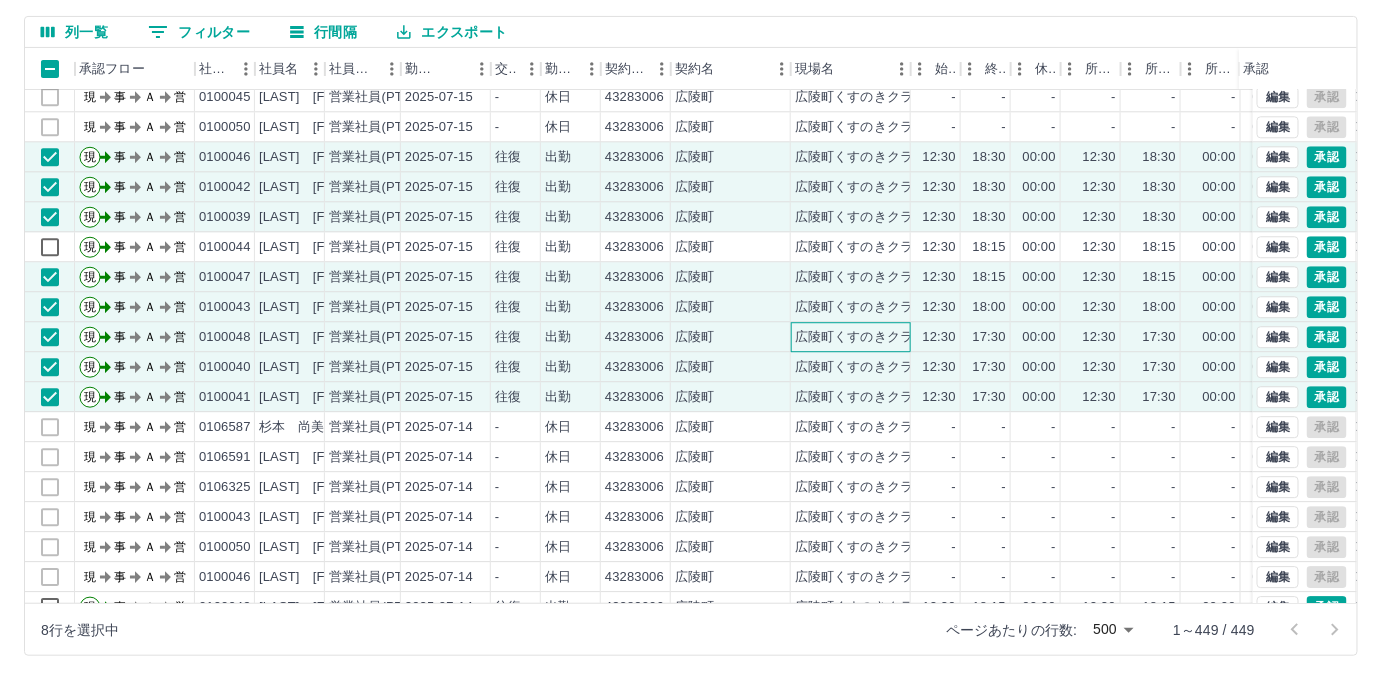 scroll, scrollTop: 6727, scrollLeft: 0, axis: vertical 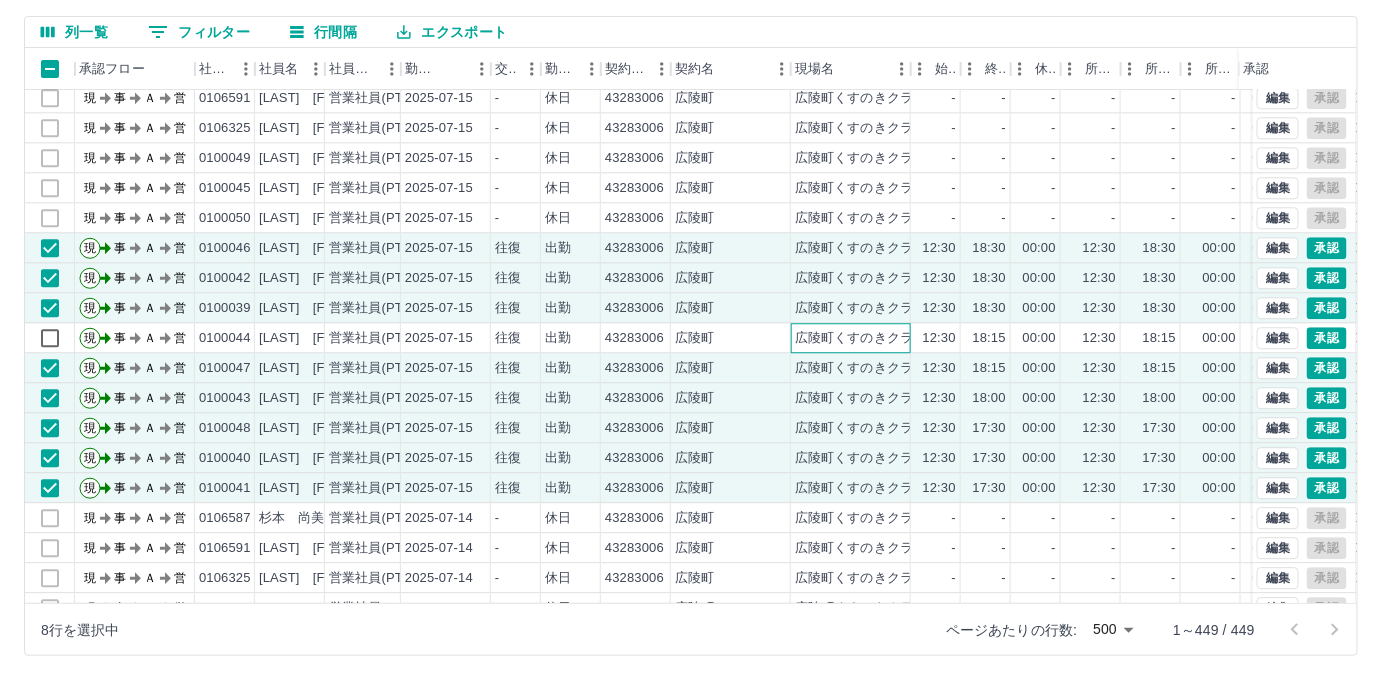 click on "広陵町くすのきクラブ" at bounding box center [861, 338] 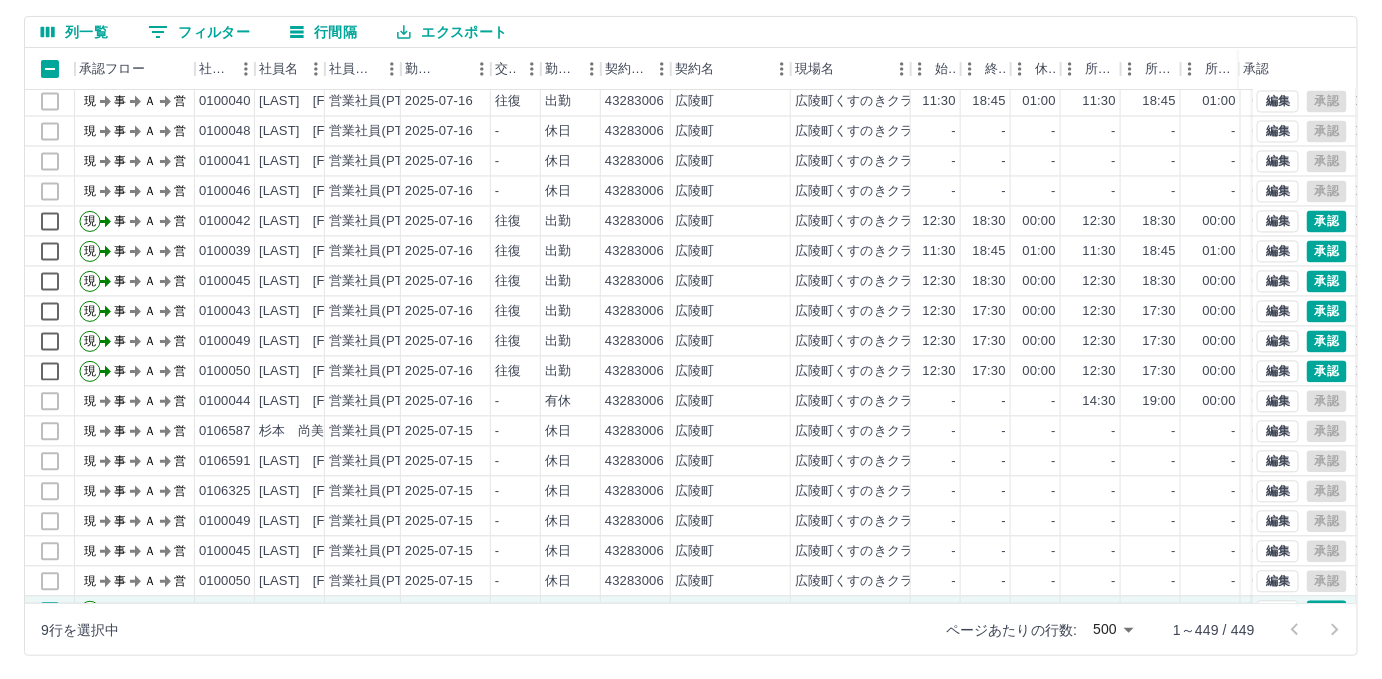 scroll, scrollTop: 6272, scrollLeft: 0, axis: vertical 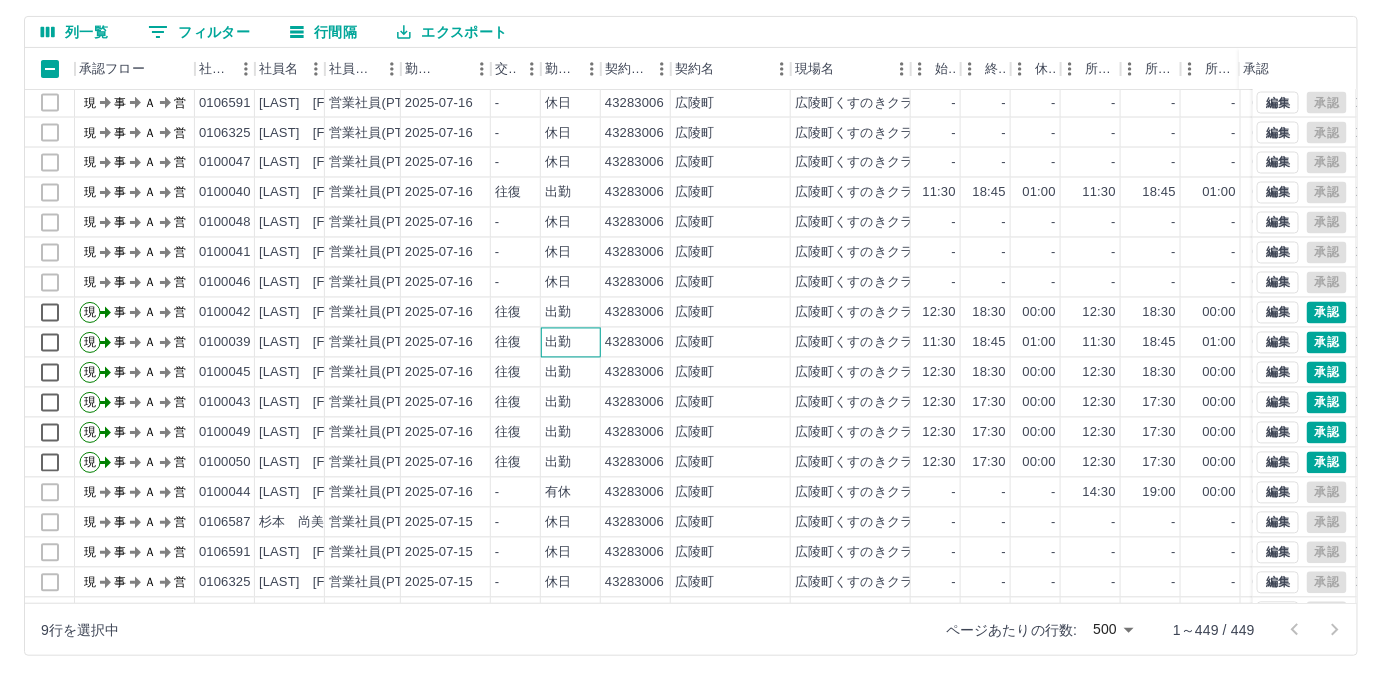 click on "出勤" at bounding box center [571, 343] 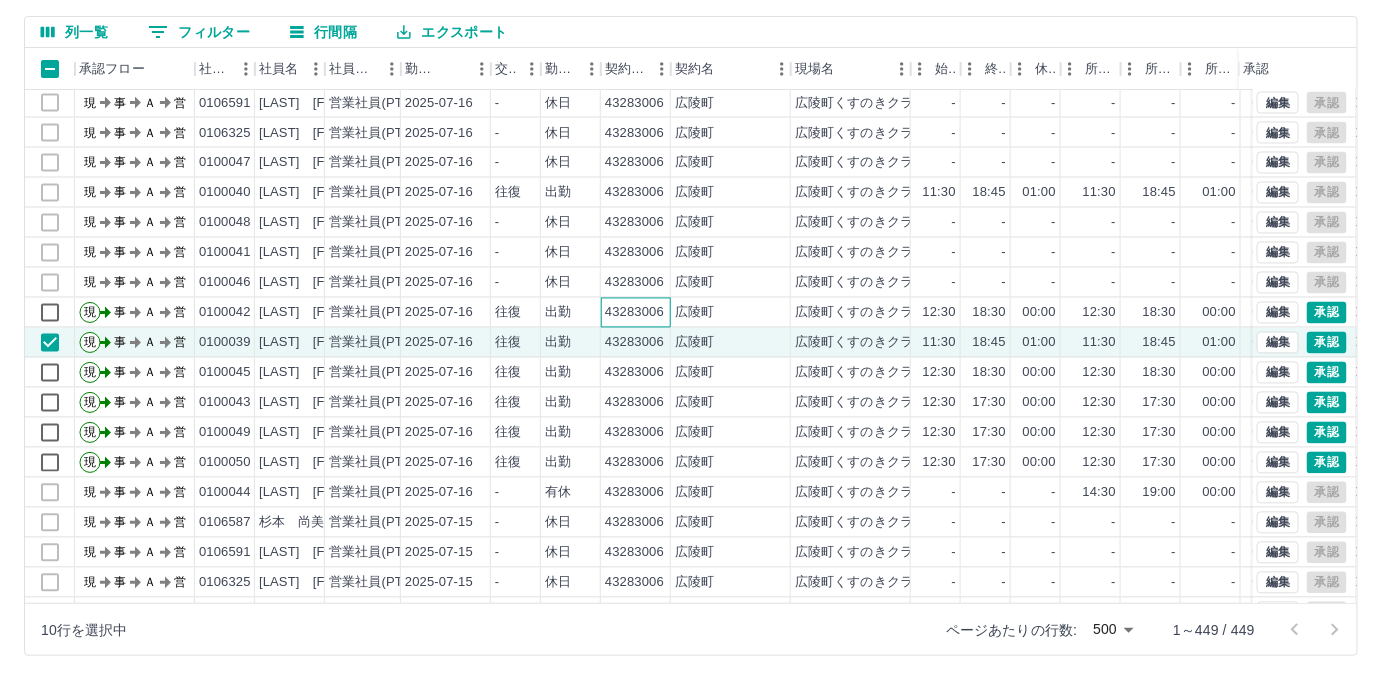 click on "43283006" at bounding box center [634, 313] 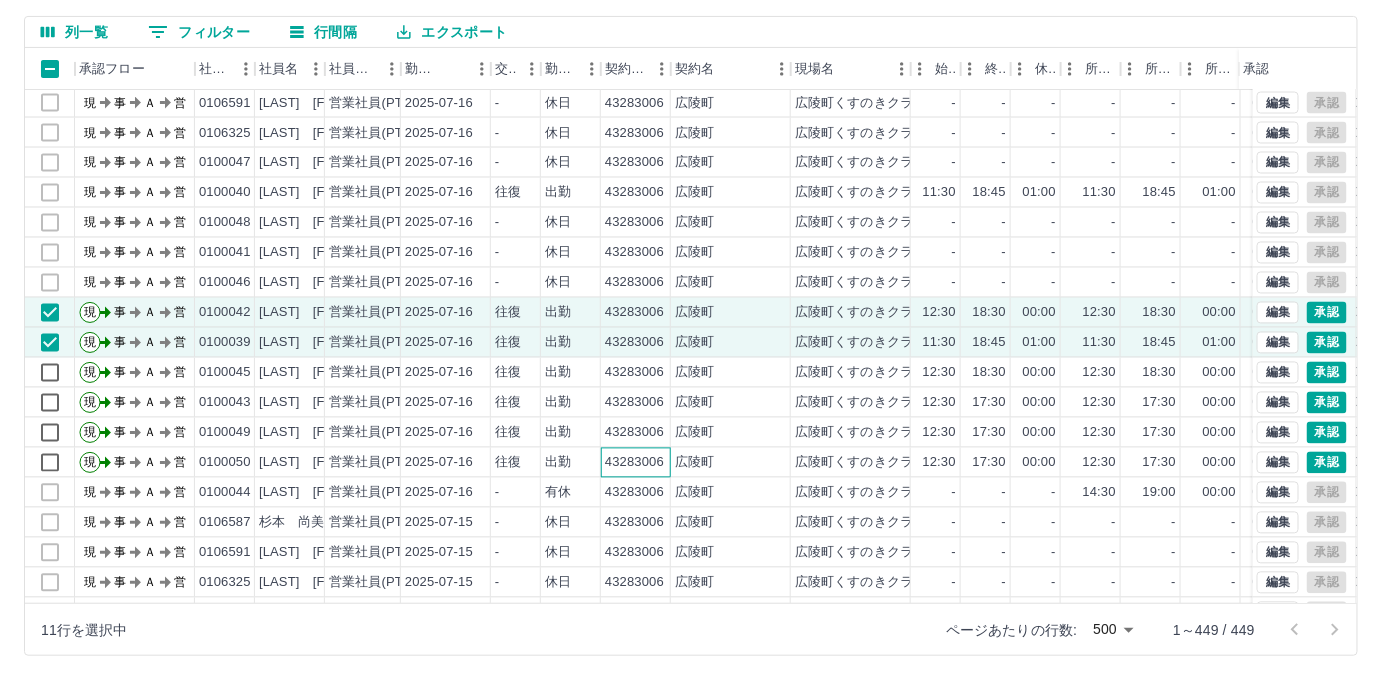 click on "43283006" at bounding box center [634, 463] 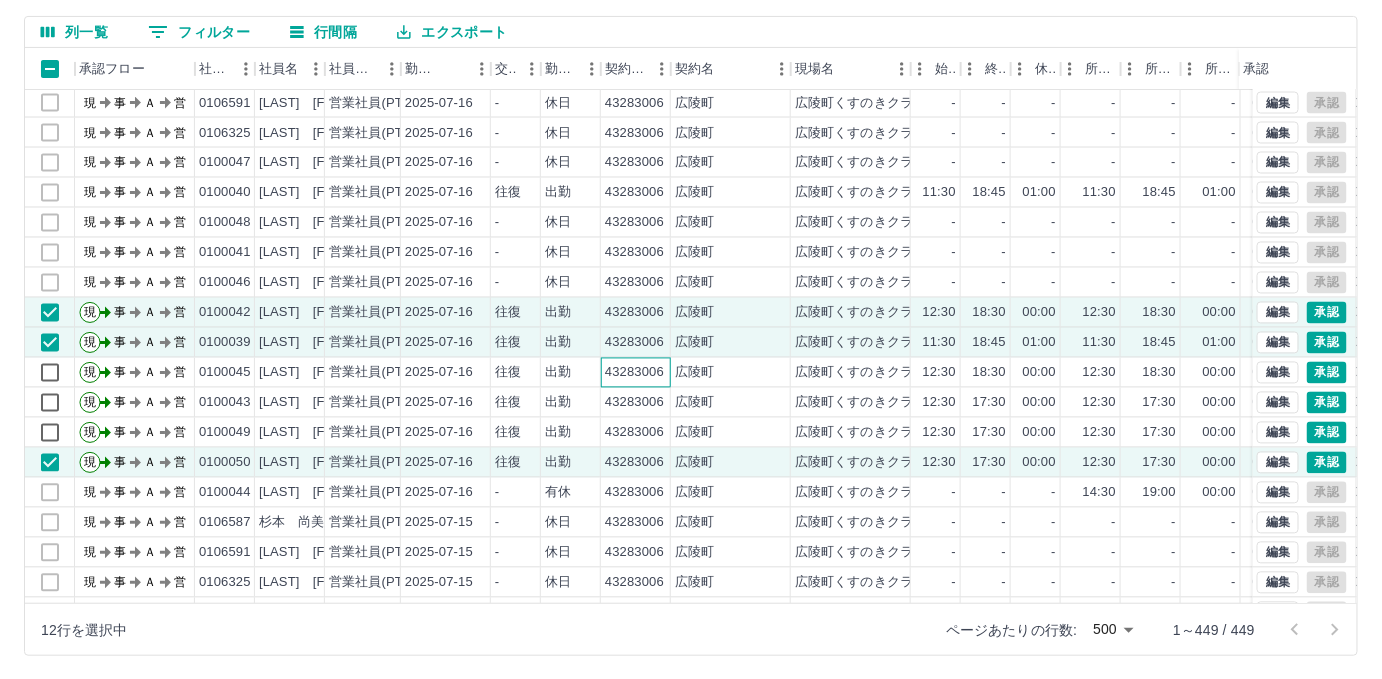 click on "43283006" at bounding box center [636, 373] 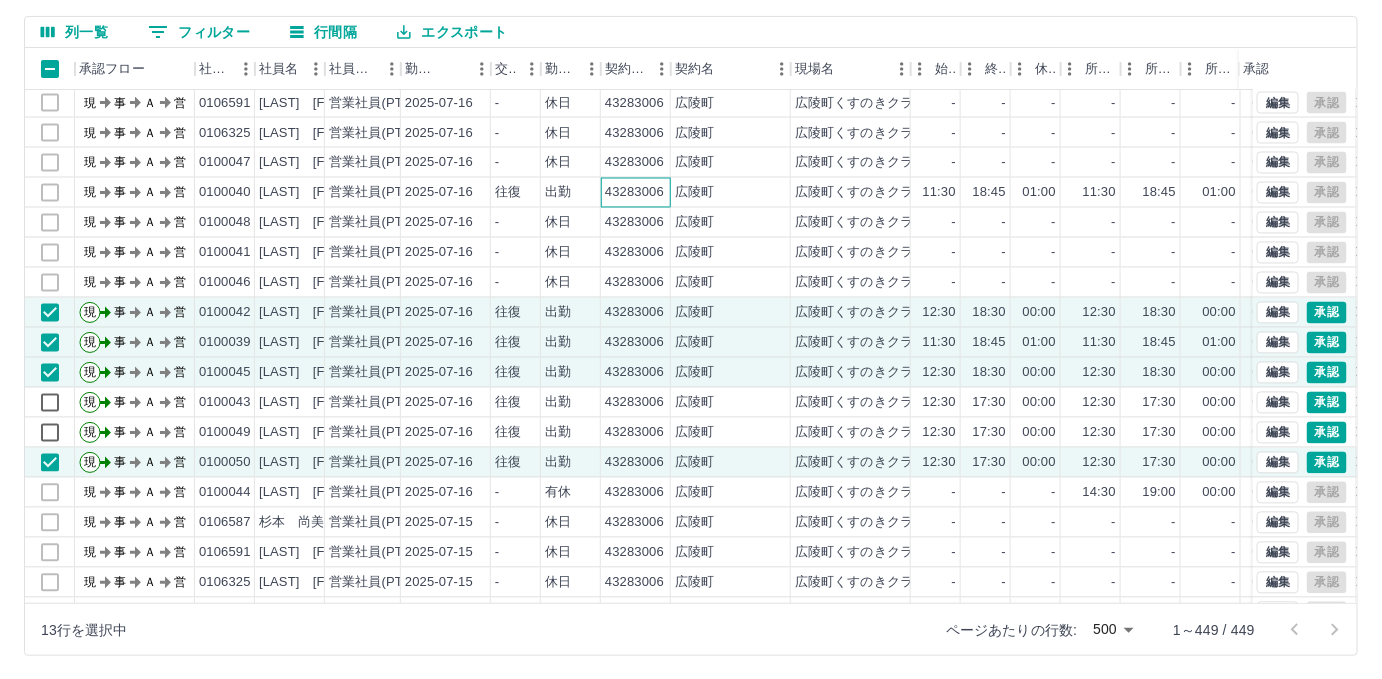 click on "43283006" at bounding box center (634, 193) 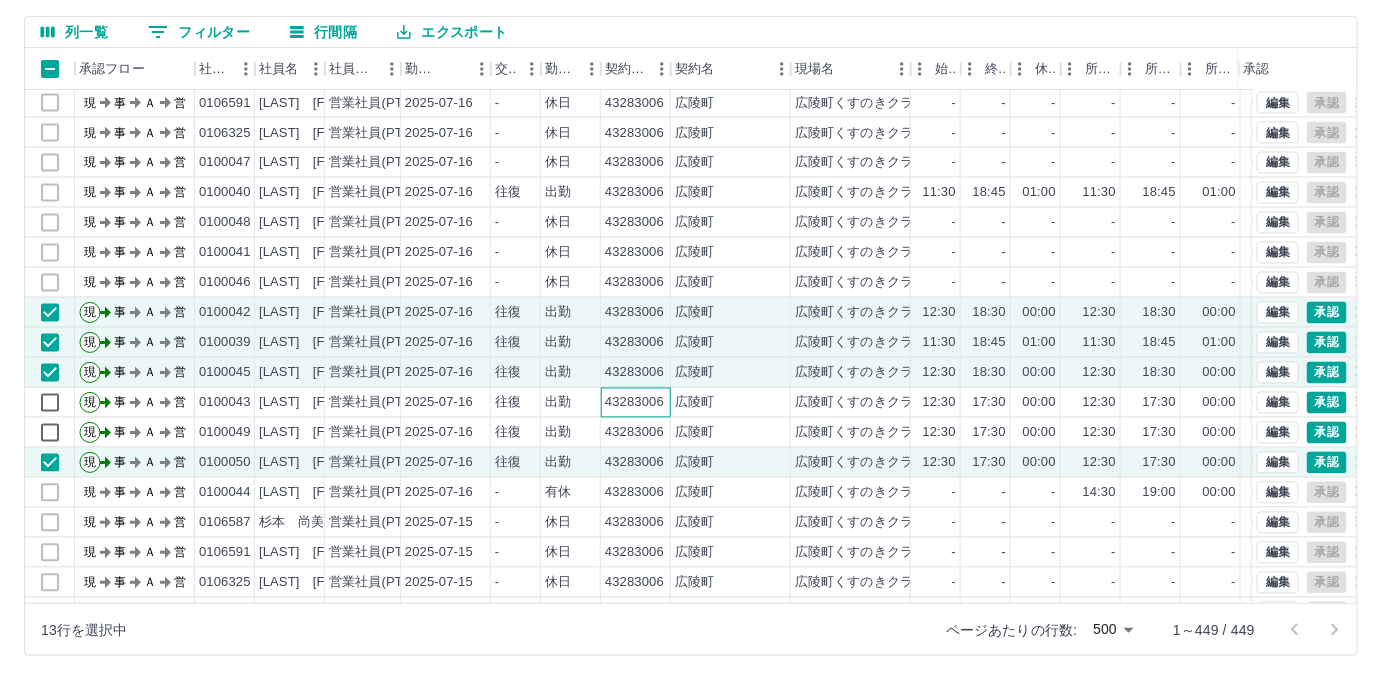 click on "43283006" at bounding box center (634, 403) 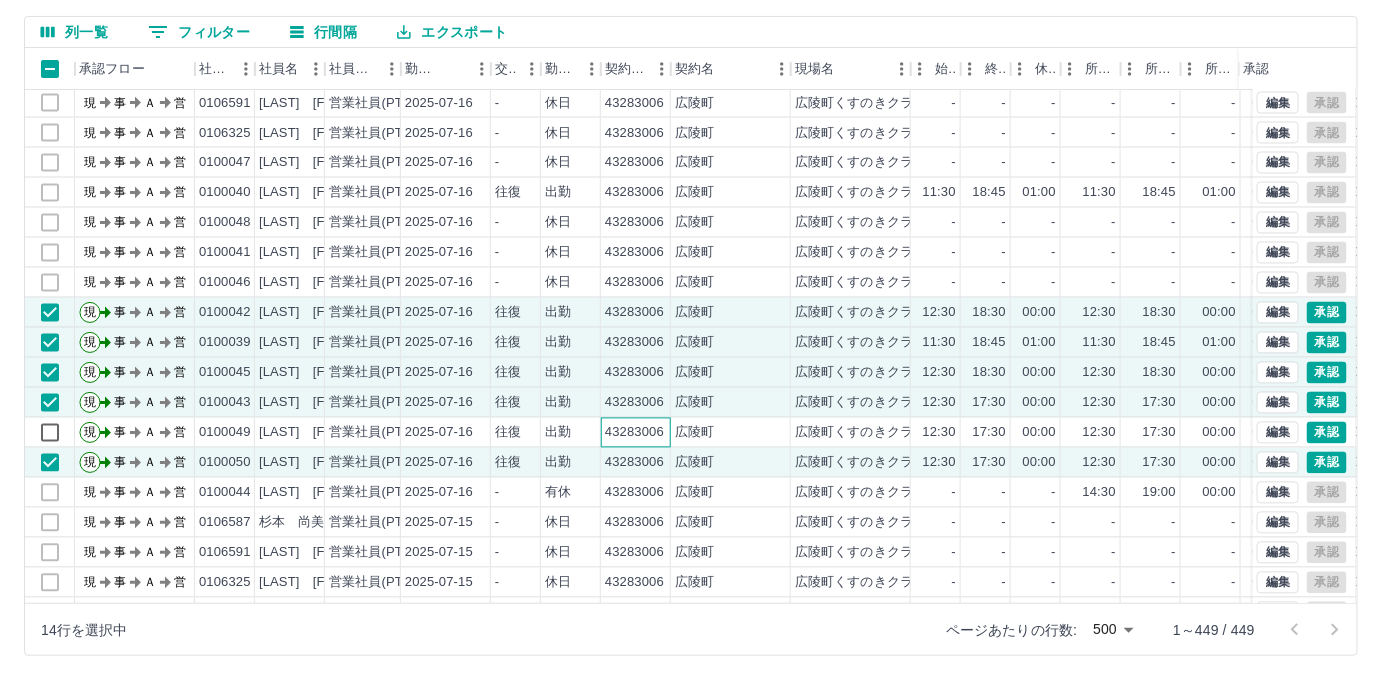 click on "43283006" at bounding box center [636, 433] 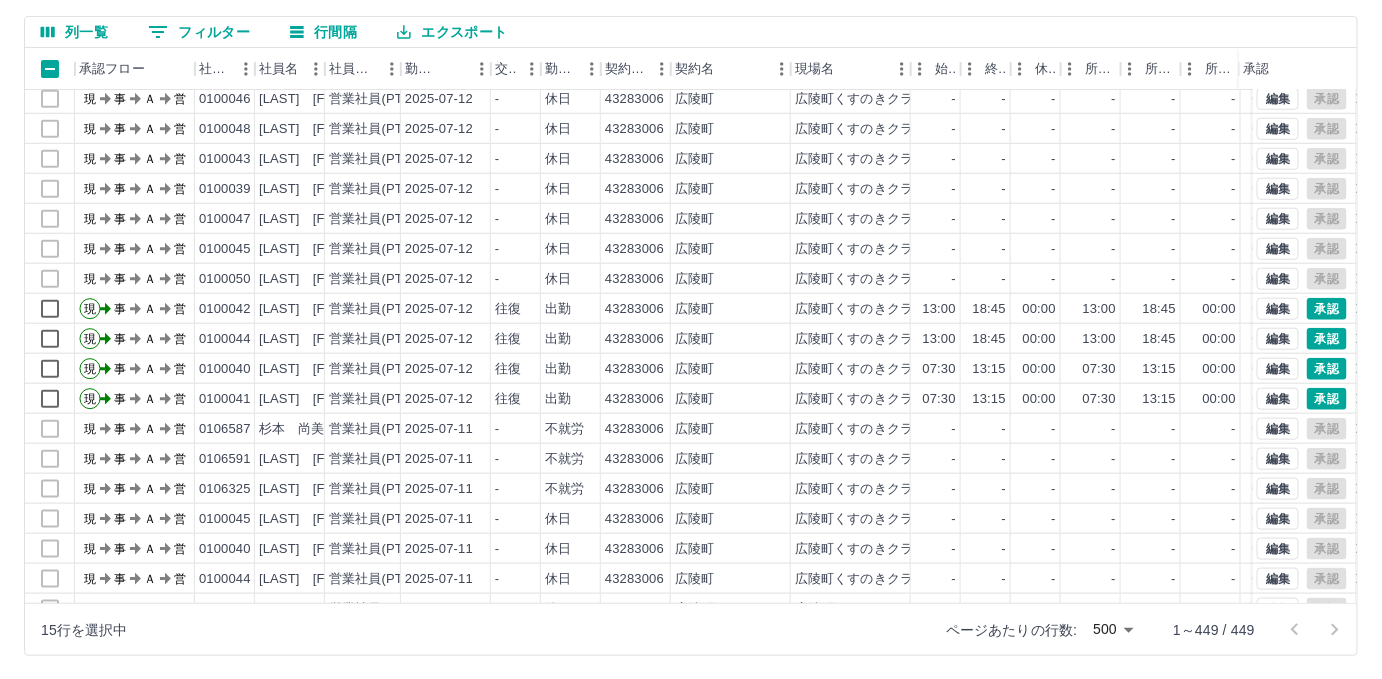 scroll, scrollTop: 8272, scrollLeft: 0, axis: vertical 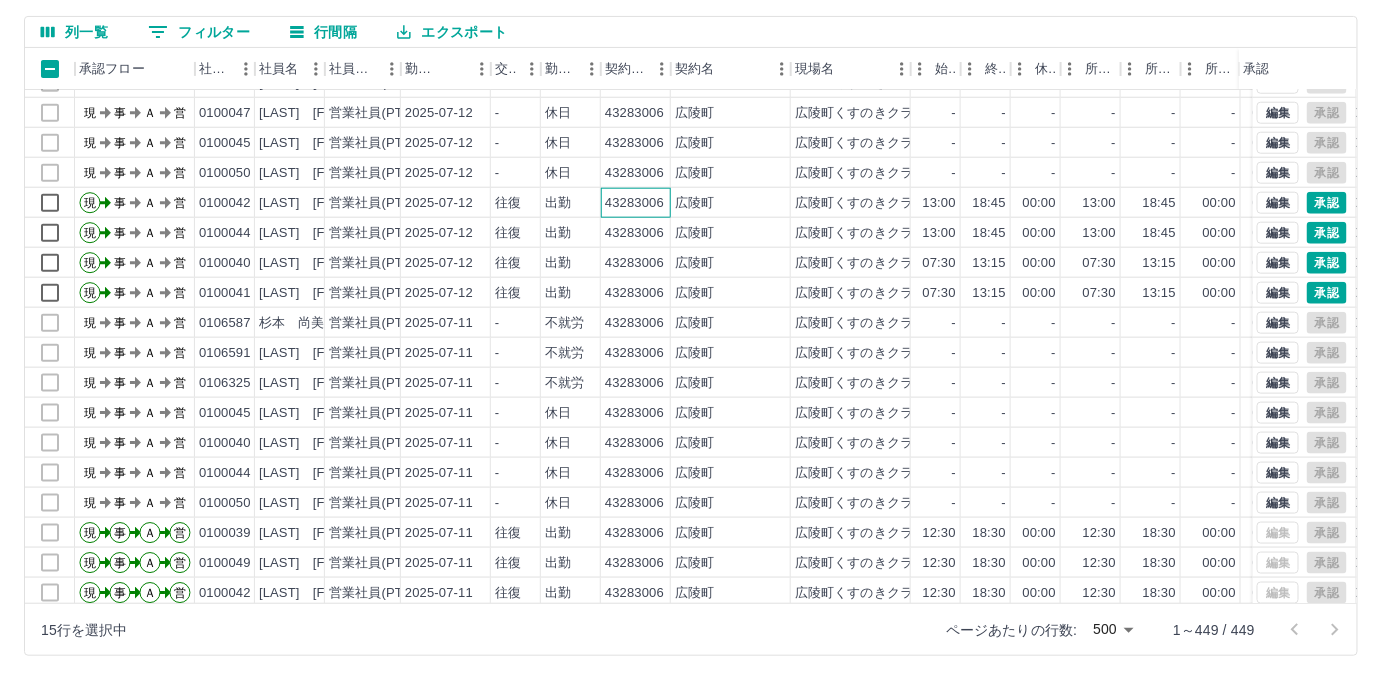 click on "43283006" at bounding box center [634, 203] 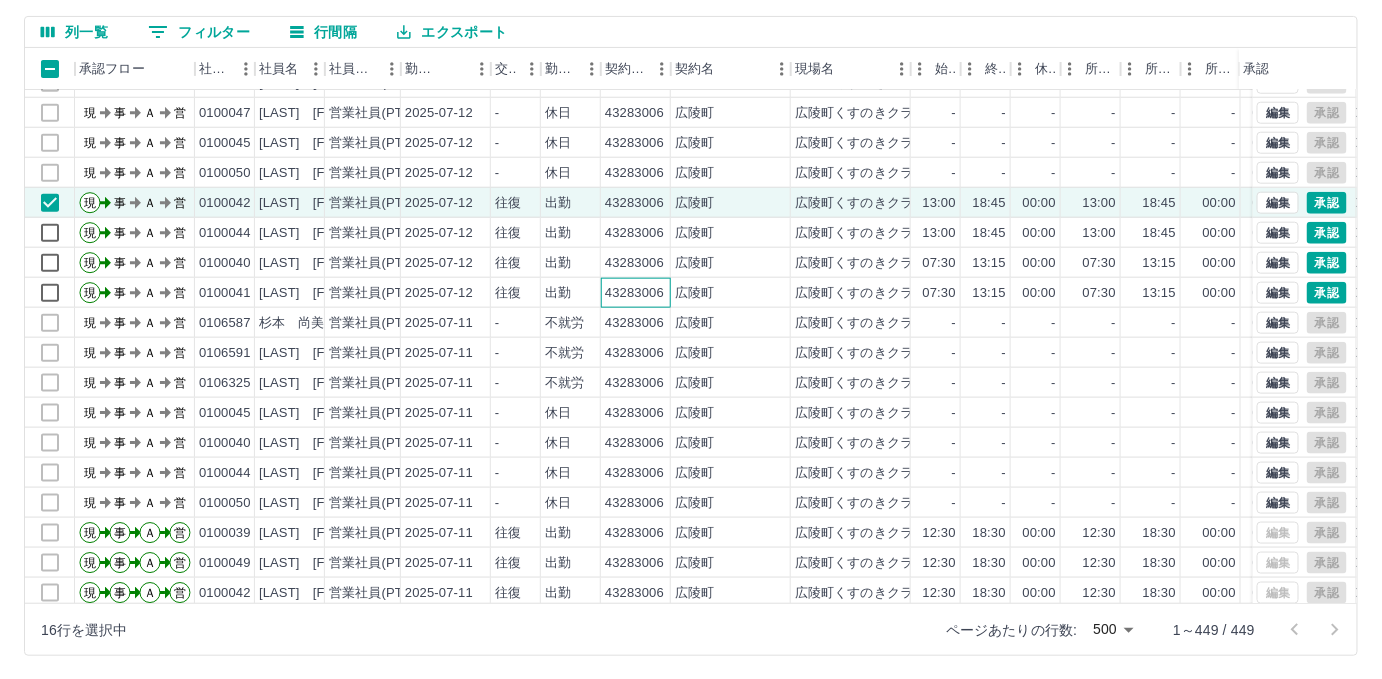 click on "43283006" at bounding box center [634, 293] 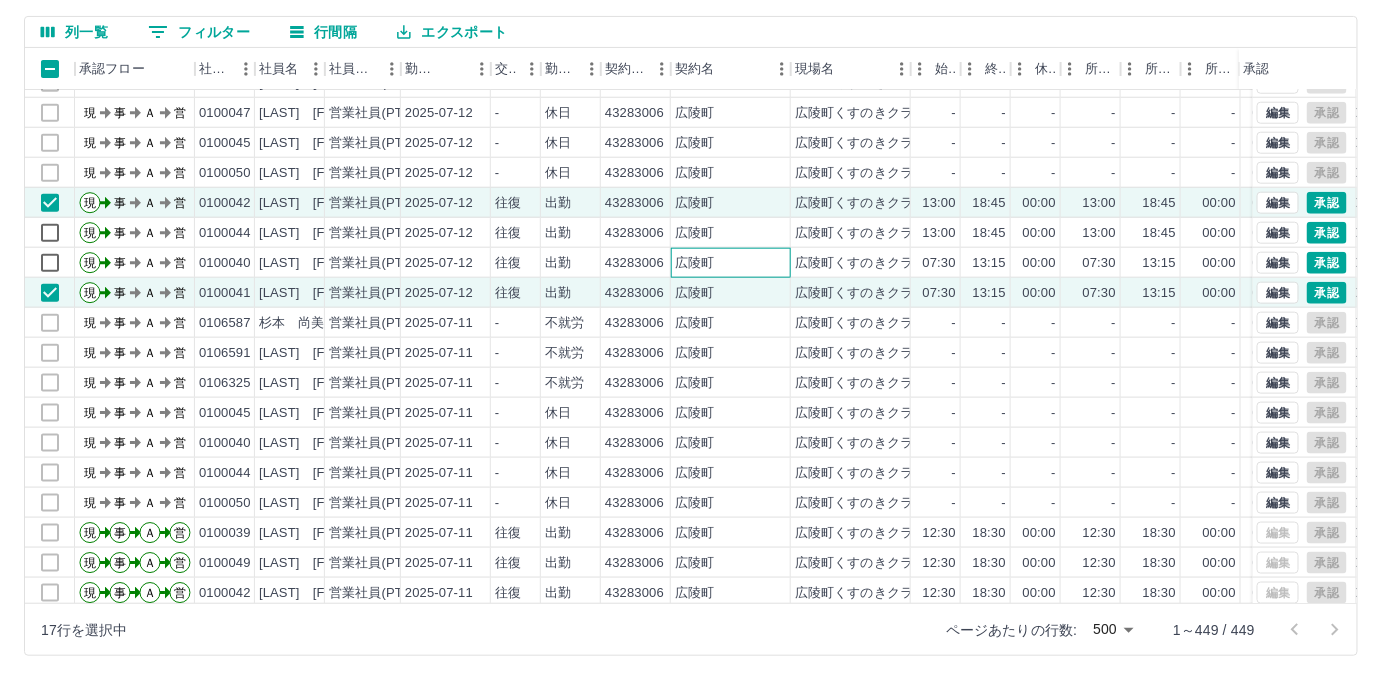 click on "広陵町" at bounding box center (731, 263) 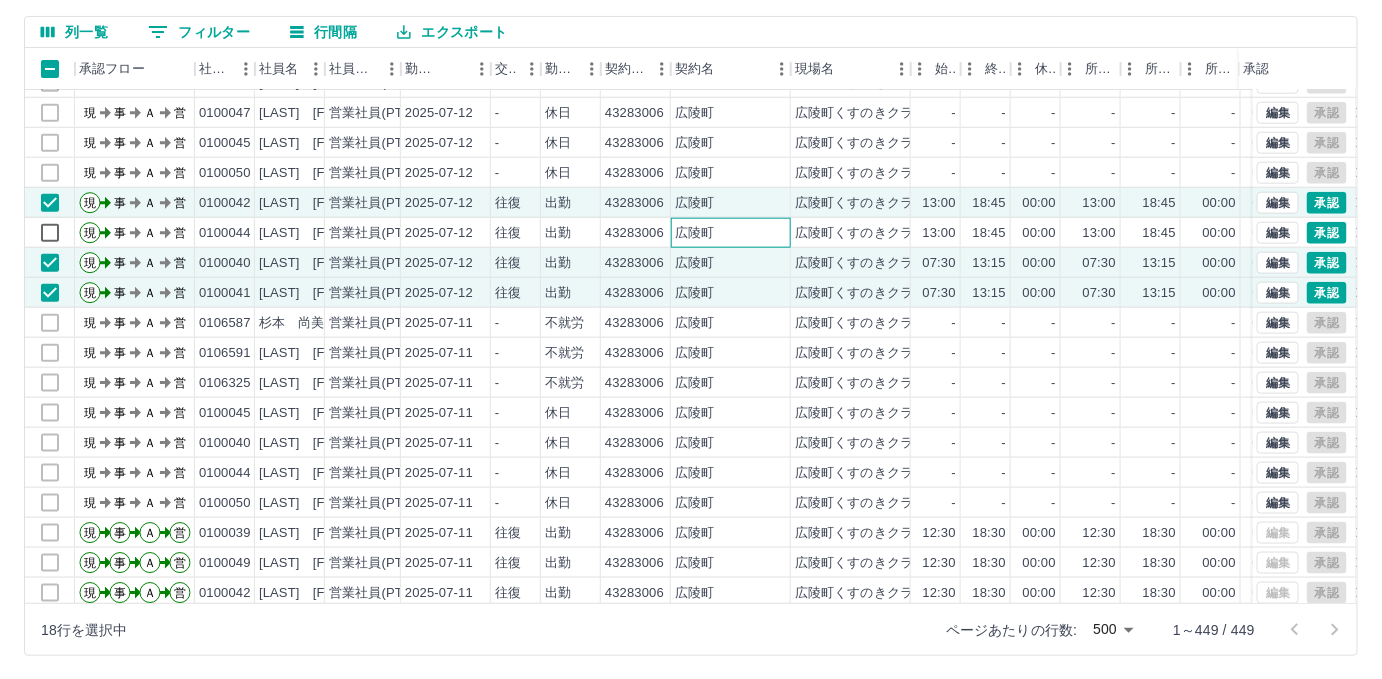 click on "広陵町" at bounding box center [694, 233] 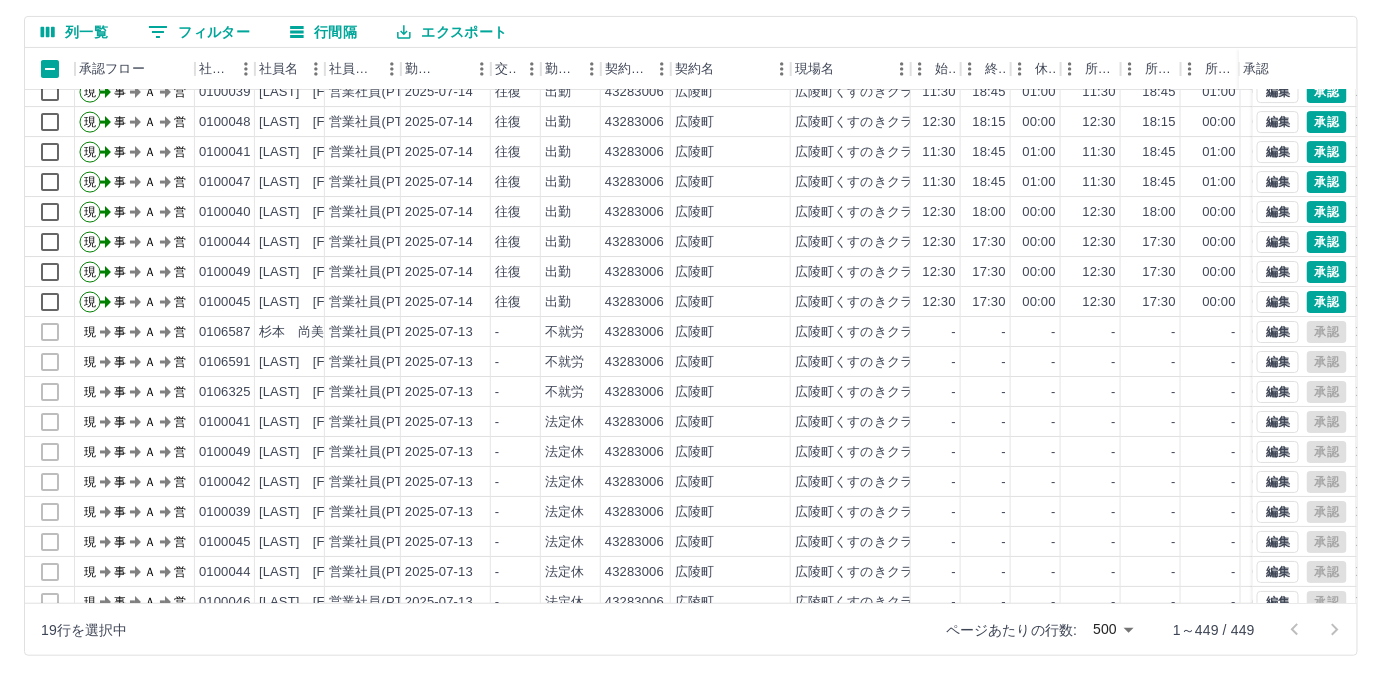 scroll, scrollTop: 7272, scrollLeft: 0, axis: vertical 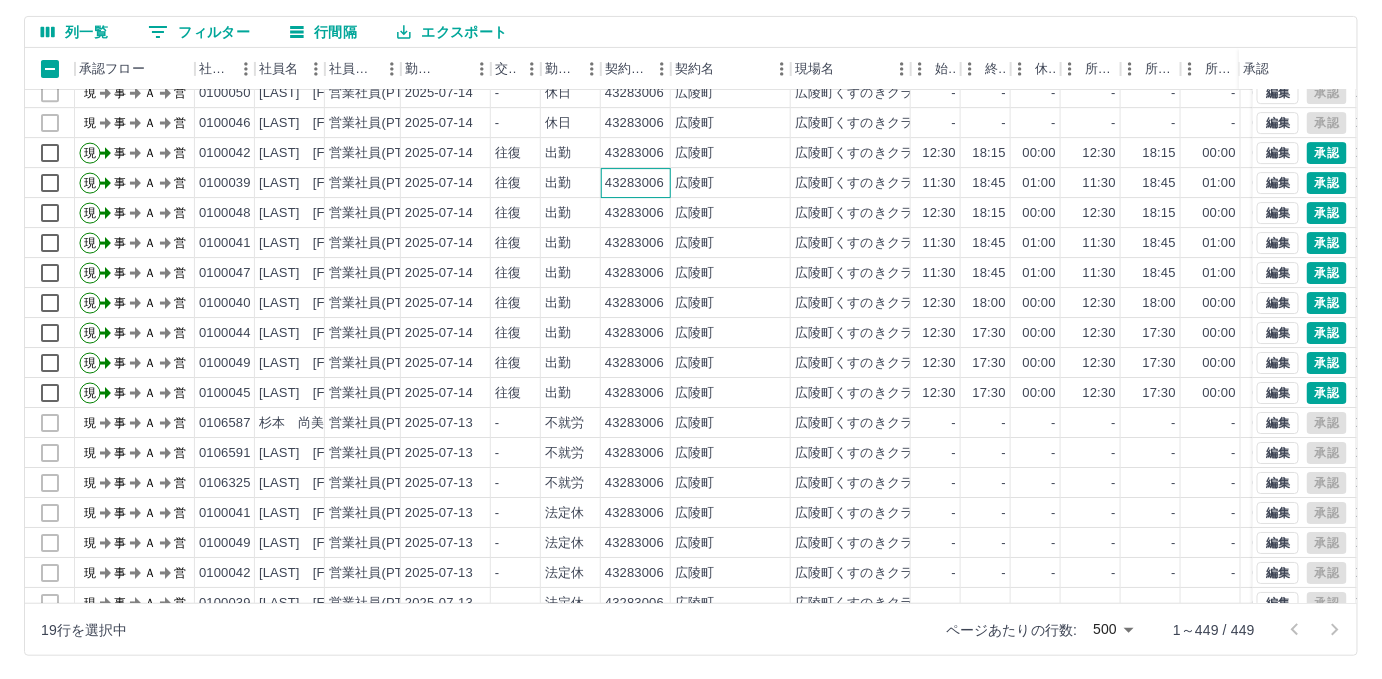 click on "43283006" at bounding box center [634, 183] 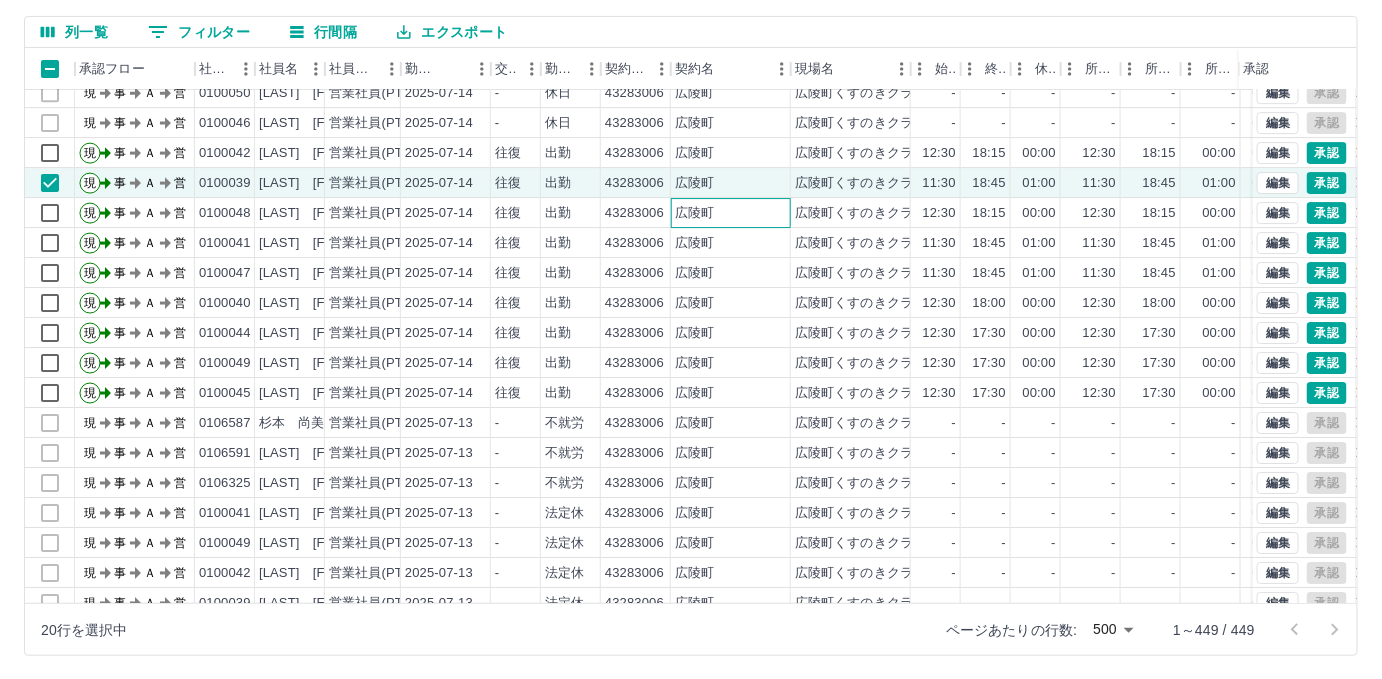 click on "広陵町" at bounding box center [731, 213] 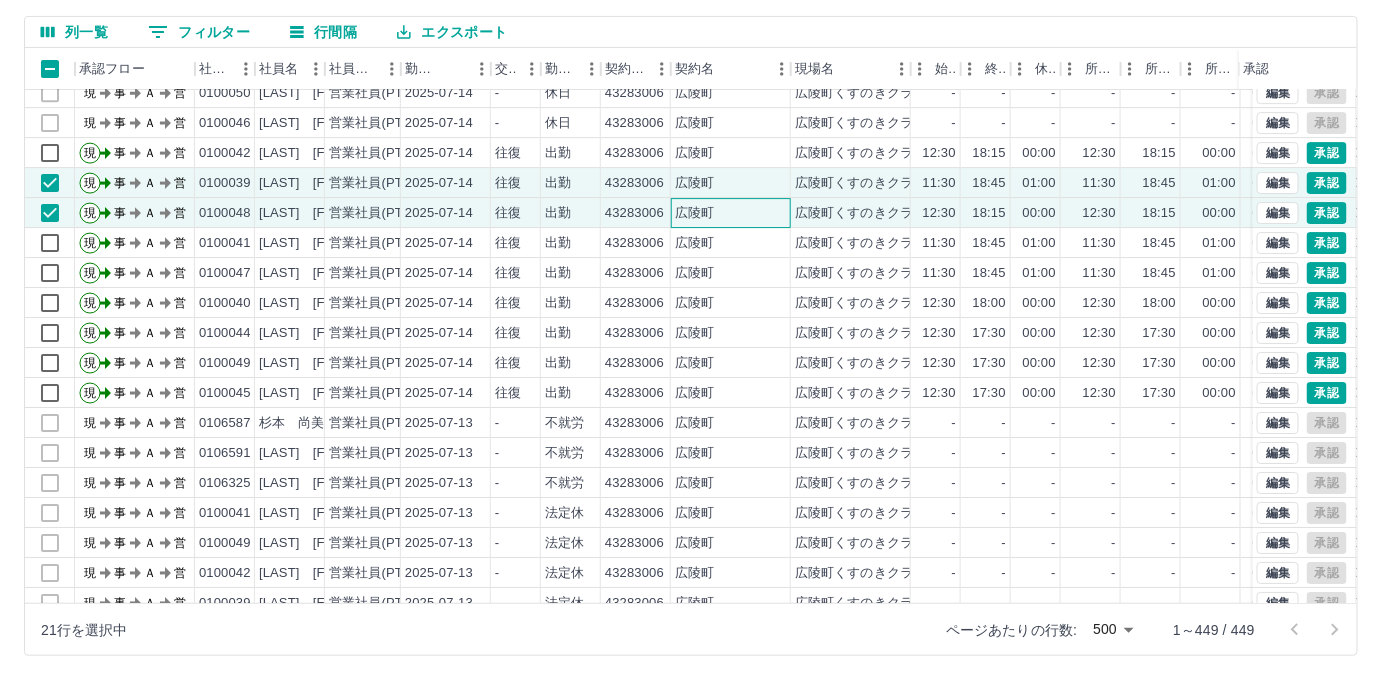 click on "広陵町" at bounding box center [731, 213] 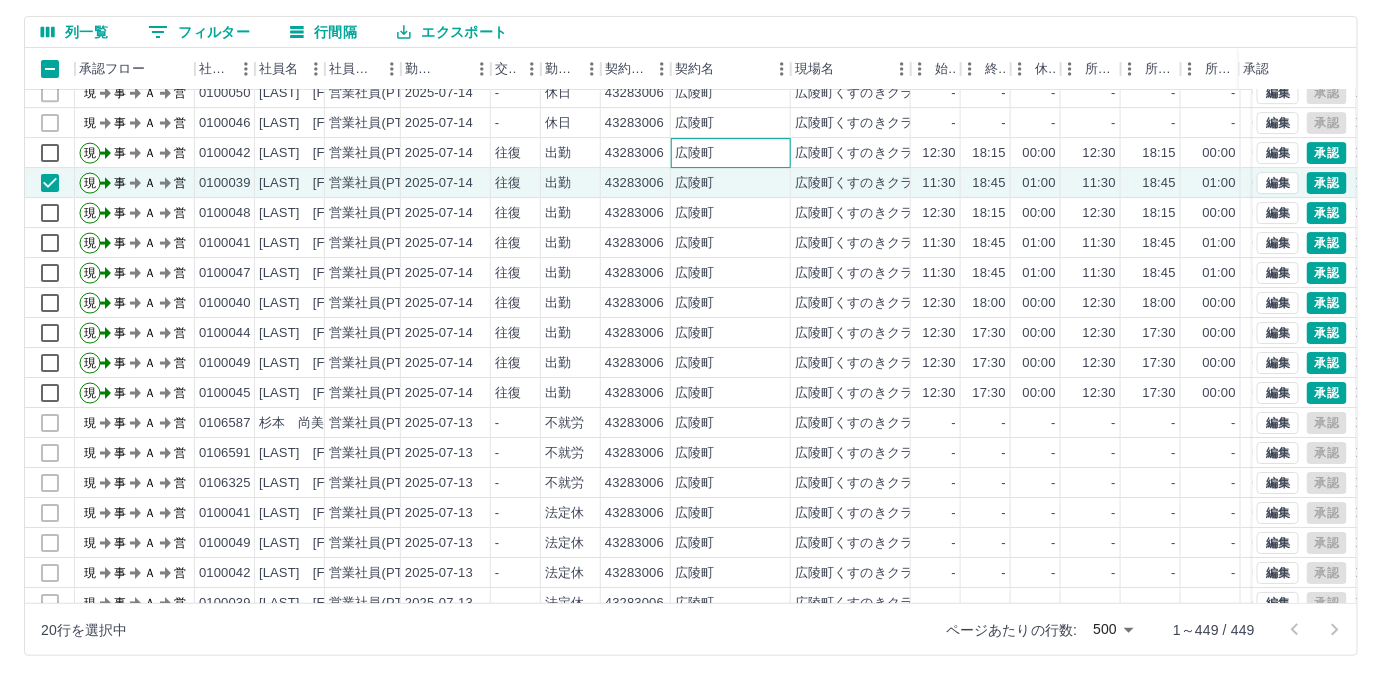 click on "広陵町" at bounding box center (694, 153) 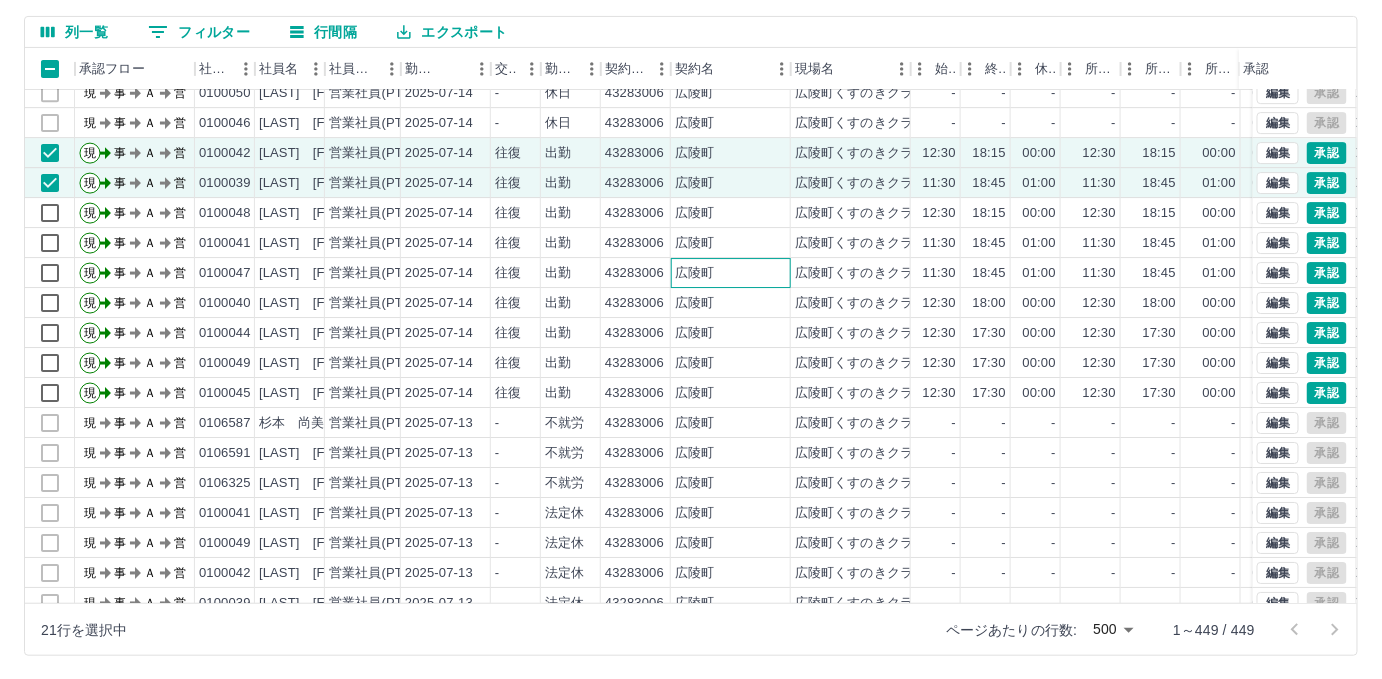 click on "広陵町" at bounding box center (694, 273) 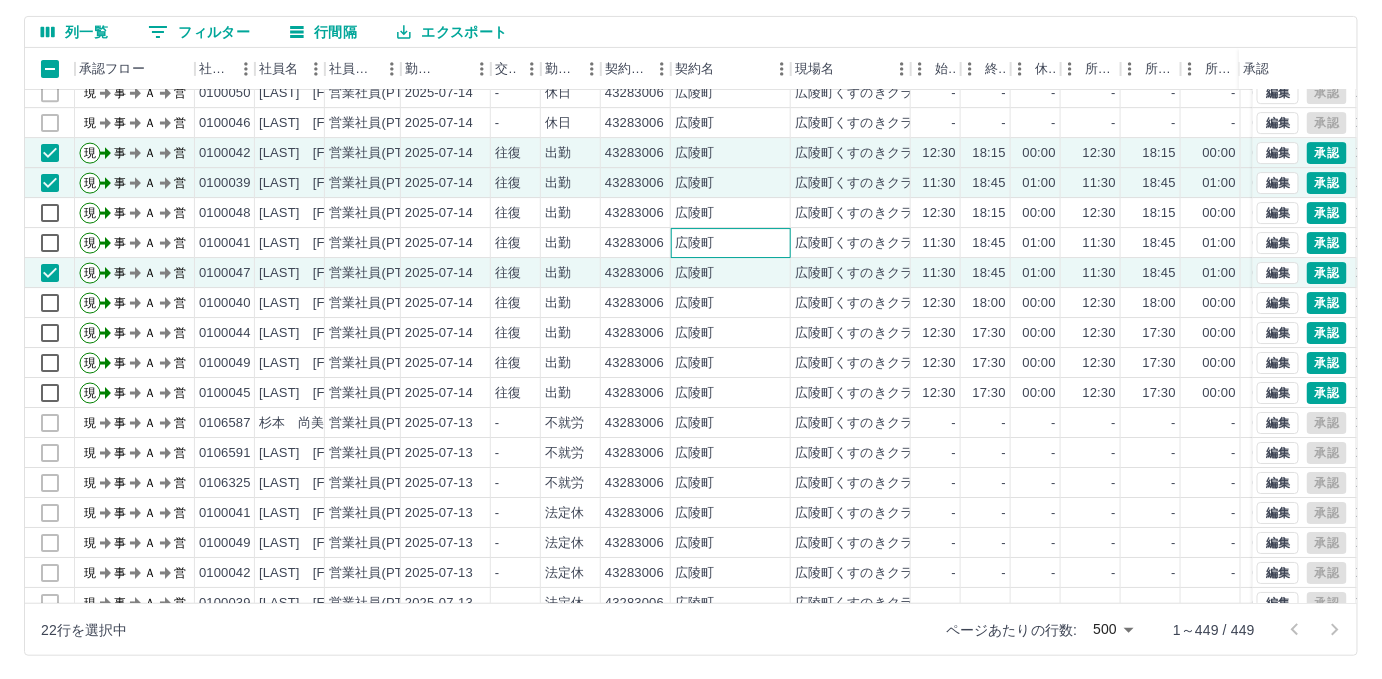 click on "広陵町" at bounding box center [731, 243] 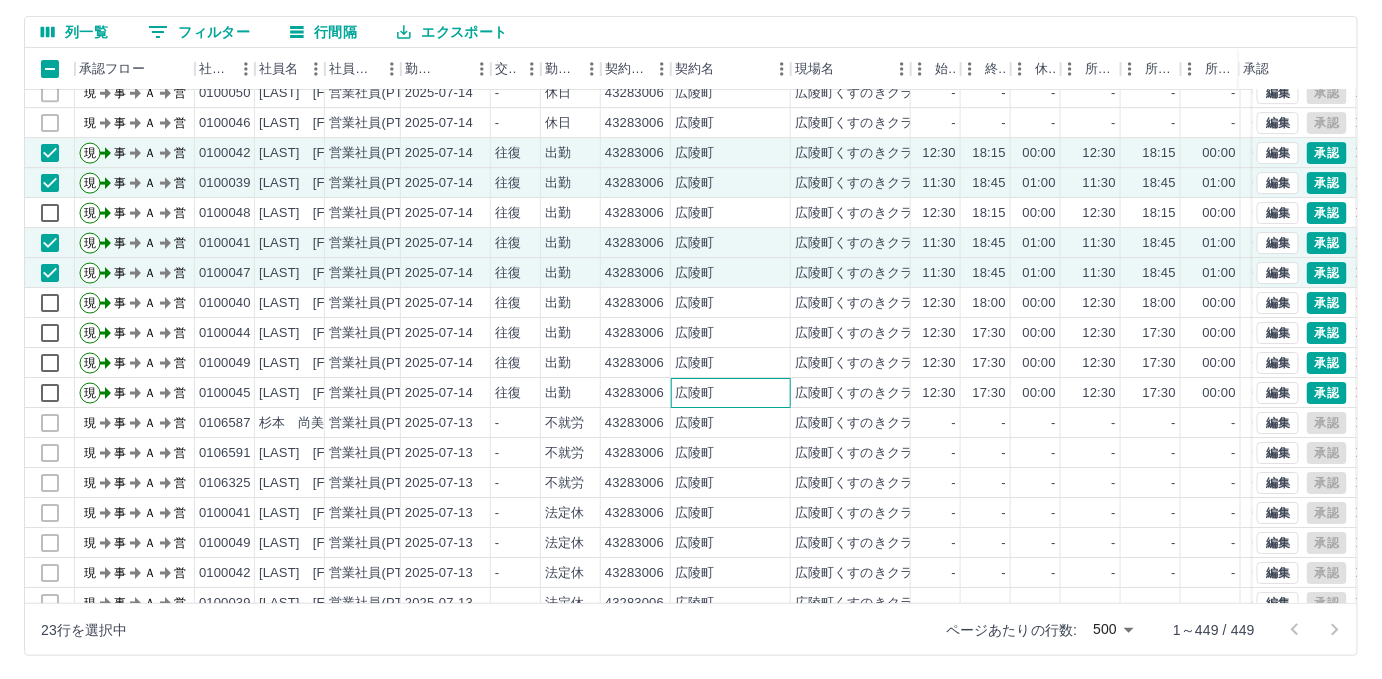 click on "広陵町" at bounding box center (694, 393) 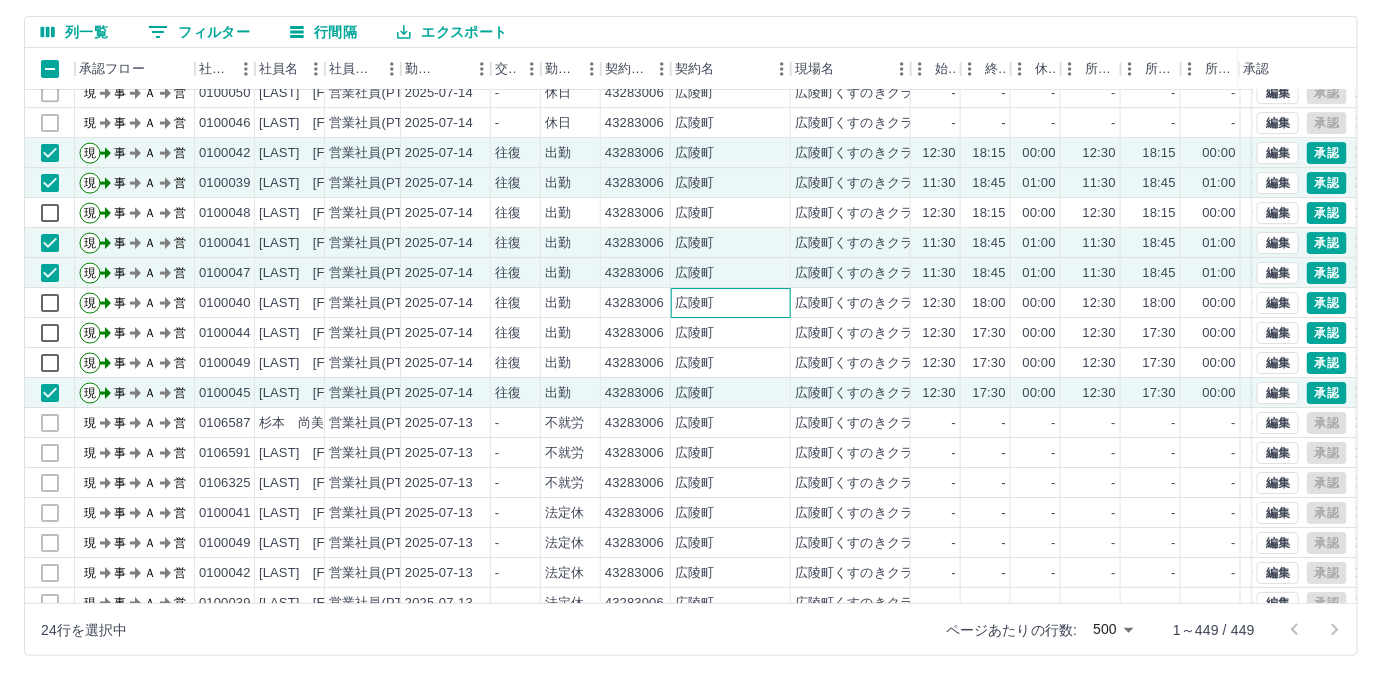 click on "広陵町" at bounding box center (694, 303) 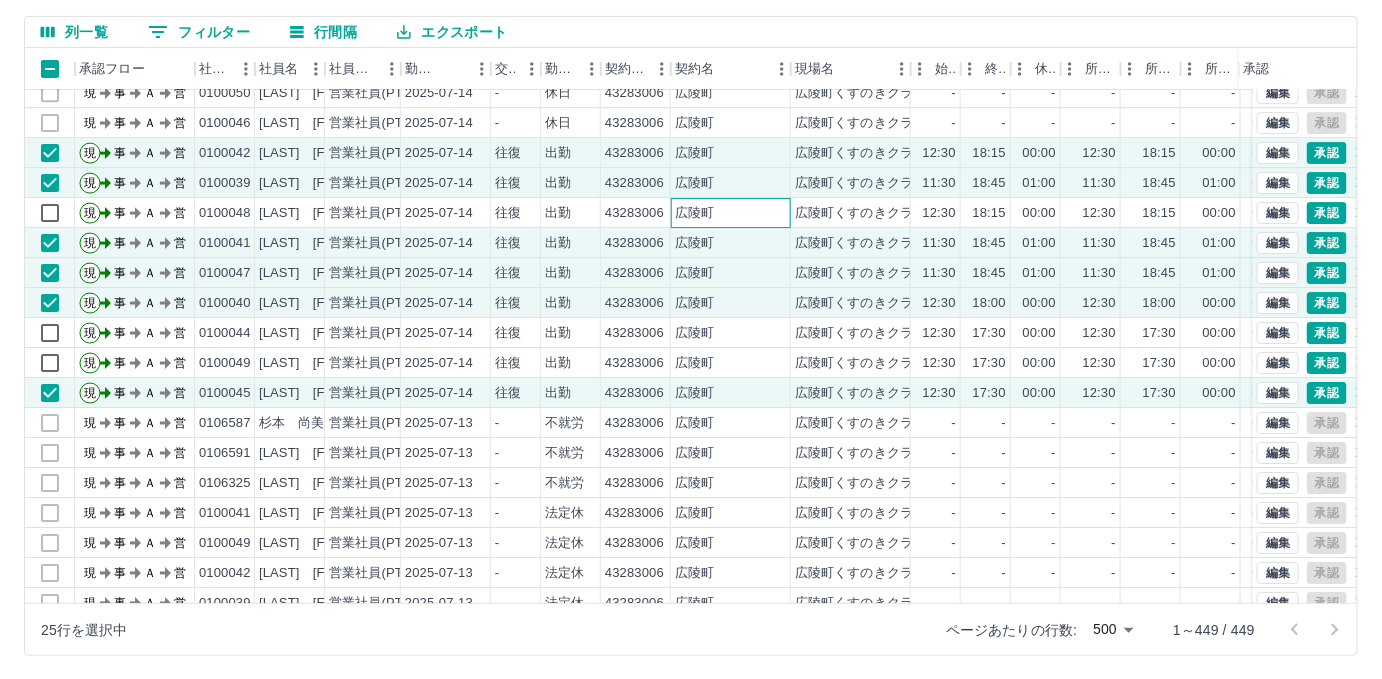 click on "広陵町" at bounding box center [694, 213] 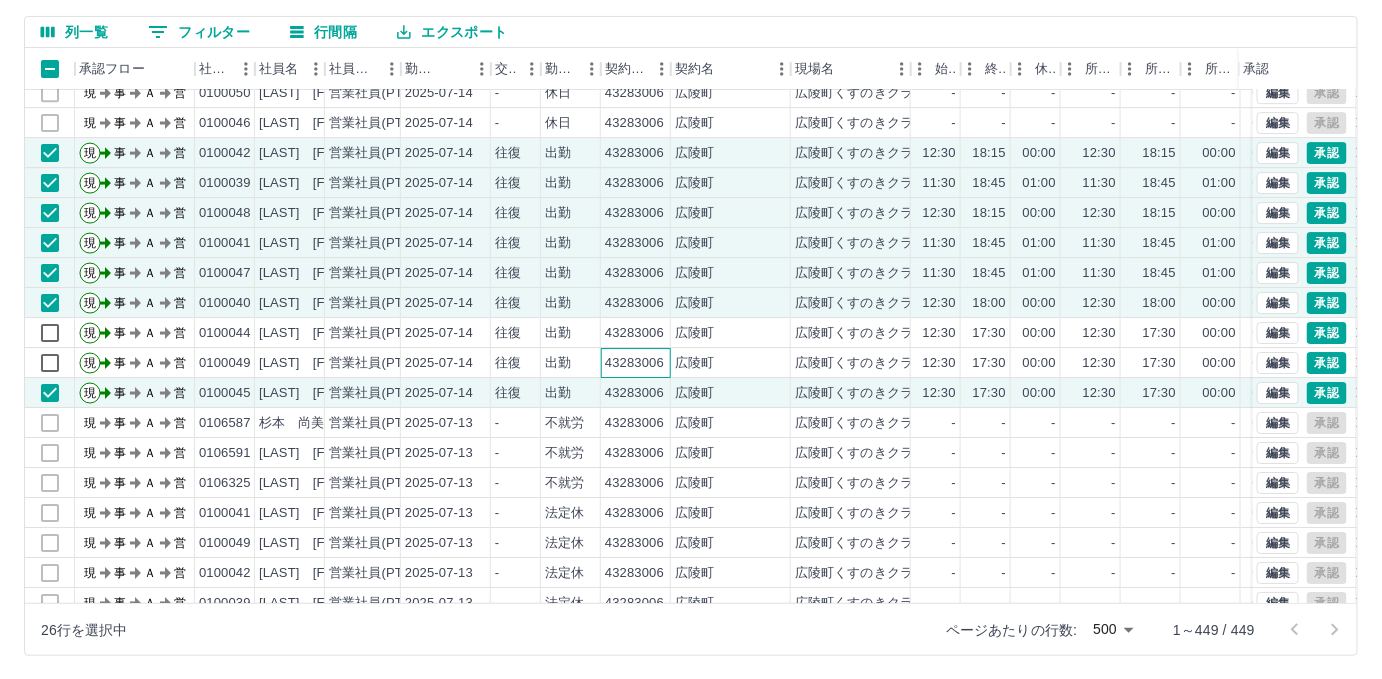click on "43283006" at bounding box center (634, 363) 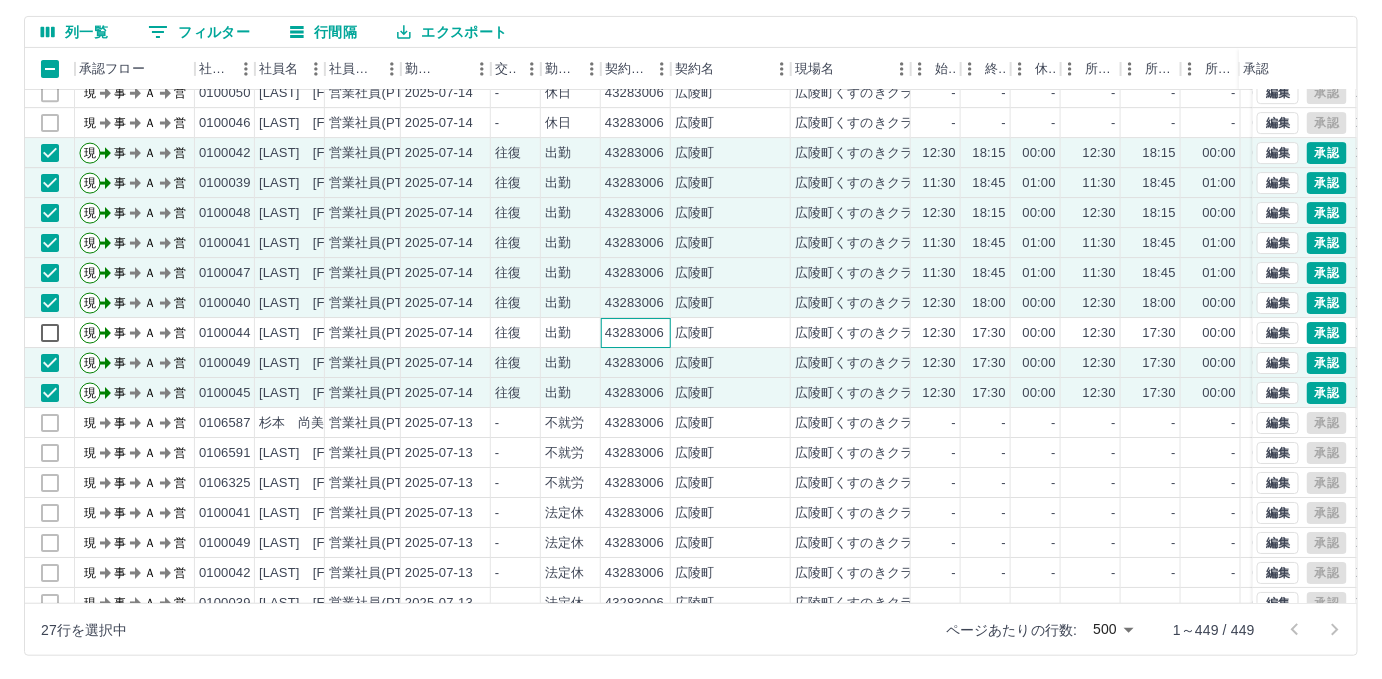 click on "43283006" at bounding box center (634, 333) 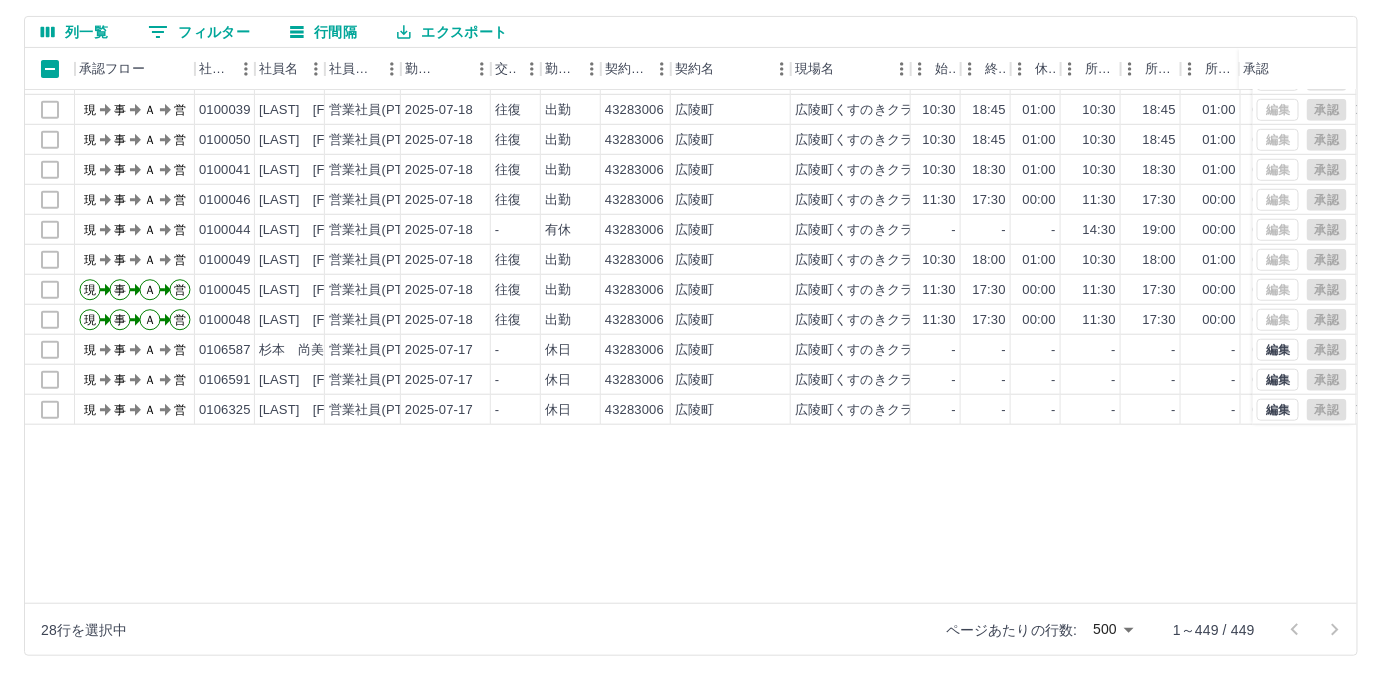 scroll, scrollTop: 5000, scrollLeft: 0, axis: vertical 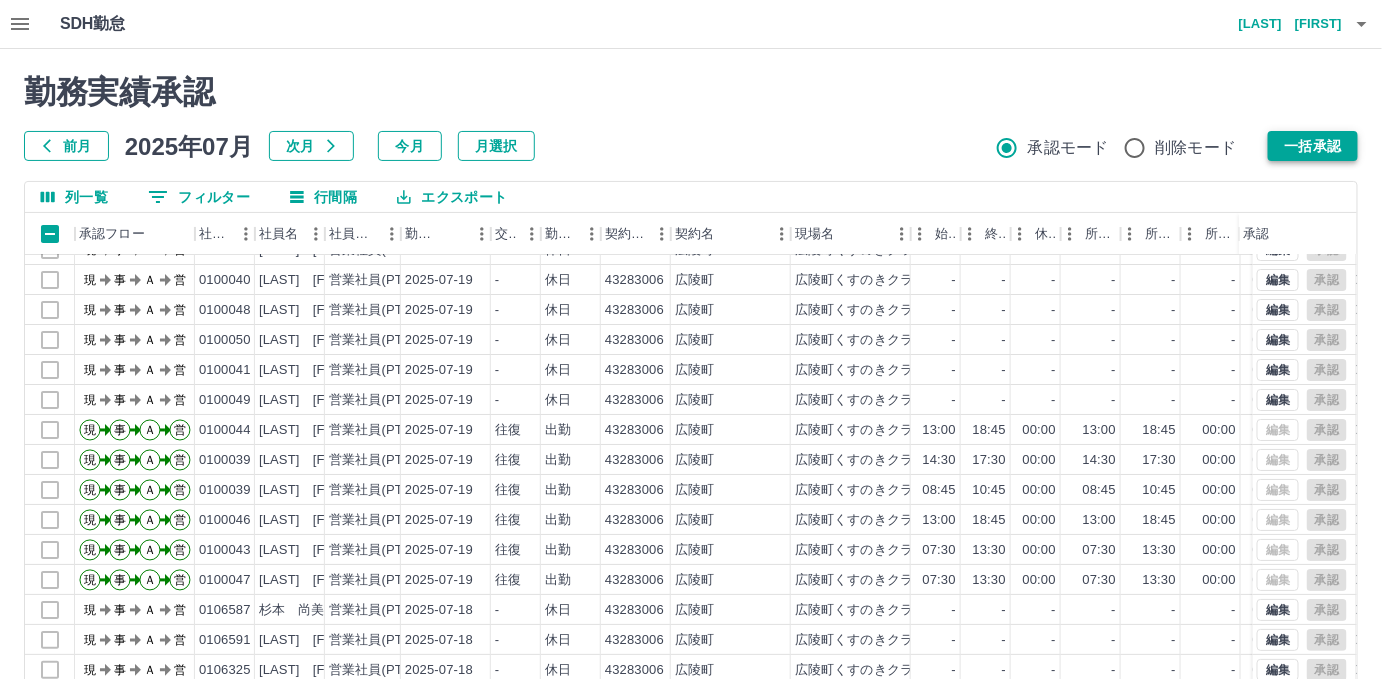 click on "一括承認" at bounding box center [1313, 146] 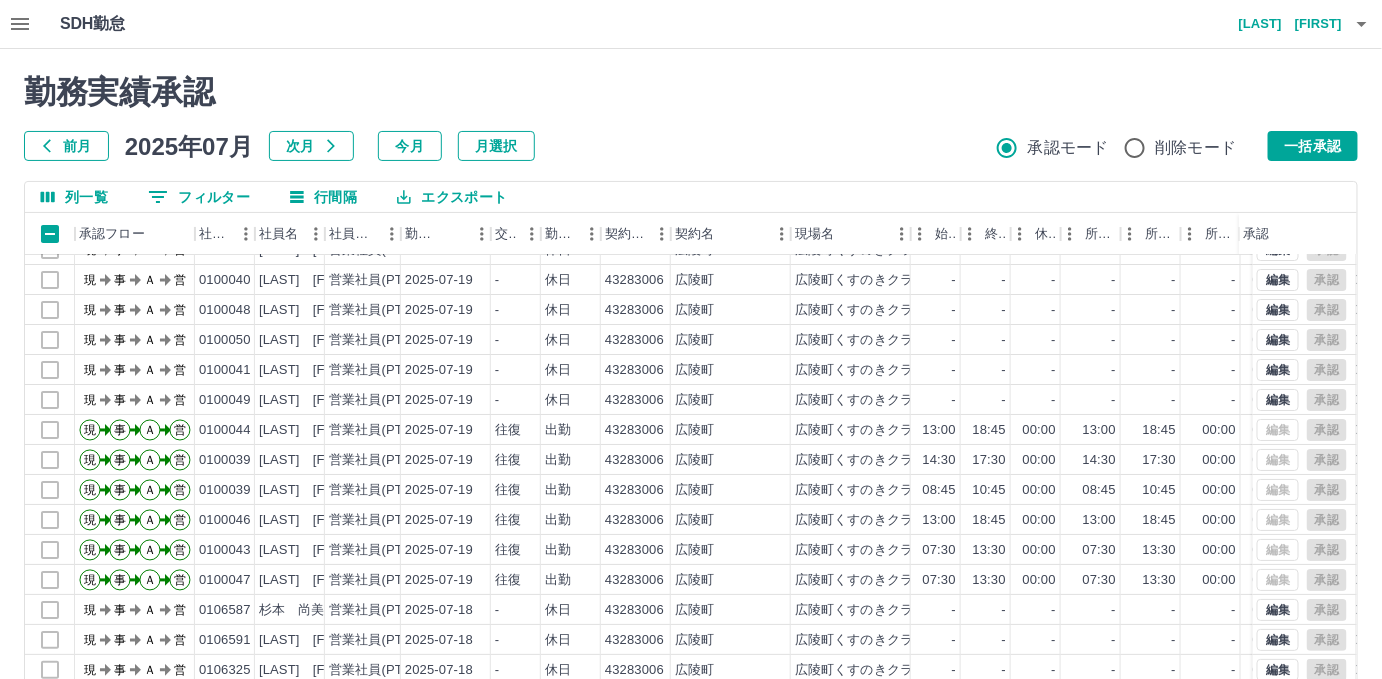 click on "[LAST]　[FIRST]" at bounding box center [1282, 24] 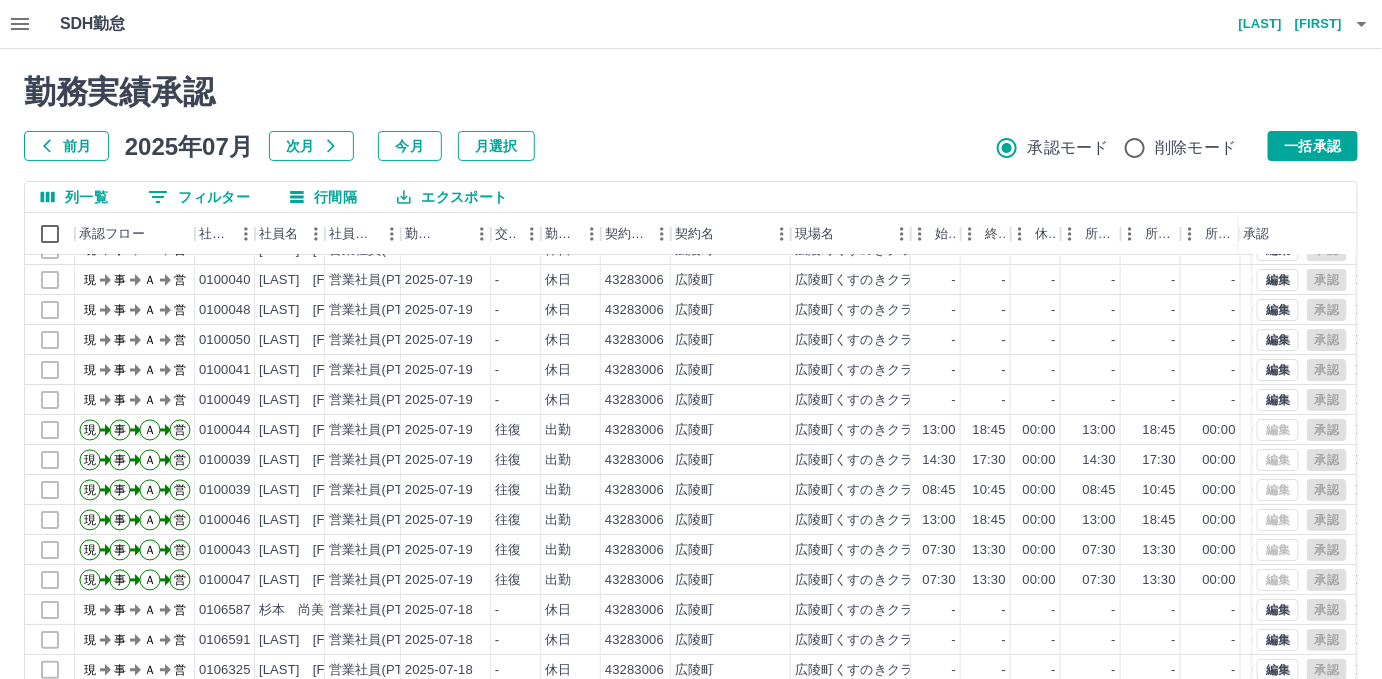 click at bounding box center (691, 339) 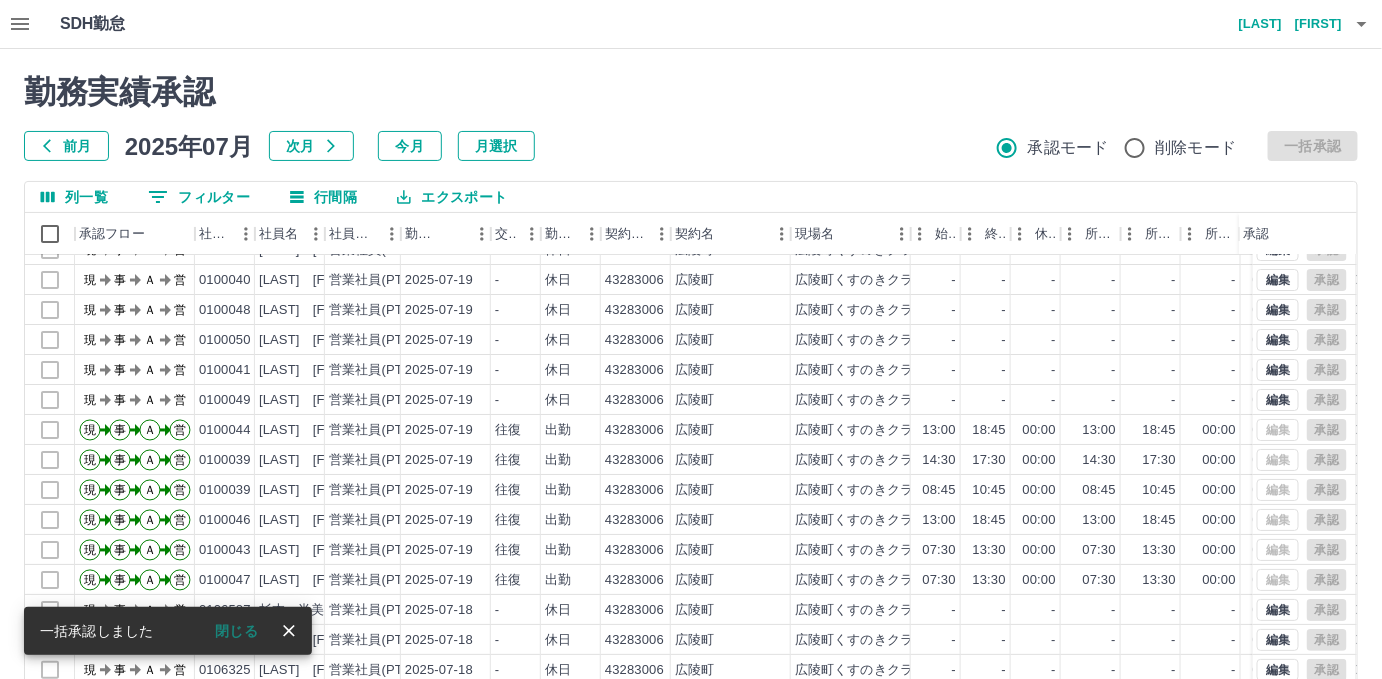 click 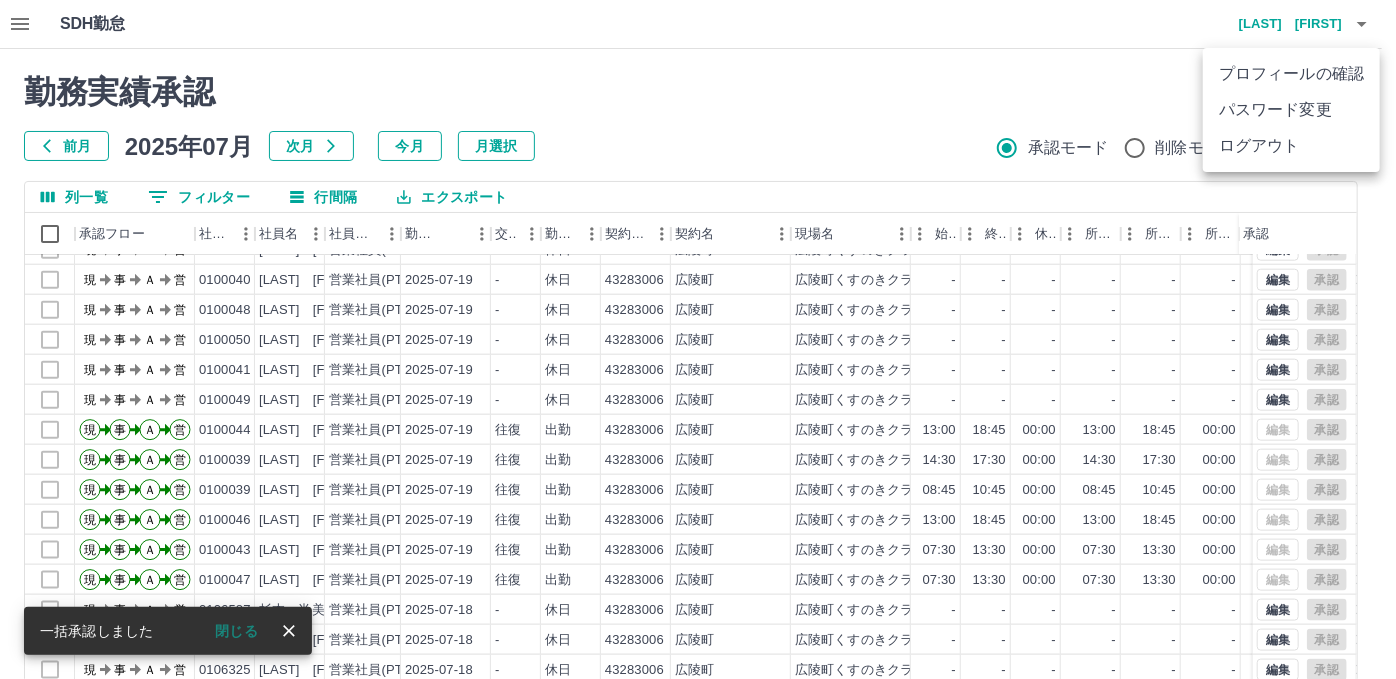 click on "ログアウト" at bounding box center (1291, 146) 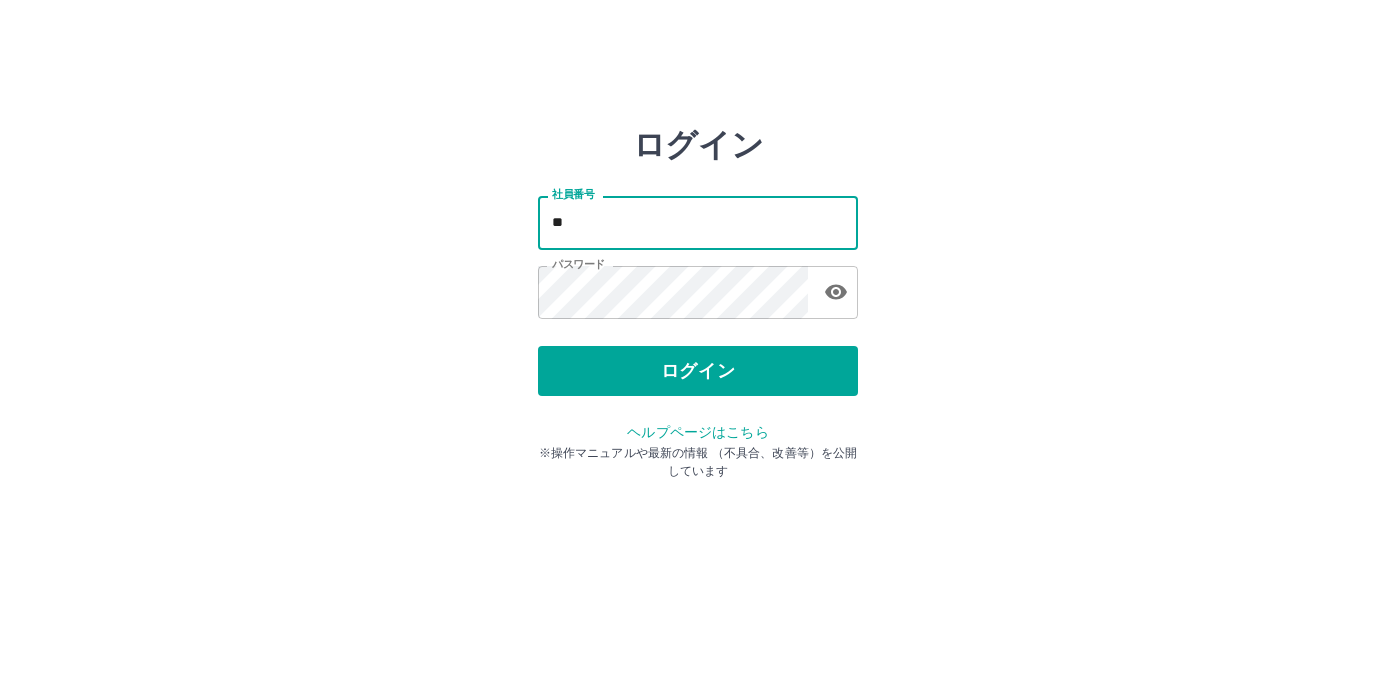 scroll, scrollTop: 0, scrollLeft: 0, axis: both 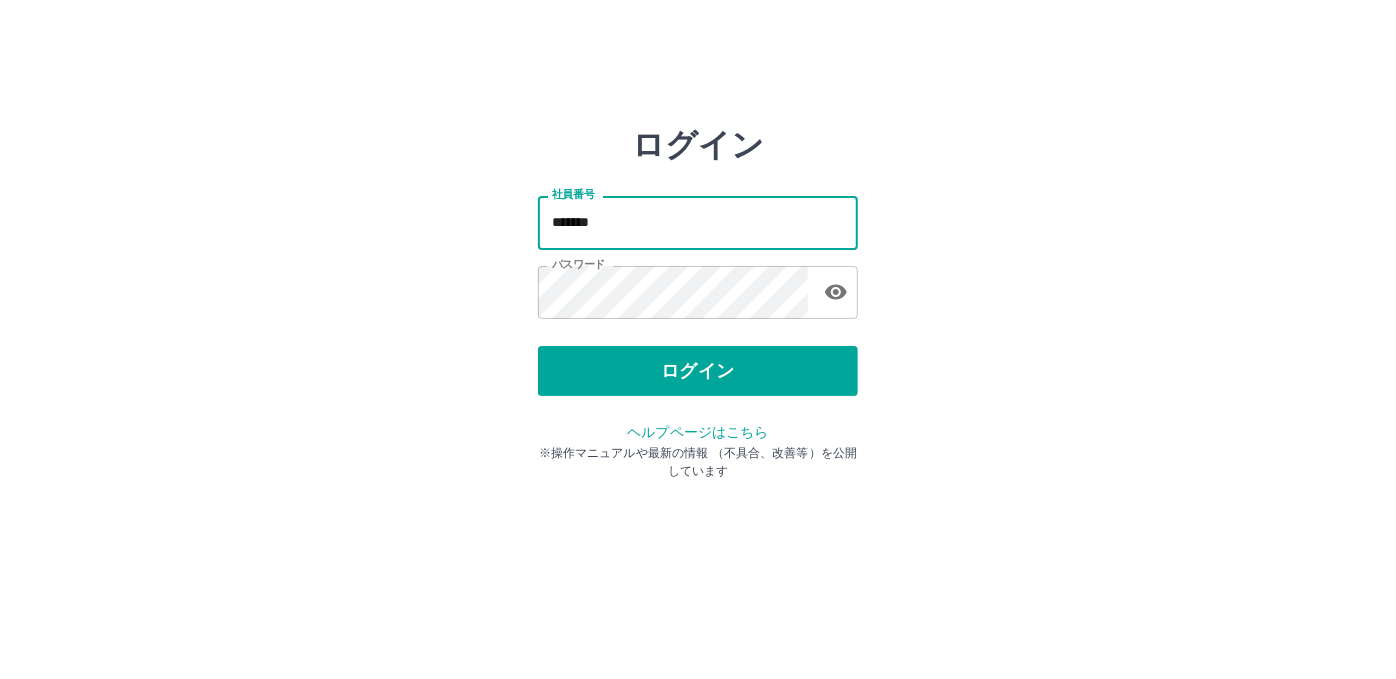 type on "*******" 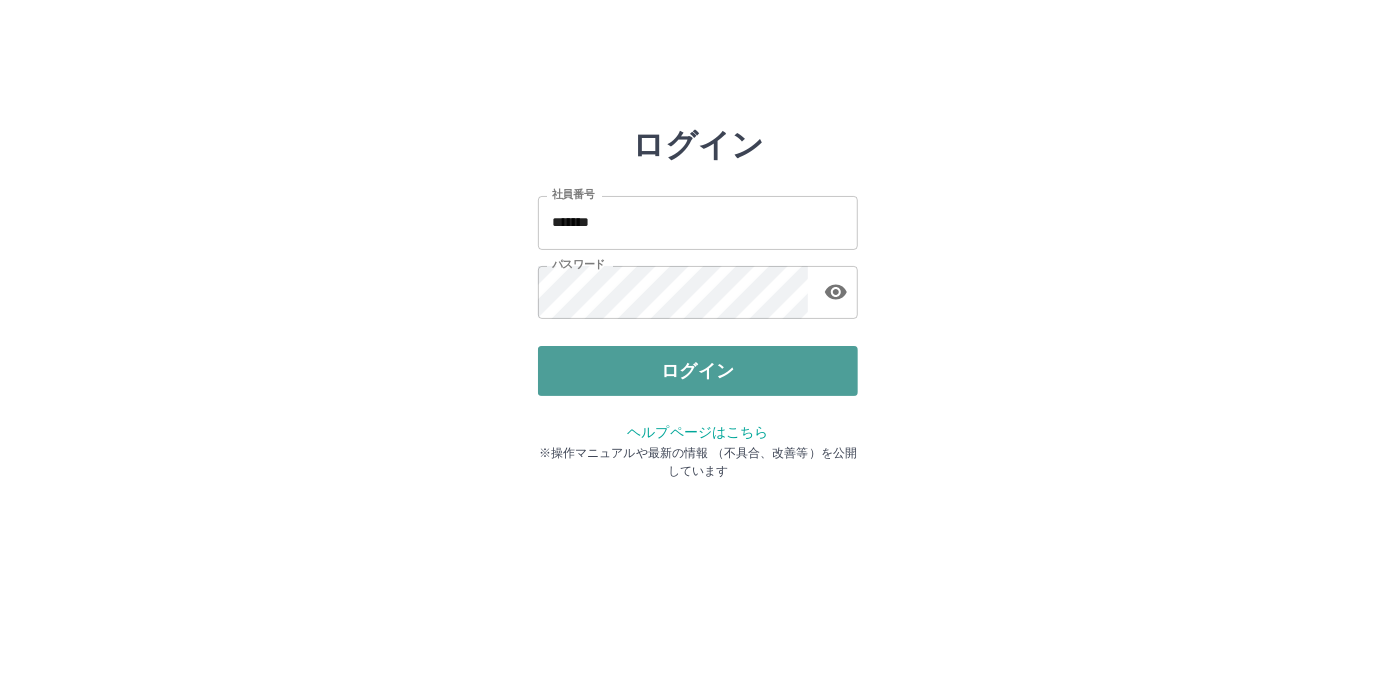 click on "ログイン" at bounding box center [698, 371] 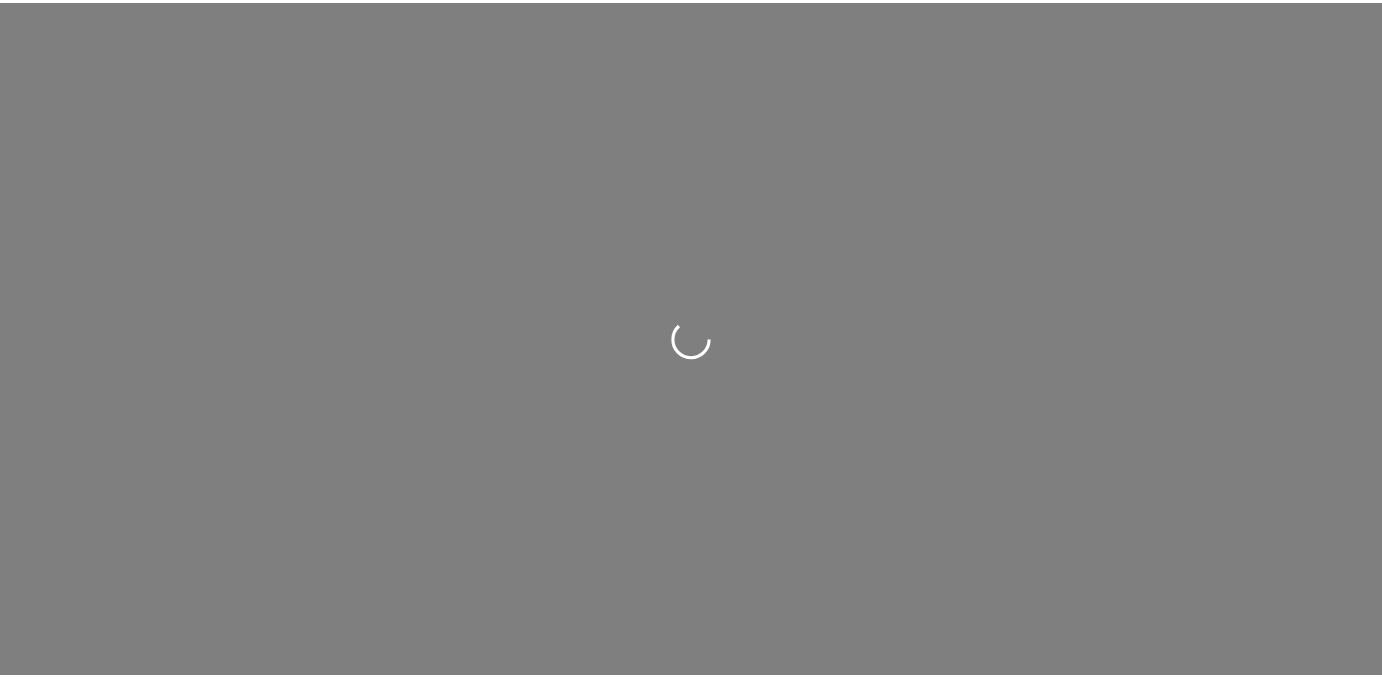 scroll, scrollTop: 0, scrollLeft: 0, axis: both 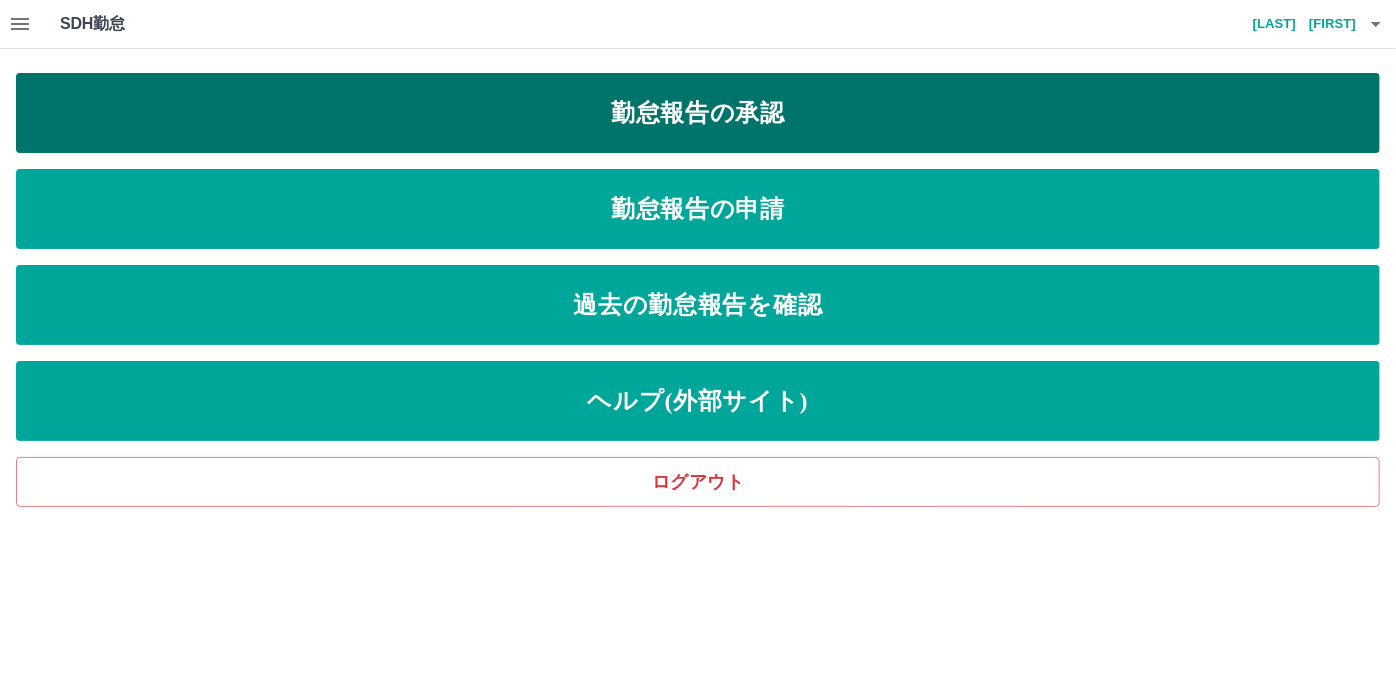 click on "勤怠報告の承認" at bounding box center (698, 113) 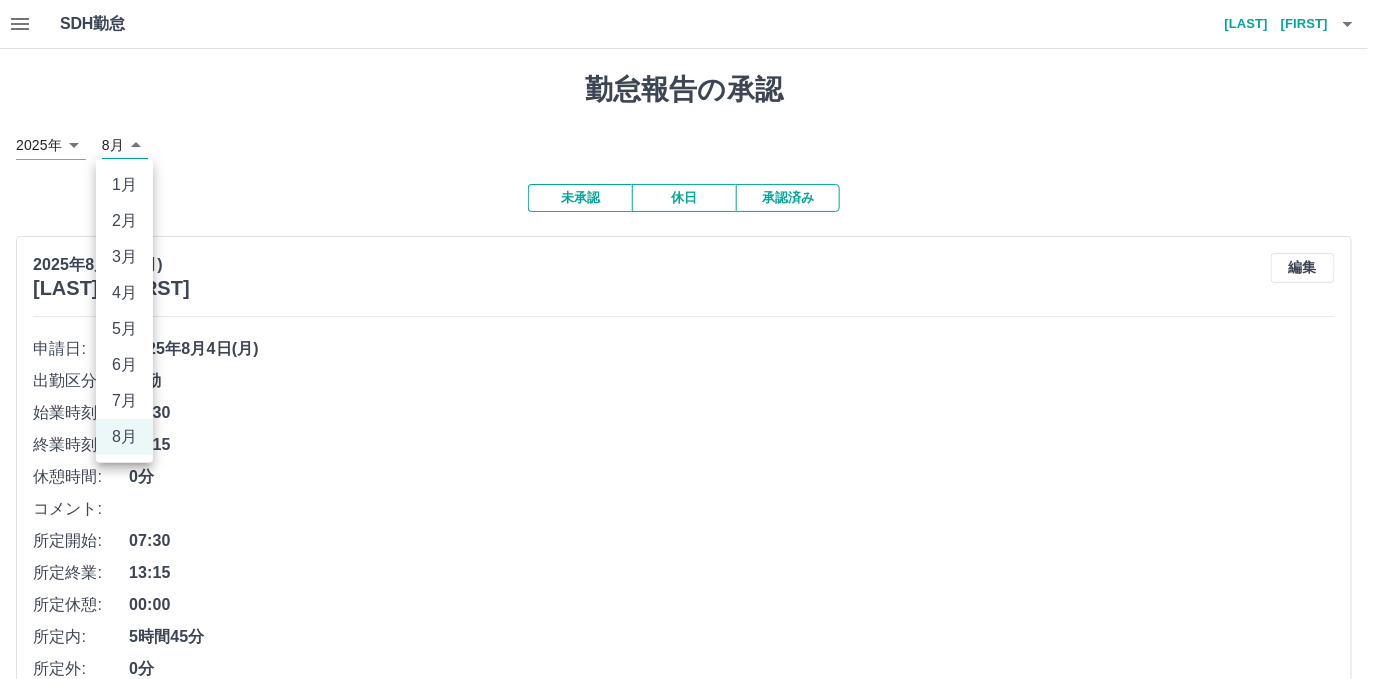 click on "SDH勤怠 [LAST]　[FIRST] 勤怠報告の承認 [YEAR]年 **** [MONTH] * 未承認 休日 承認済み [YEAR][MONTH][DAY]([DAYOFWEEK]) [LAST]　[FIRST] 編集 申請日: [YEAR][MONTH][DAY]([DAYOFWEEK]) 出勤区分: 出勤 始業時刻: 07:30 終業時刻: 13:15 休憩時間: 0分 コメント: 所定開始: 07:30 所定終業: 13:15 所定休憩: 00:00 所定内: 5時間45分 所定外: 0分 承認する SDH勤怠 1月 2月 3月 4月 5月 6月 7月 8月" at bounding box center [691, 396] 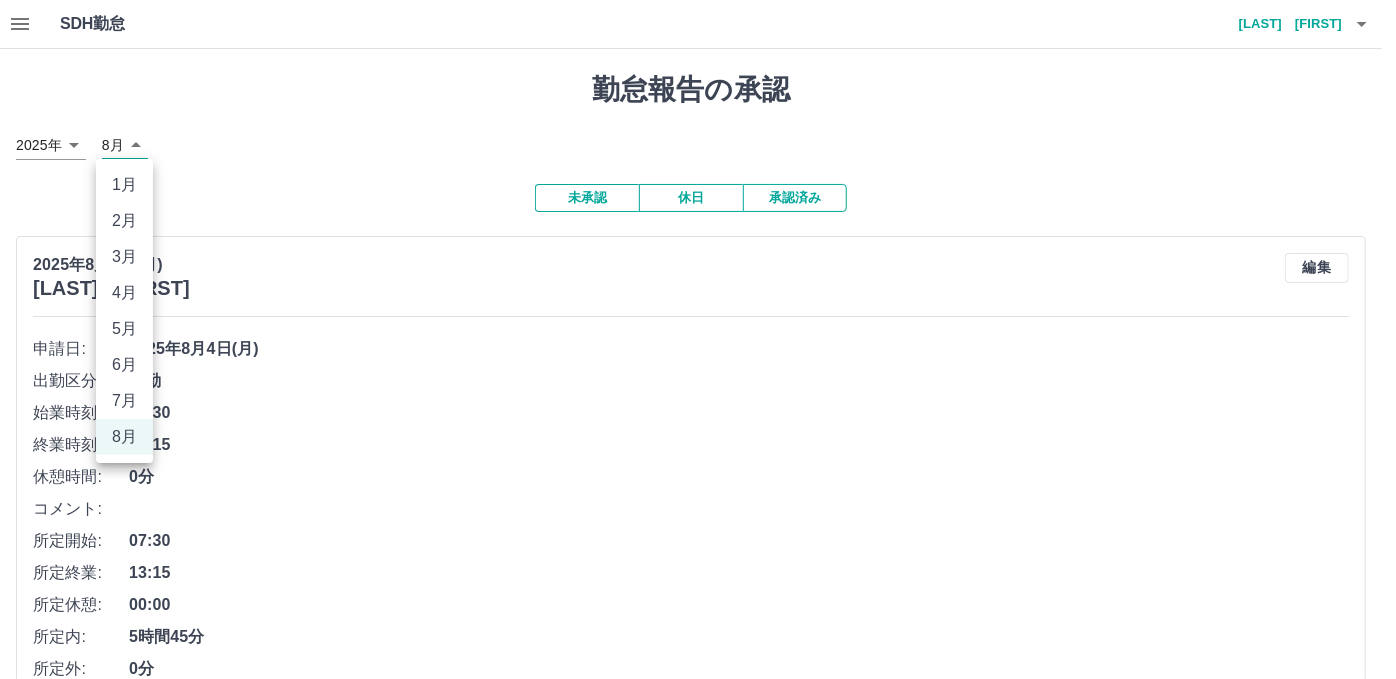 click on "7月" at bounding box center [124, 401] 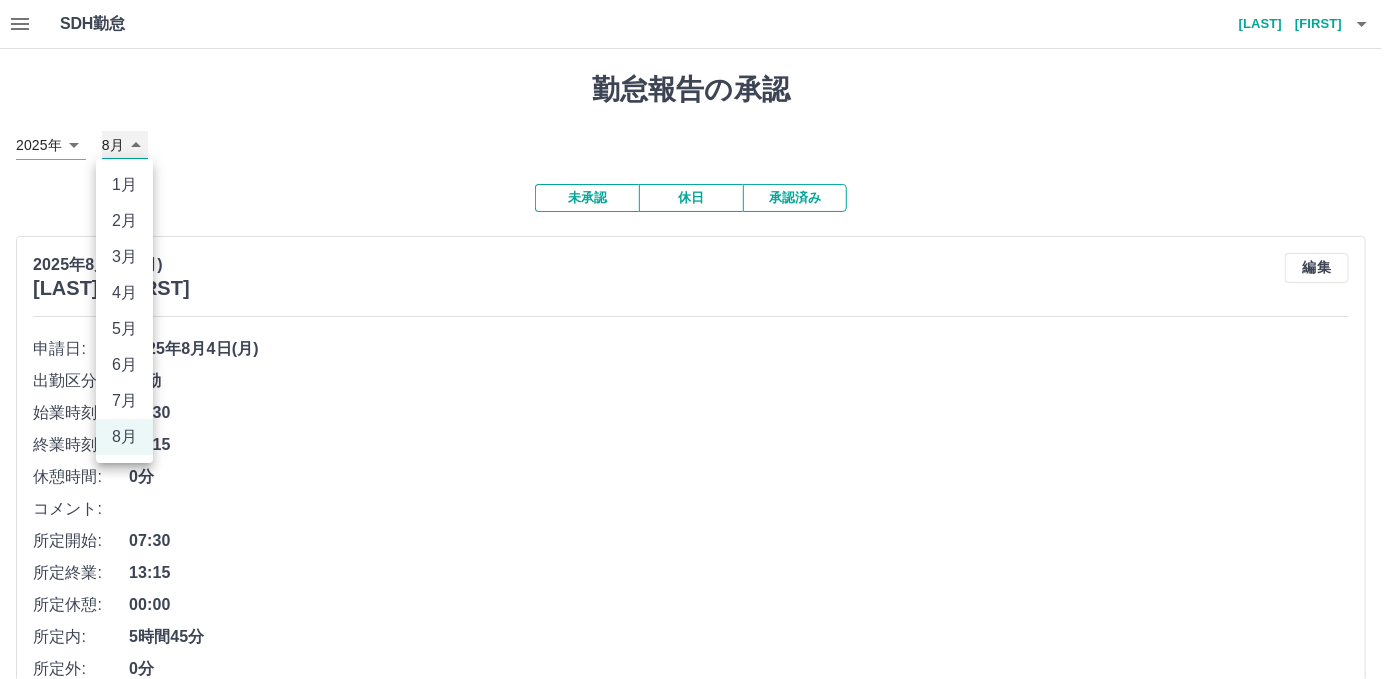 type on "*" 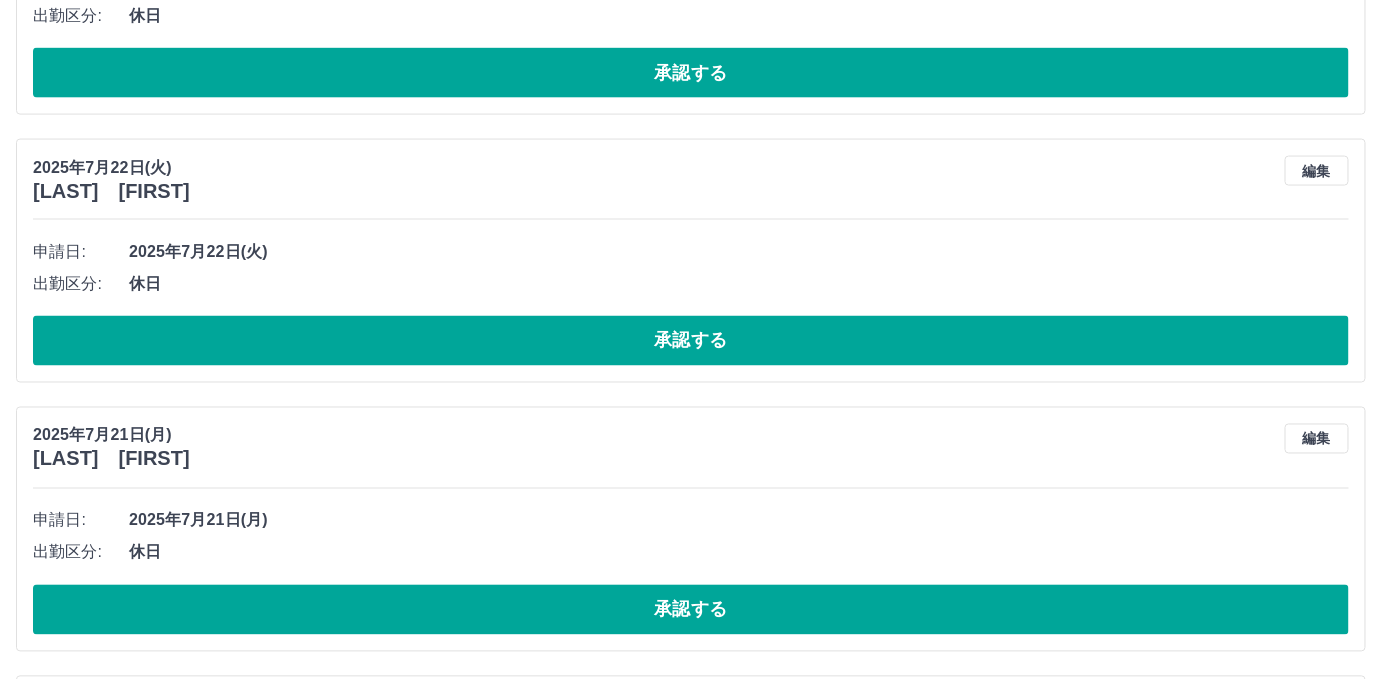 scroll, scrollTop: 6319, scrollLeft: 0, axis: vertical 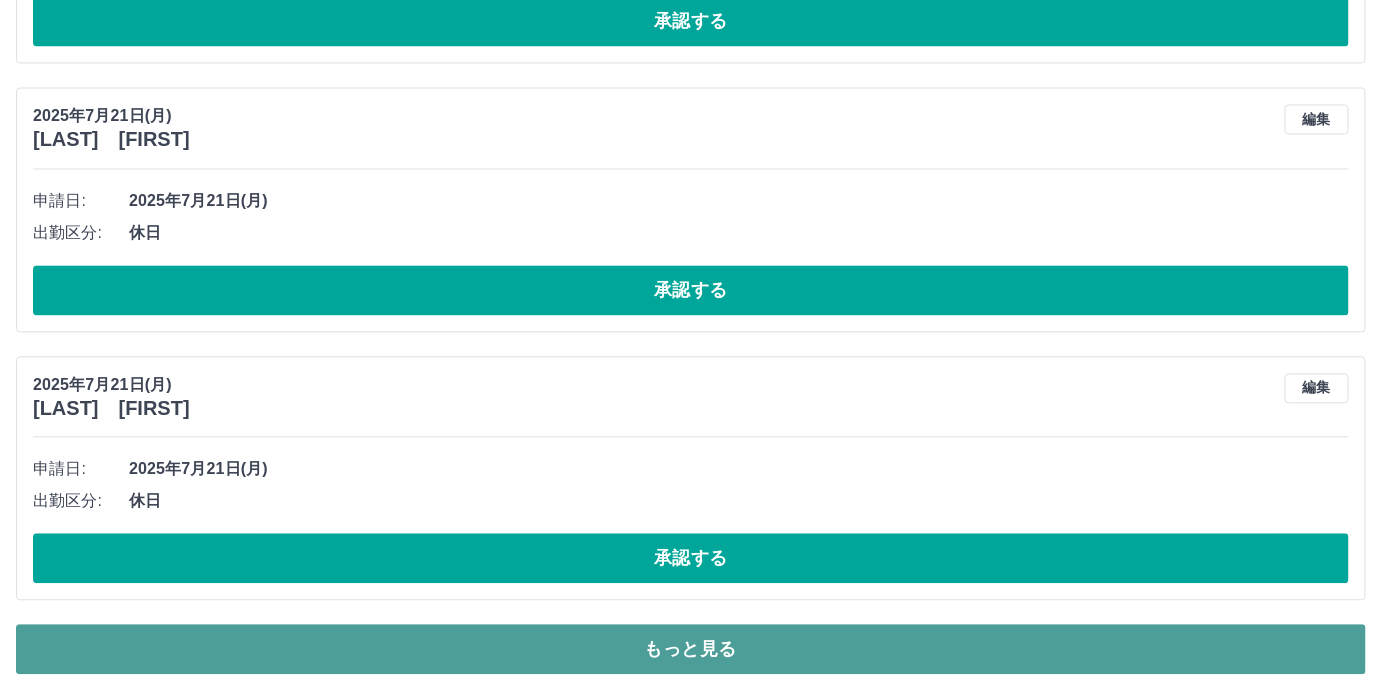 click on "もっと見る" at bounding box center (691, 650) 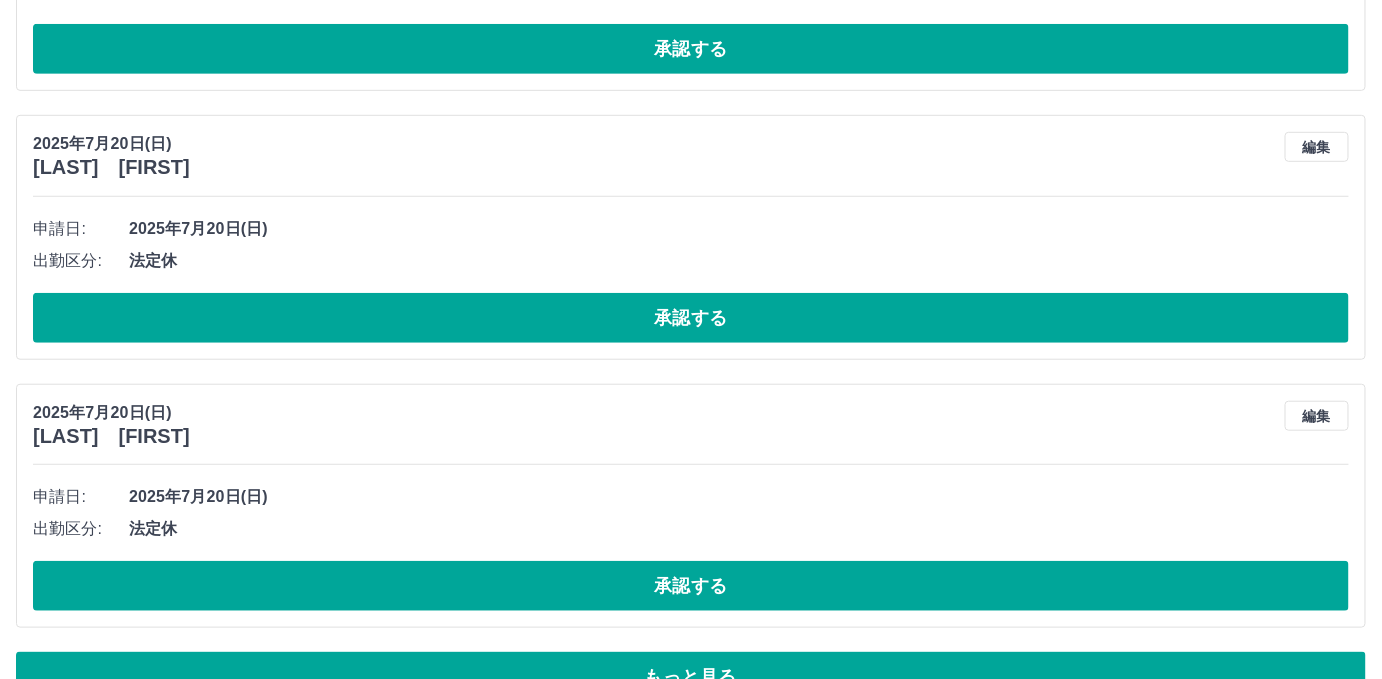 scroll, scrollTop: 13006, scrollLeft: 0, axis: vertical 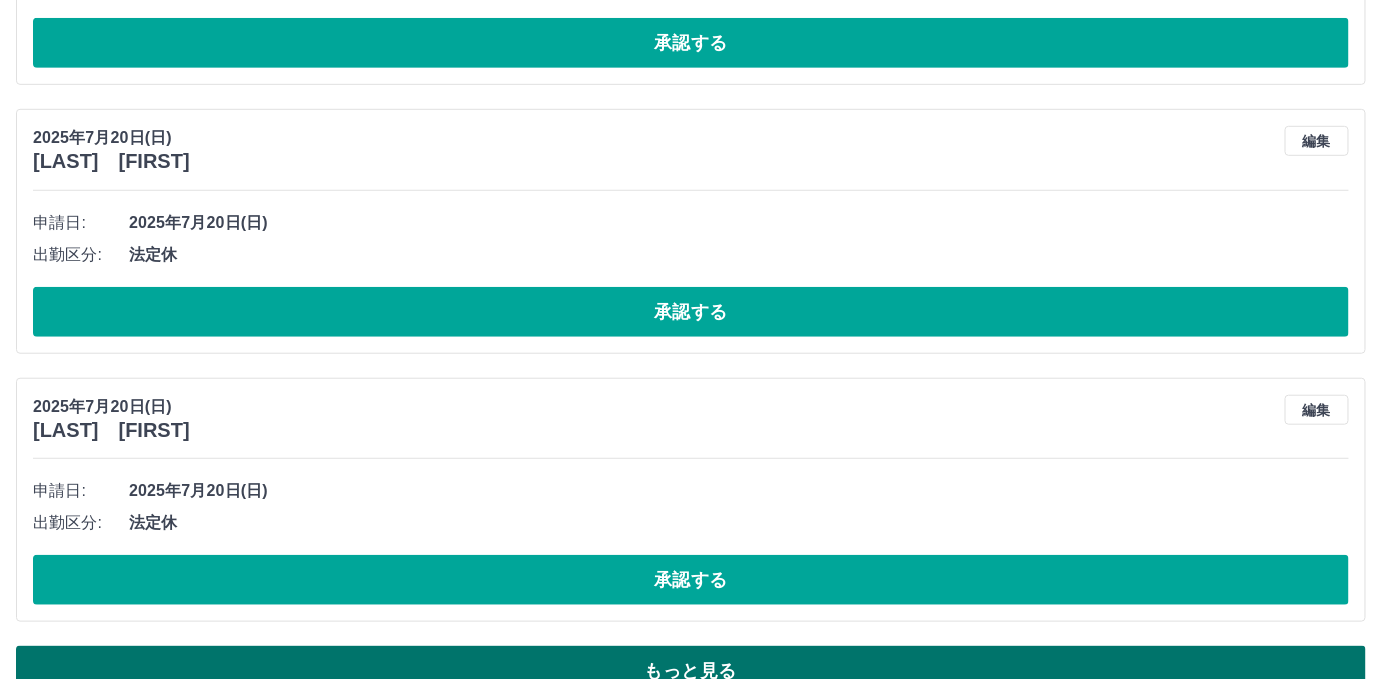 click on "もっと見る" at bounding box center (691, 671) 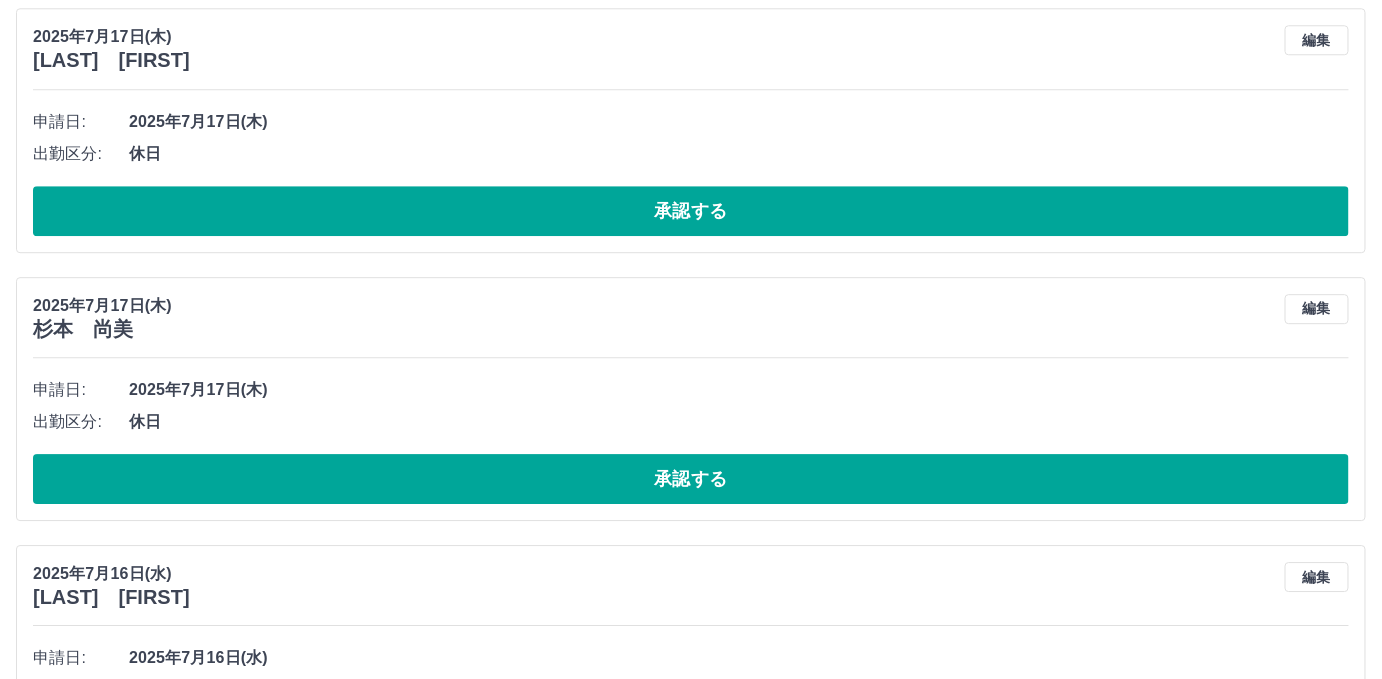 scroll, scrollTop: 19694, scrollLeft: 0, axis: vertical 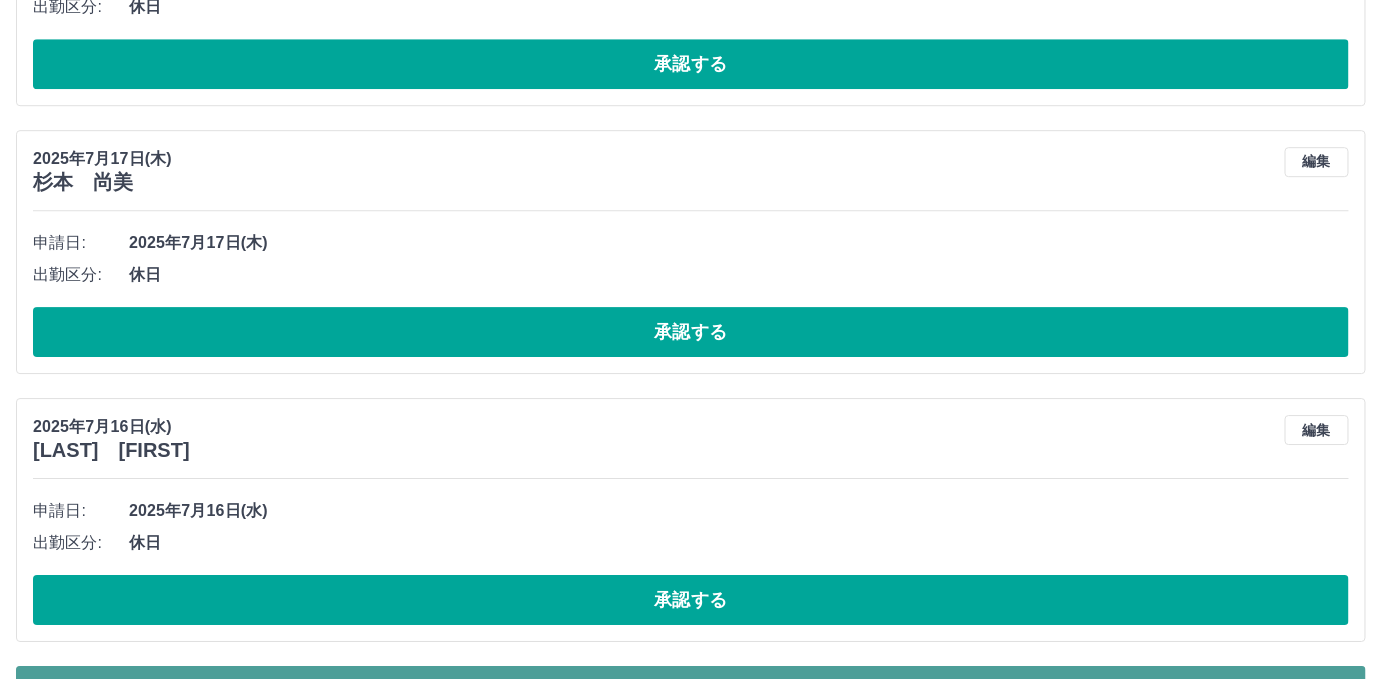 click on "もっと見る" at bounding box center [691, 691] 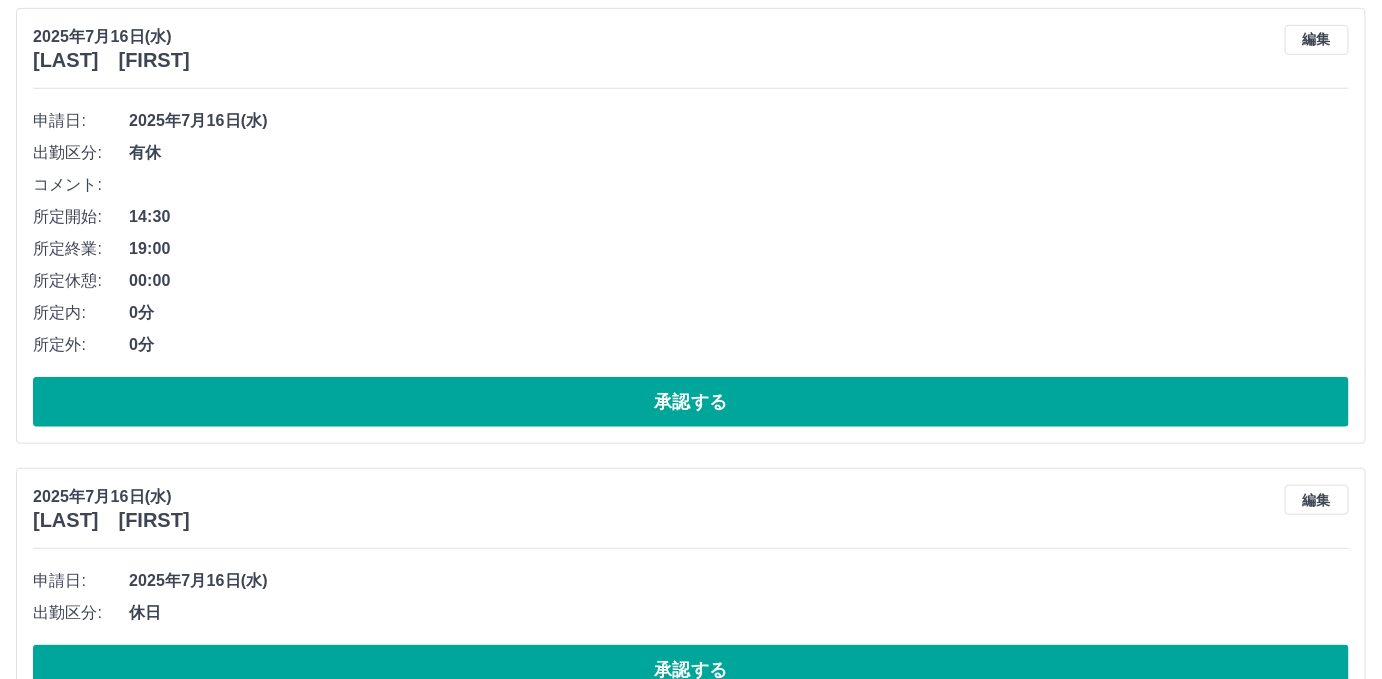 scroll, scrollTop: 20512, scrollLeft: 0, axis: vertical 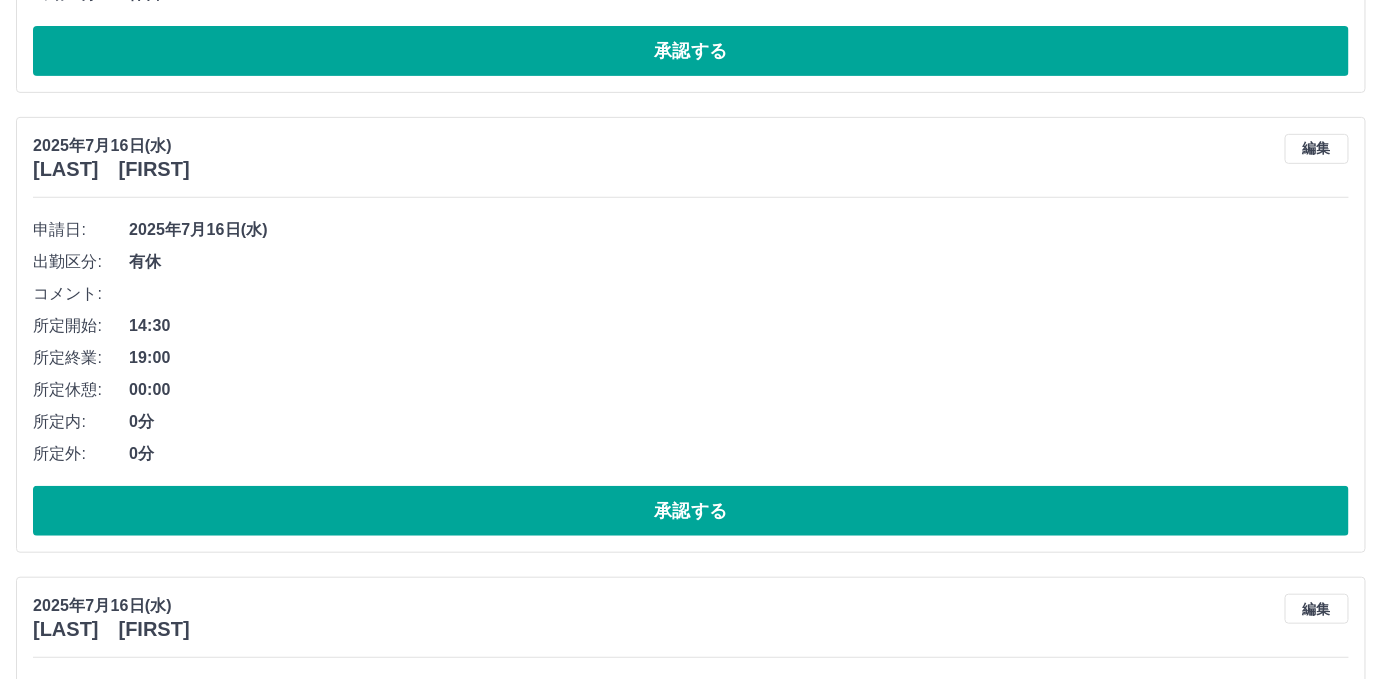 click on "申請日: 2025年7月16日(水)" at bounding box center (691, 230) 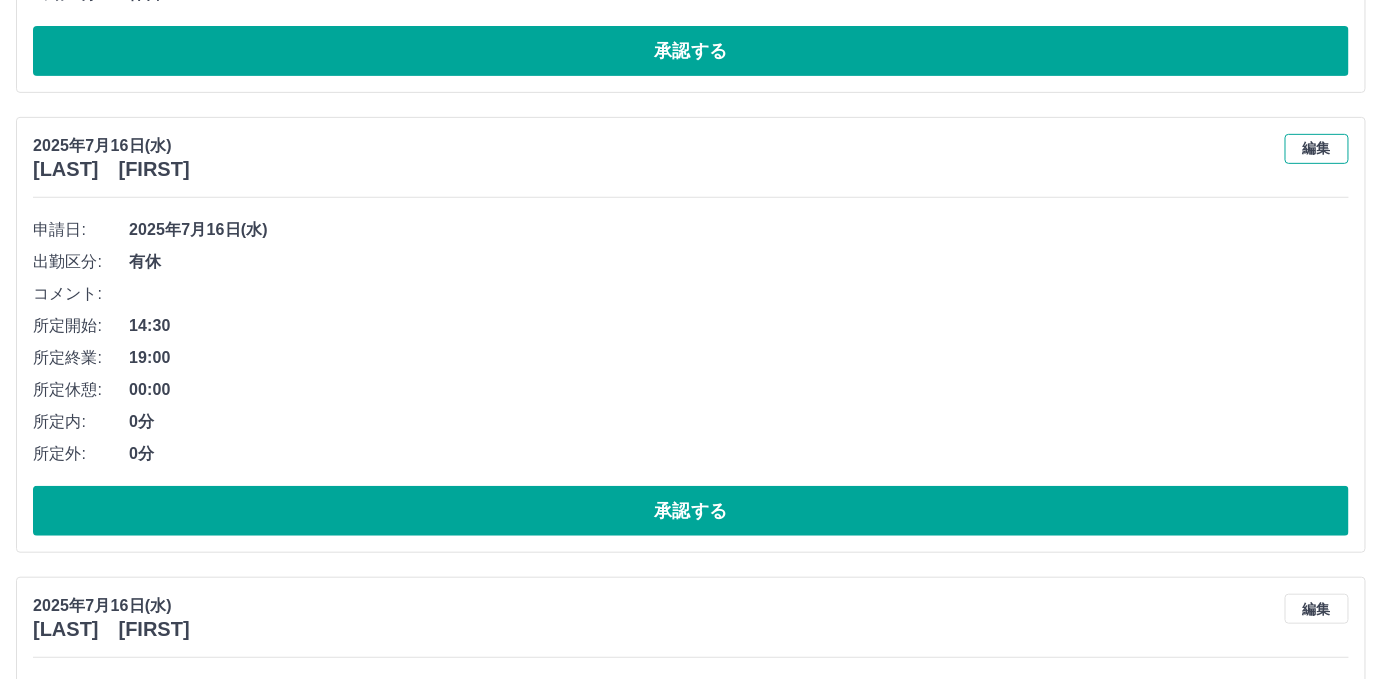 click on "編集" at bounding box center [1317, 149] 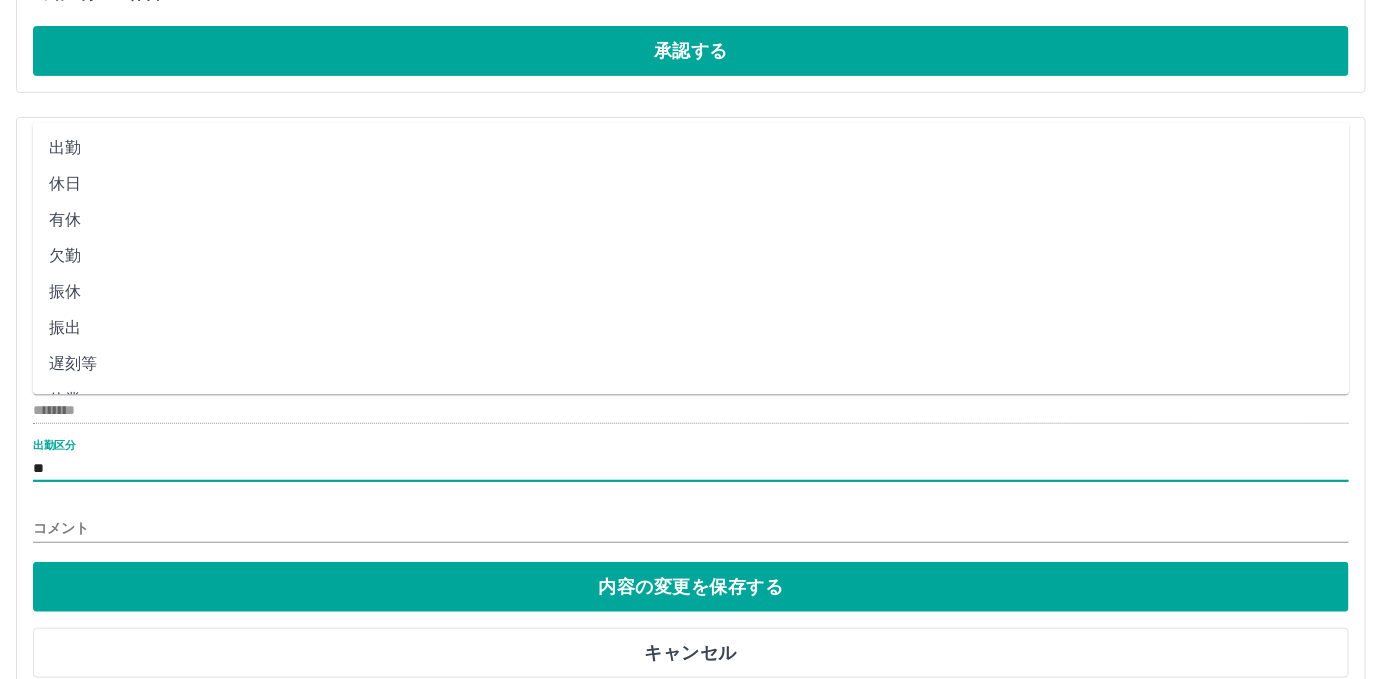 click on "**" at bounding box center [691, 468] 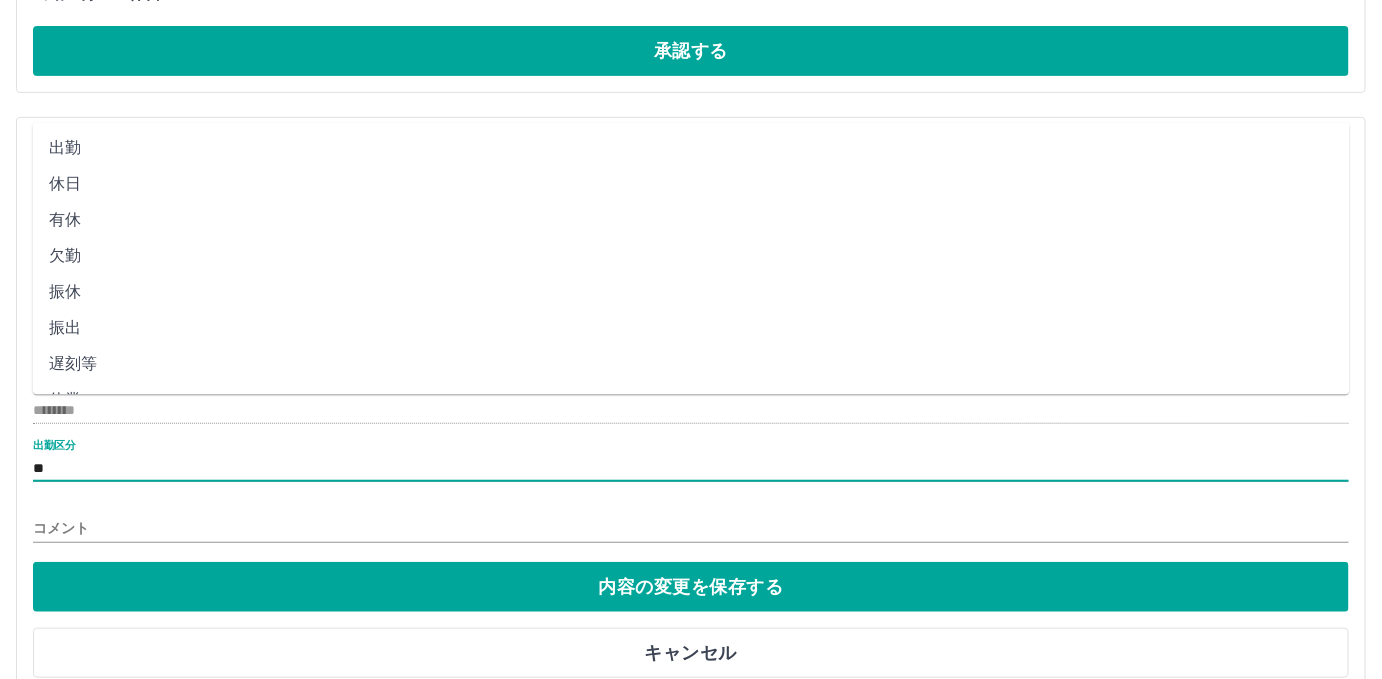 click on "出勤" at bounding box center (691, 149) 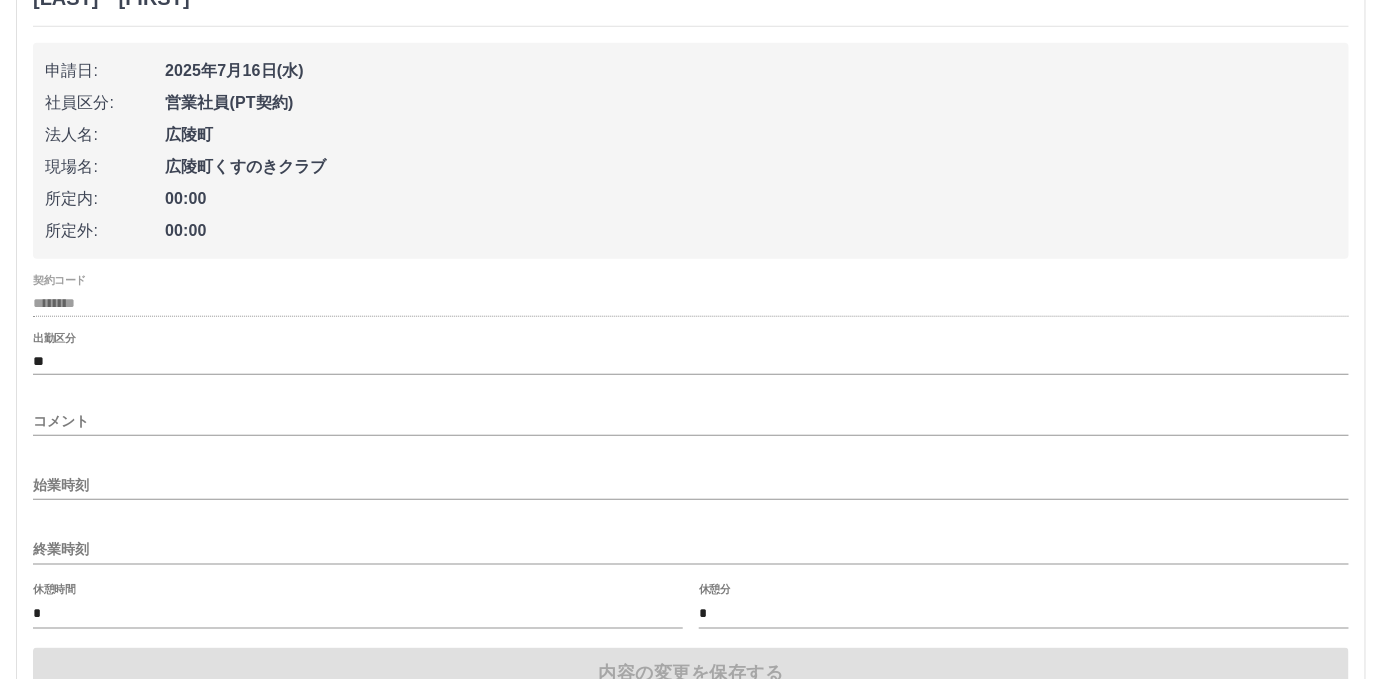 scroll, scrollTop: 20694, scrollLeft: 0, axis: vertical 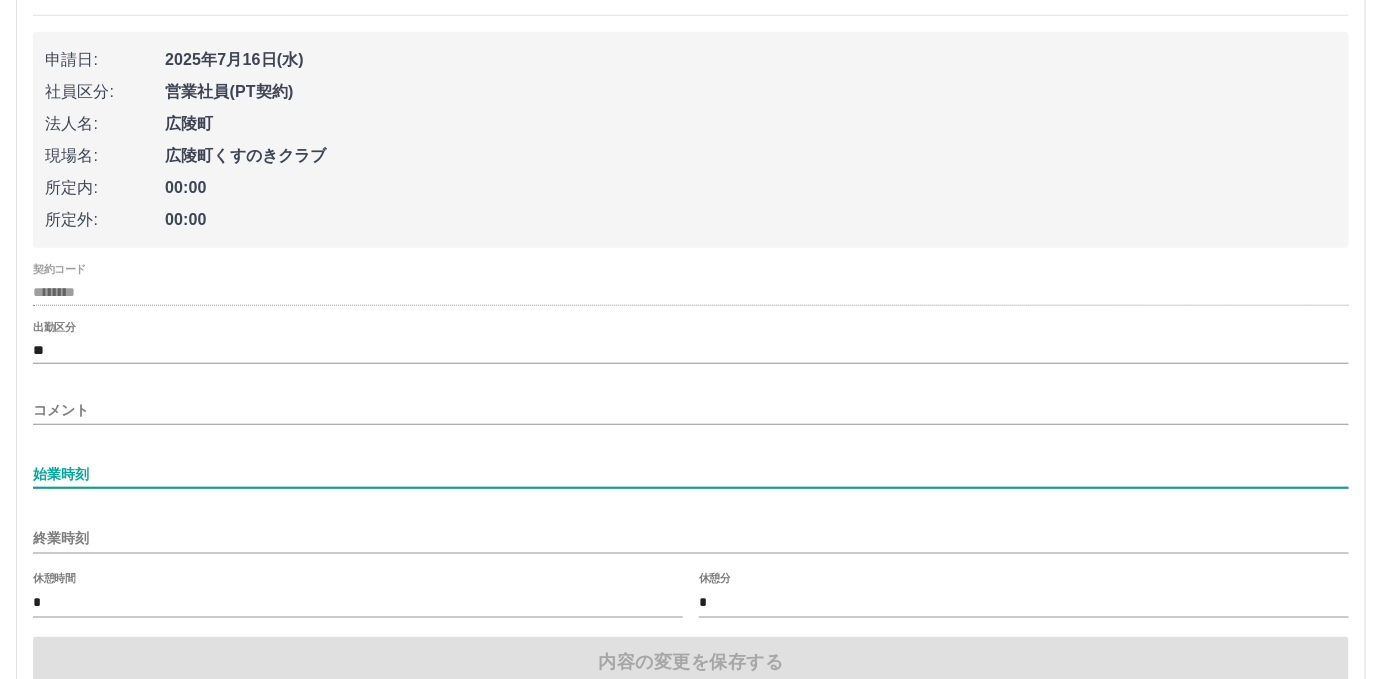 click on "始業時刻" at bounding box center [691, 474] 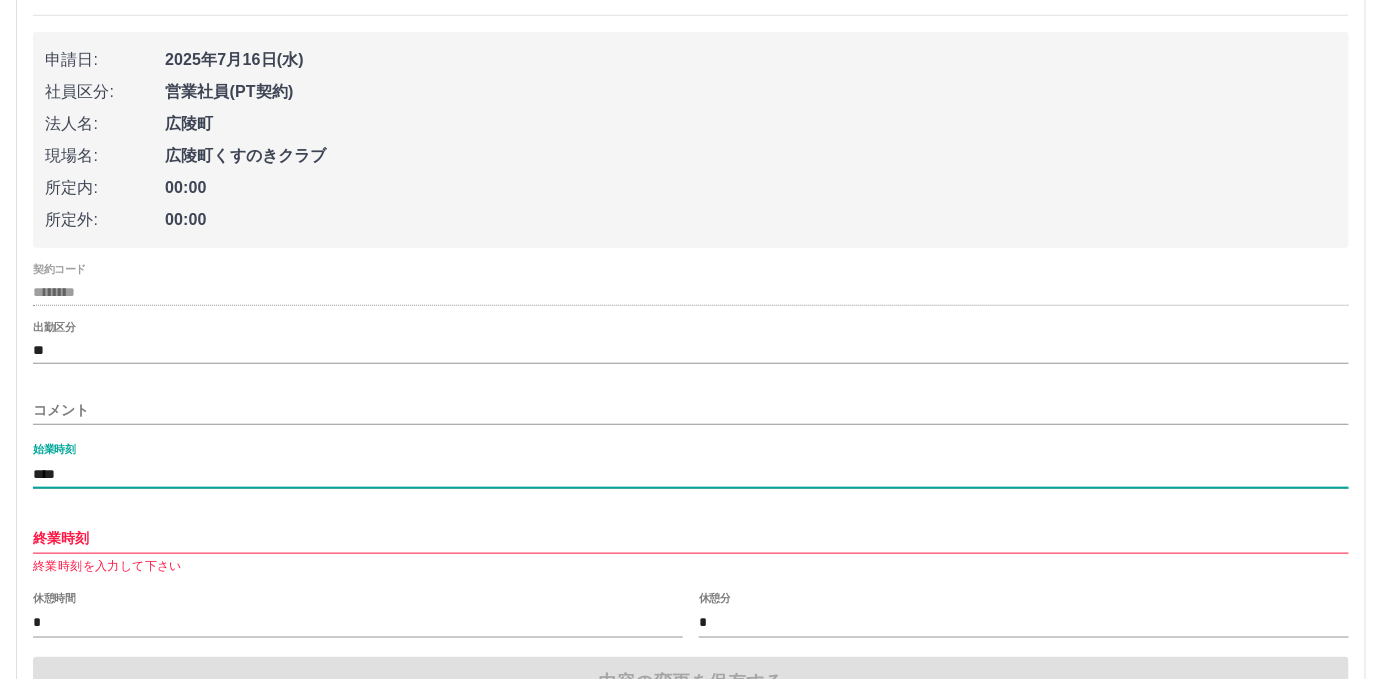 type on "****" 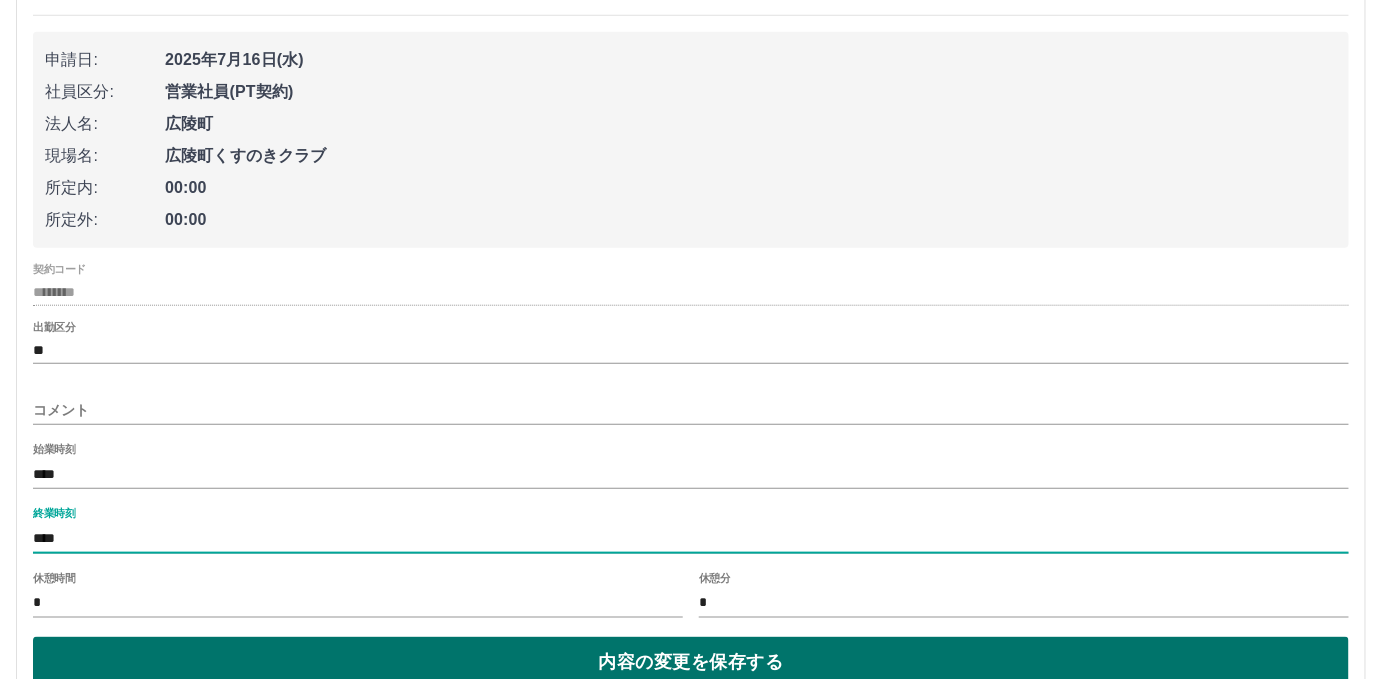 type on "****" 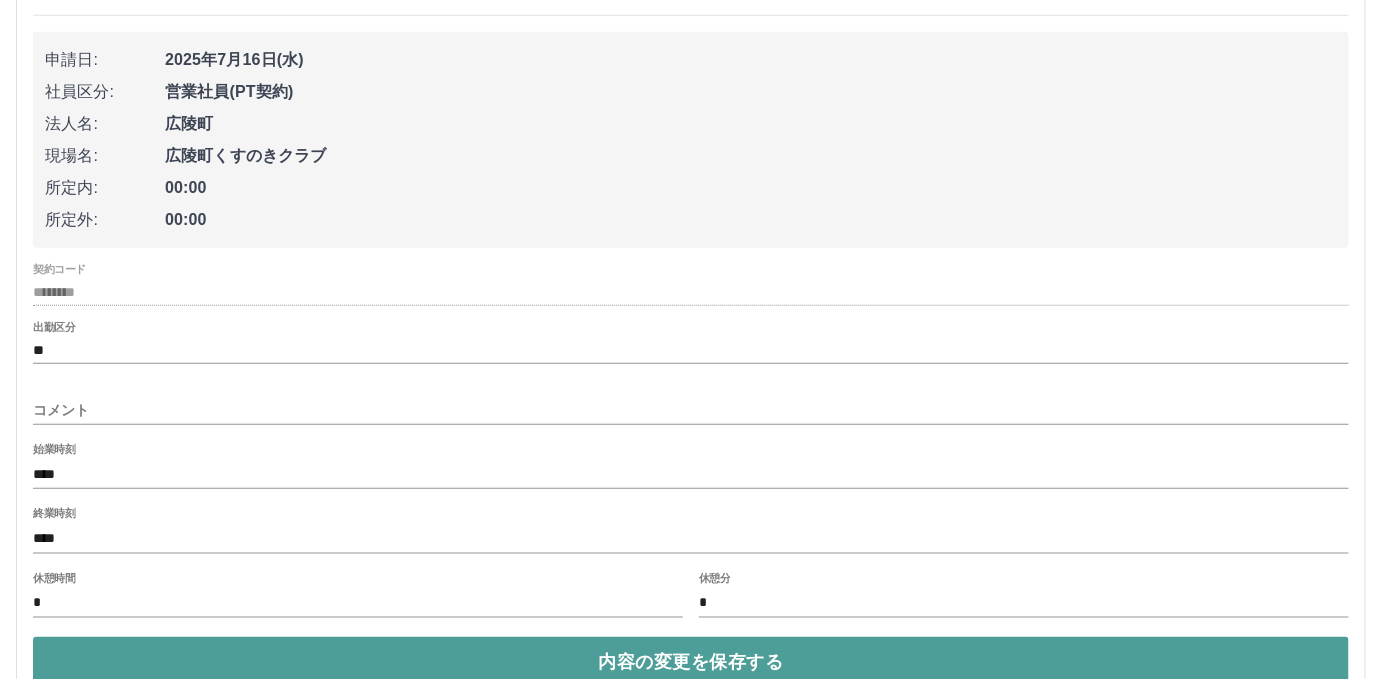 click on "内容の変更を保存する" at bounding box center (691, 662) 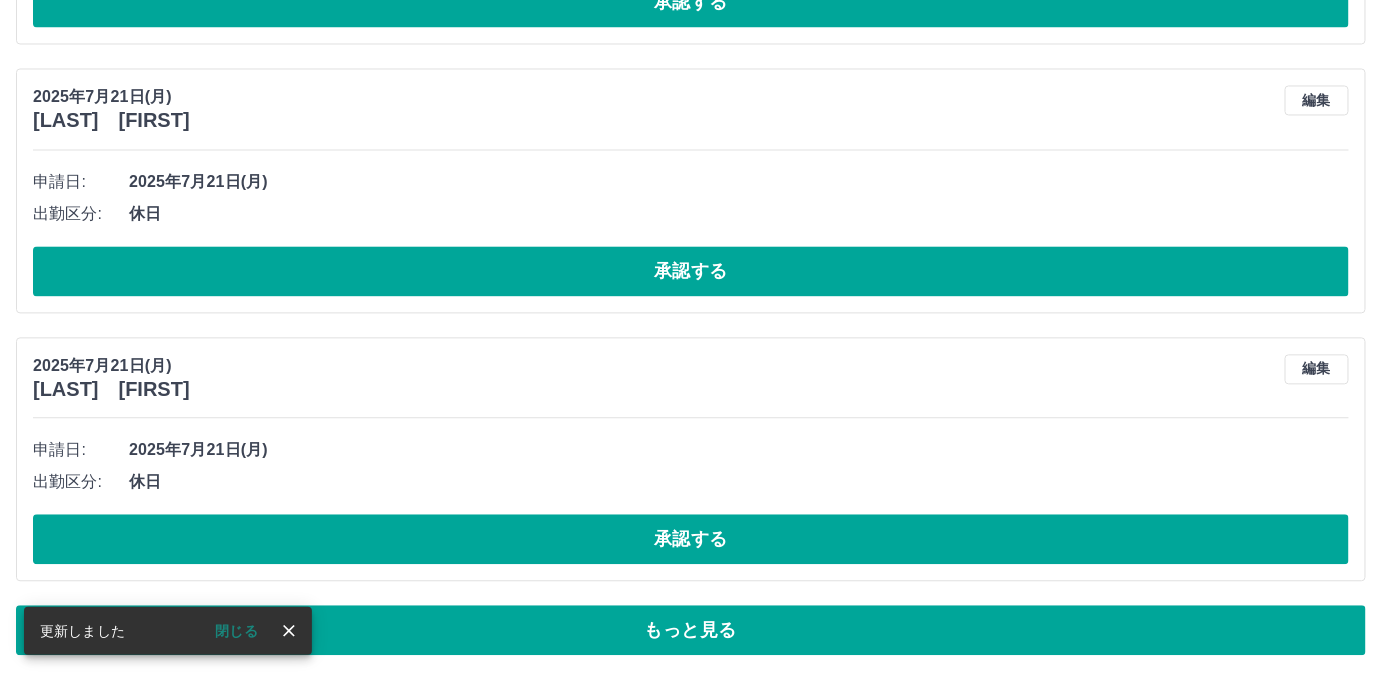 scroll, scrollTop: 6319, scrollLeft: 0, axis: vertical 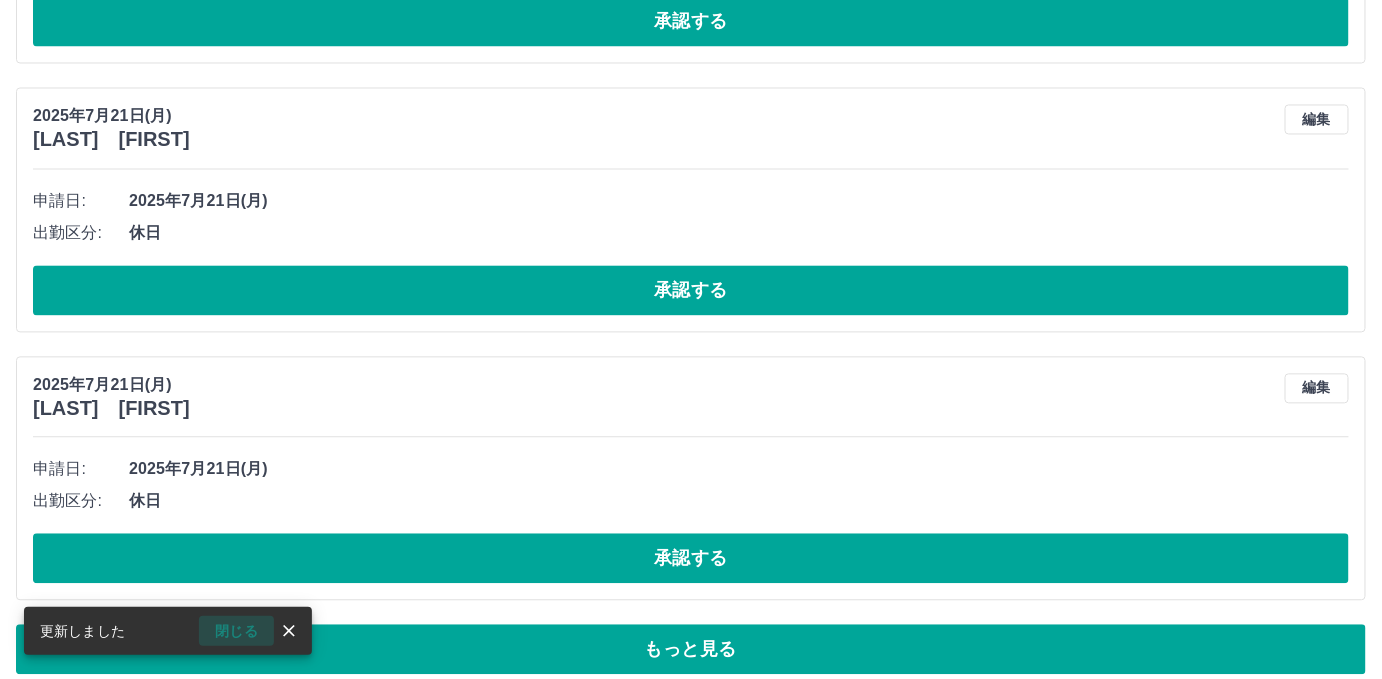 click on "閉じる" at bounding box center [236, 631] 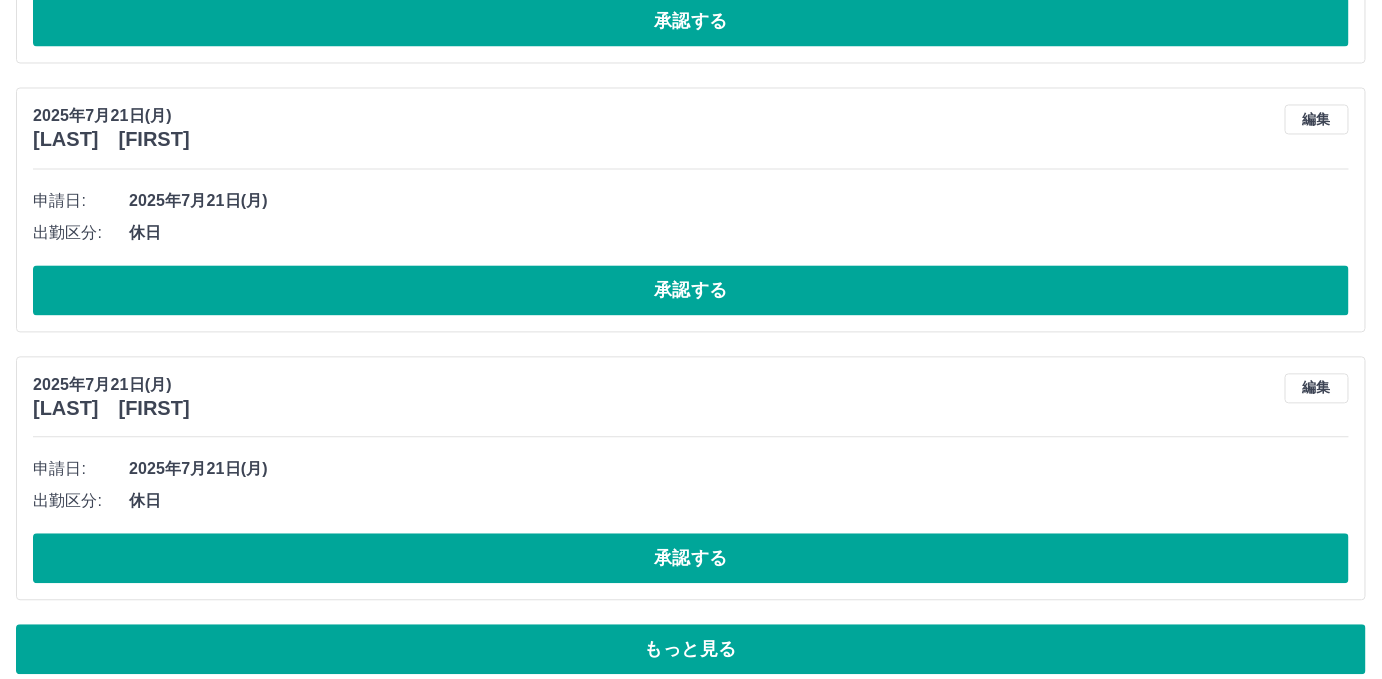 click on "もっと見る" at bounding box center (691, 650) 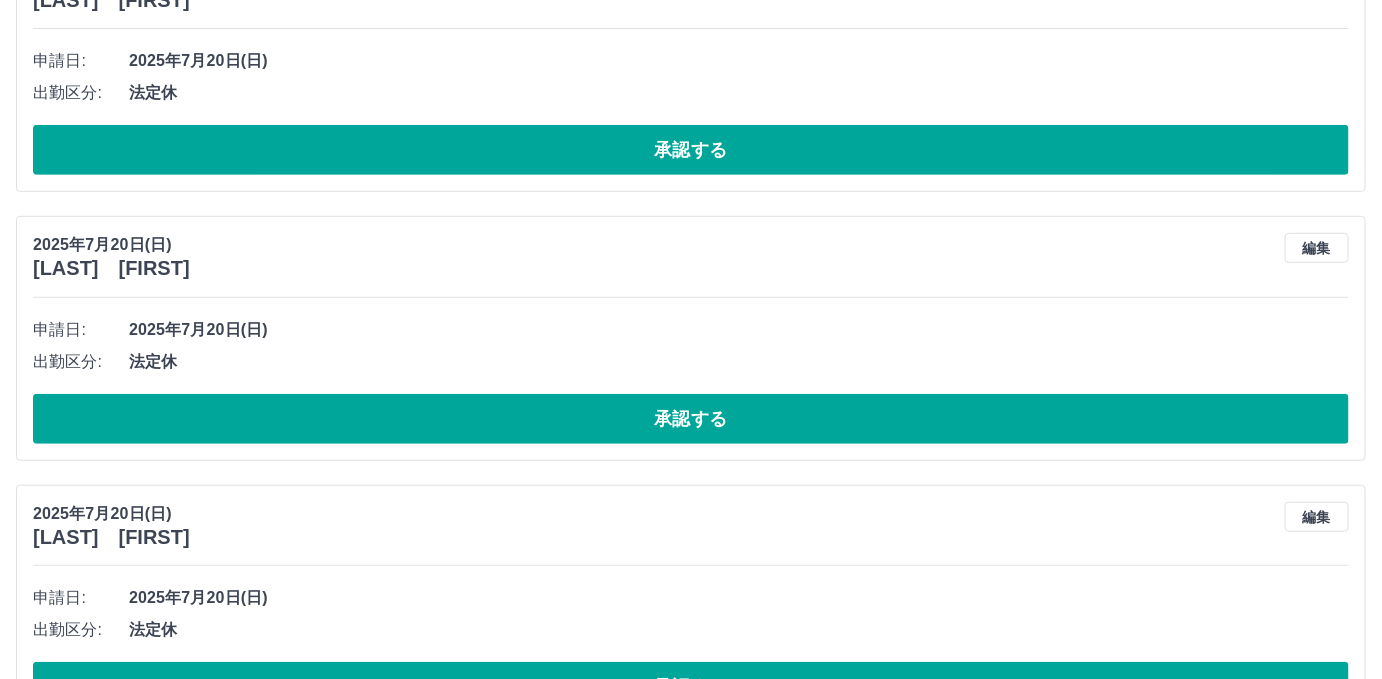 scroll, scrollTop: 13006, scrollLeft: 0, axis: vertical 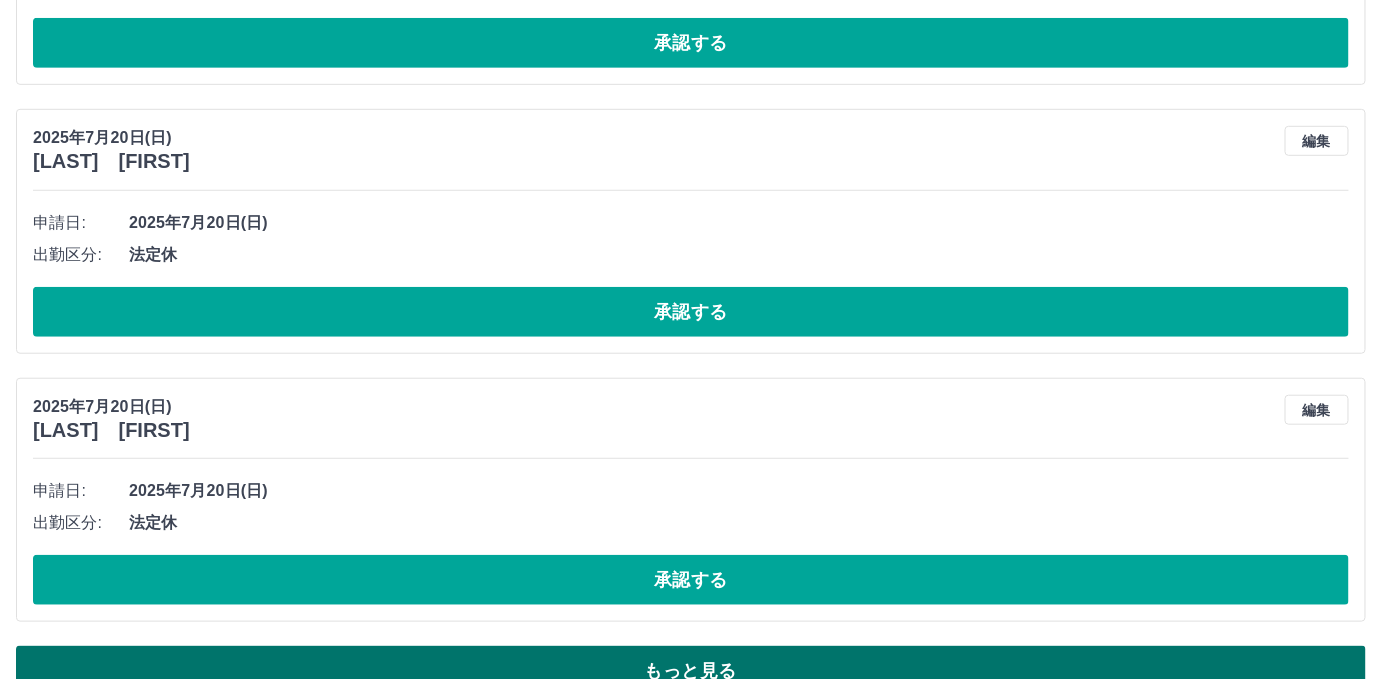 click on "もっと見る" at bounding box center [691, 671] 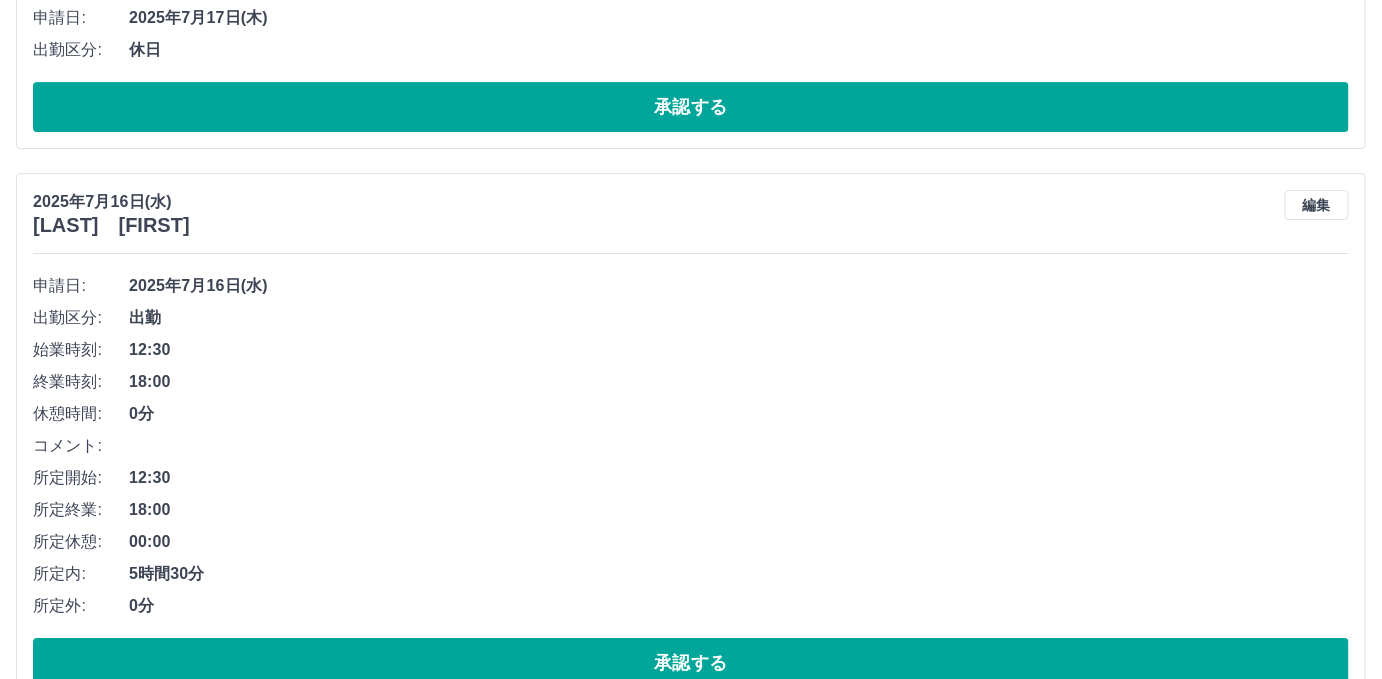 scroll, scrollTop: 19982, scrollLeft: 0, axis: vertical 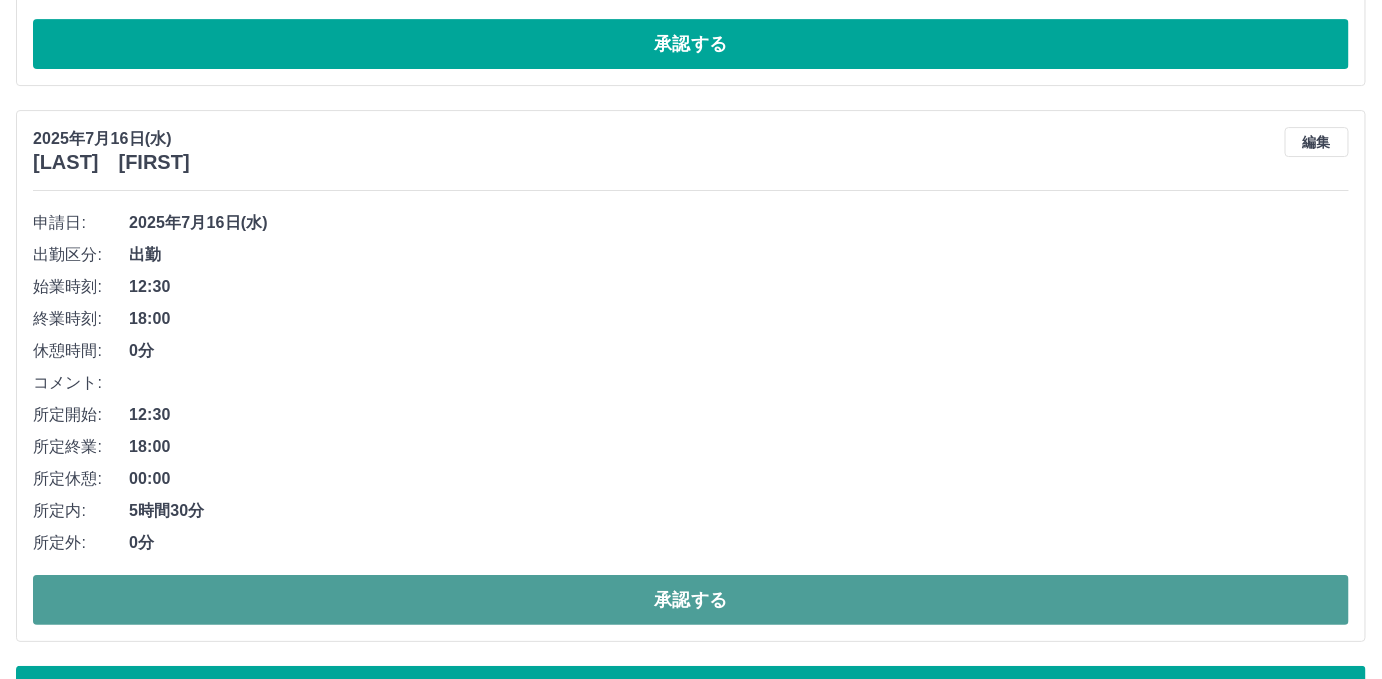 click on "承認する" at bounding box center (691, 600) 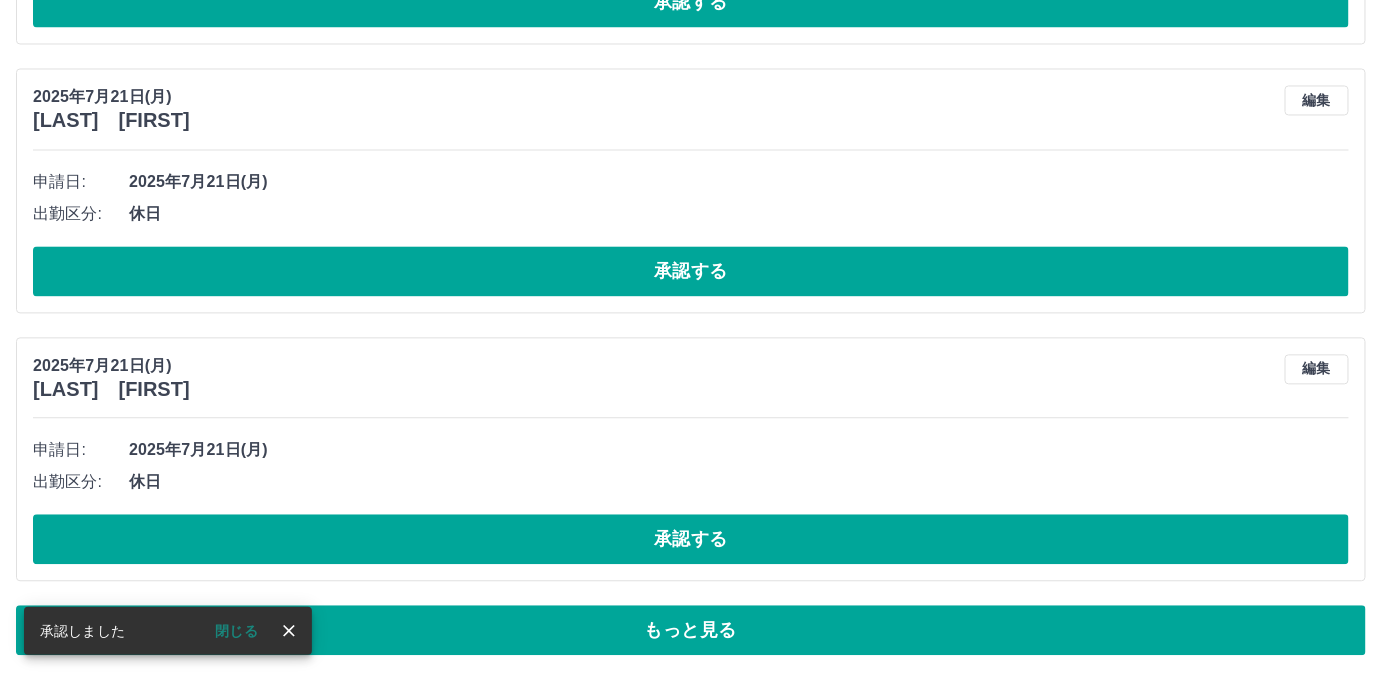 scroll, scrollTop: 6319, scrollLeft: 0, axis: vertical 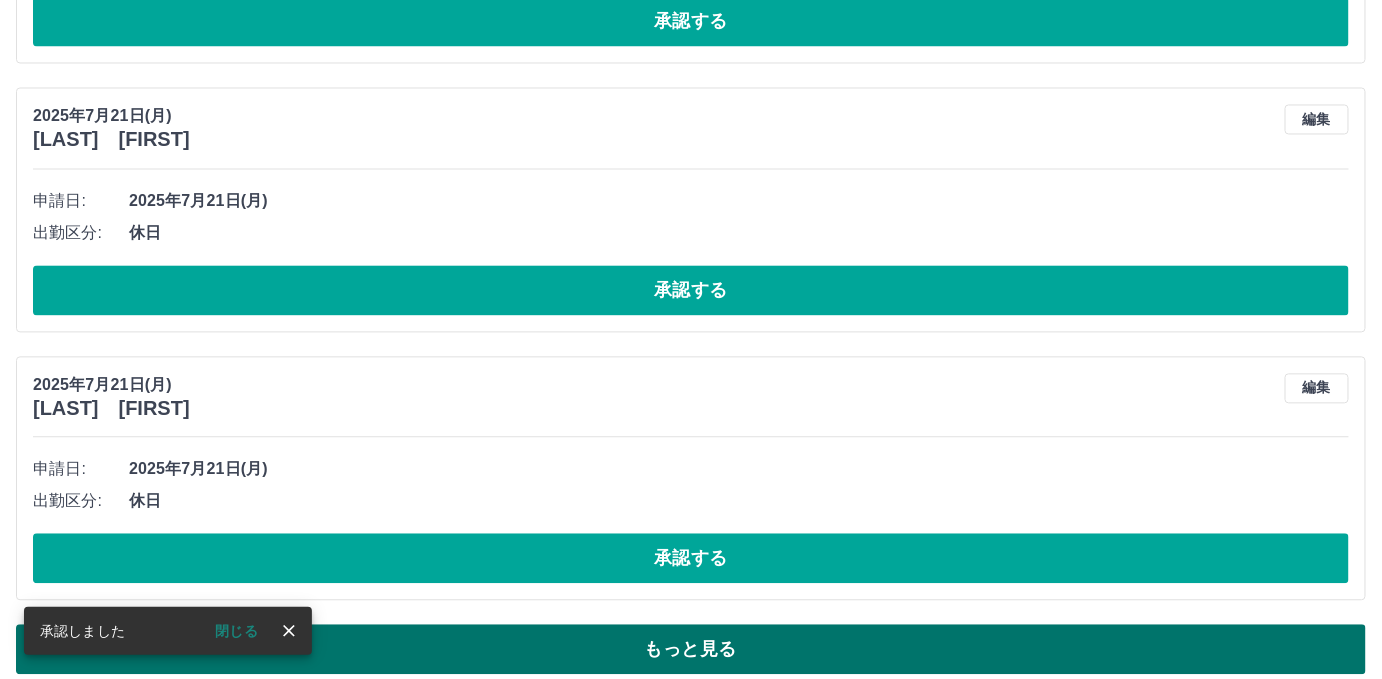 click on "もっと見る" at bounding box center (691, 650) 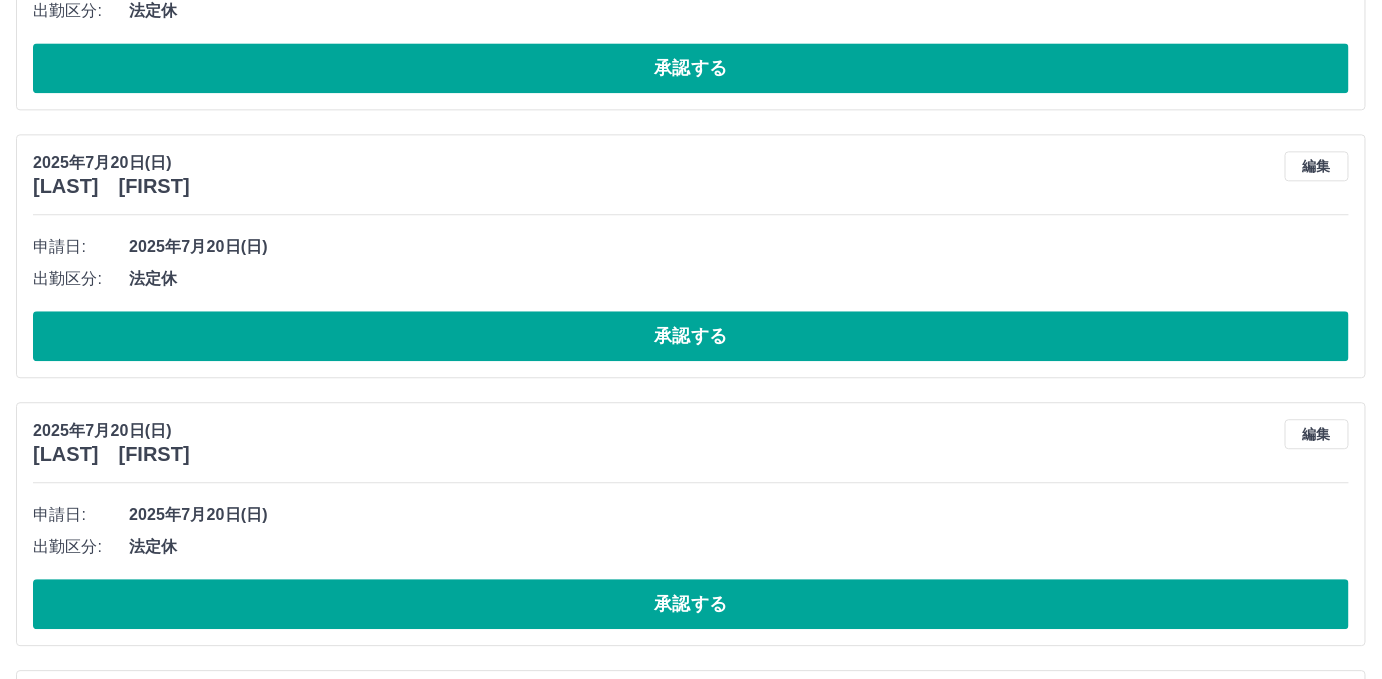 scroll, scrollTop: 12980, scrollLeft: 0, axis: vertical 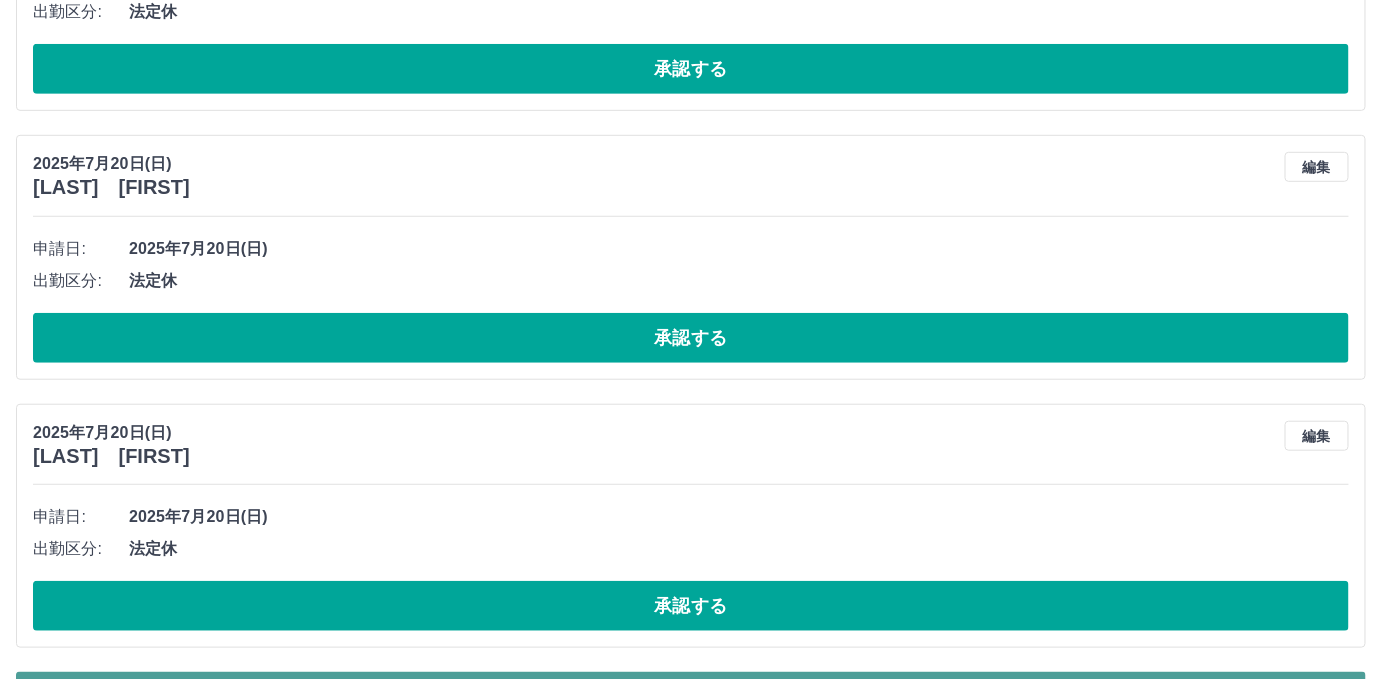 click on "もっと見る" at bounding box center (691, 697) 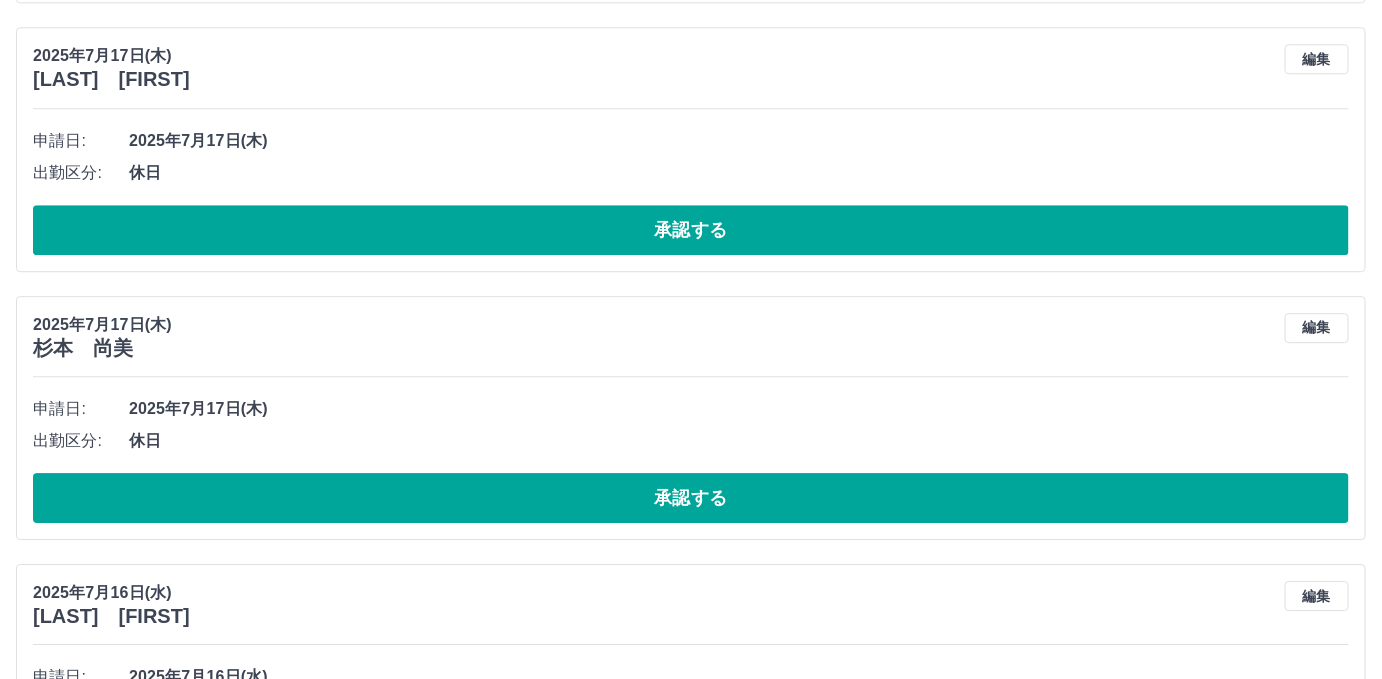 scroll, scrollTop: 19694, scrollLeft: 0, axis: vertical 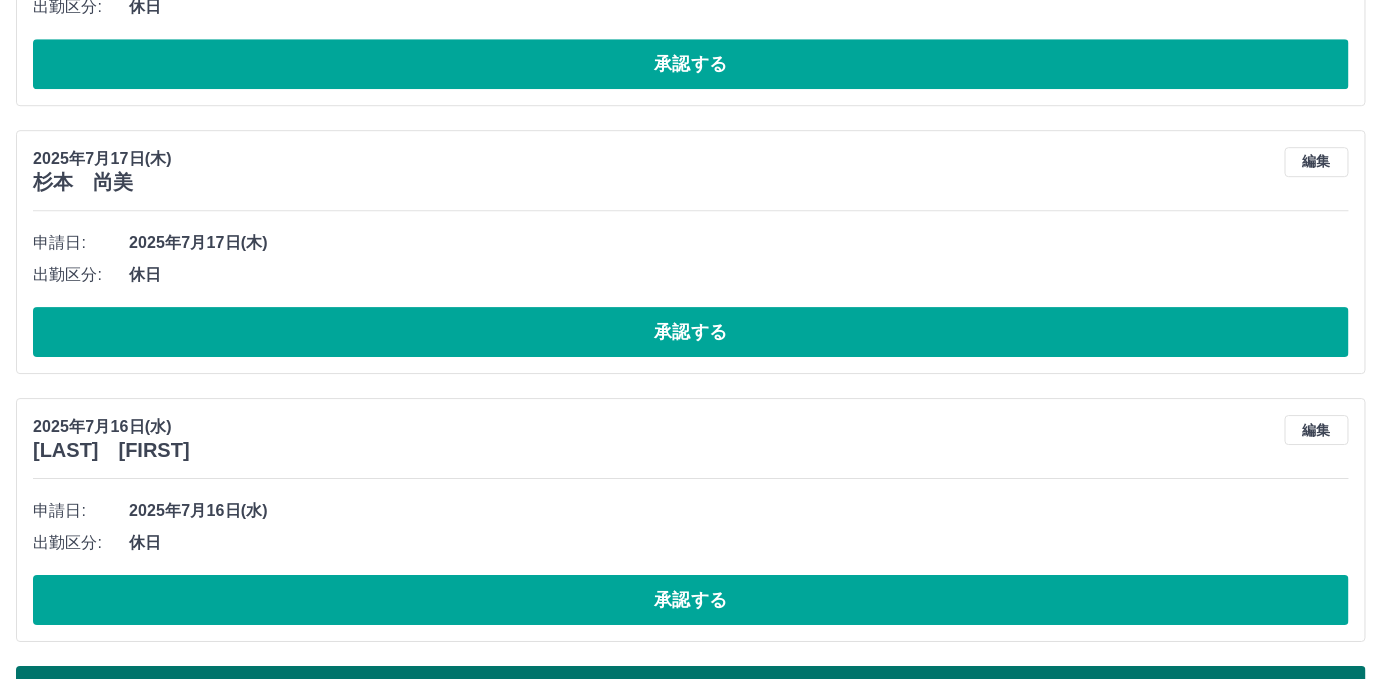 click on "もっと見る" at bounding box center [691, 691] 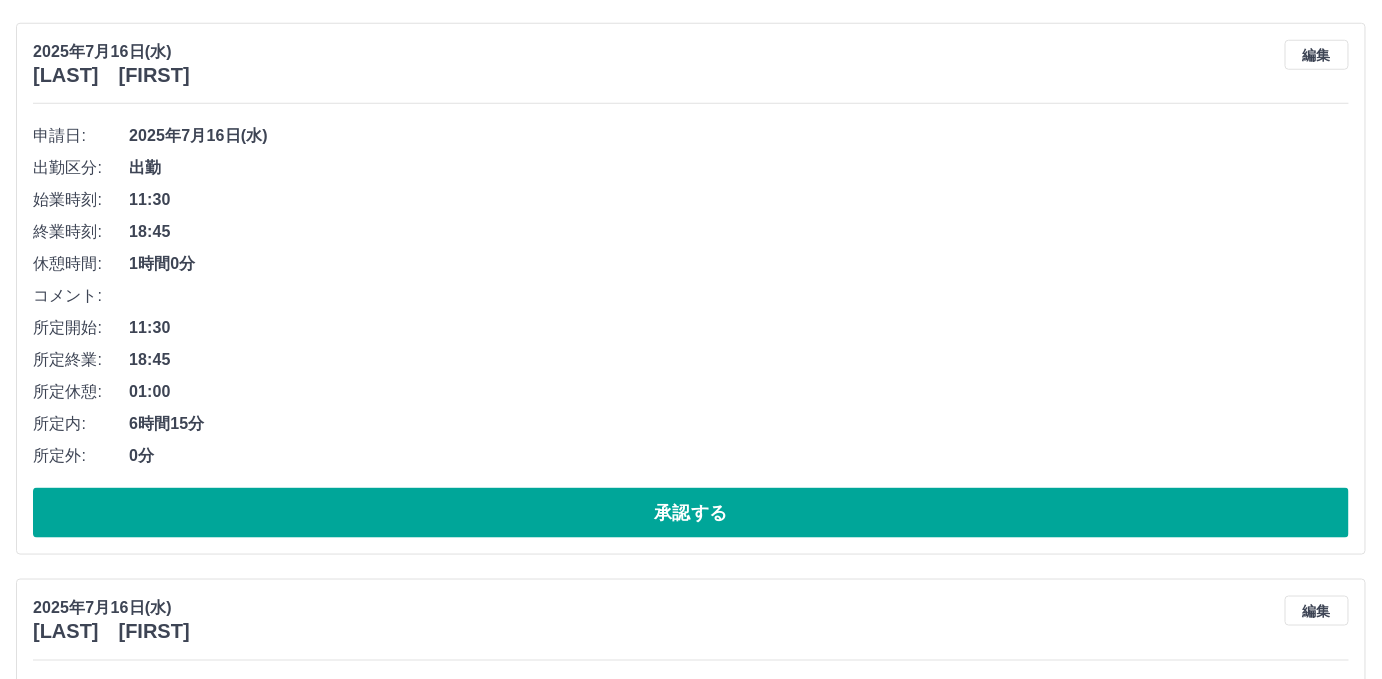 scroll, scrollTop: 20876, scrollLeft: 0, axis: vertical 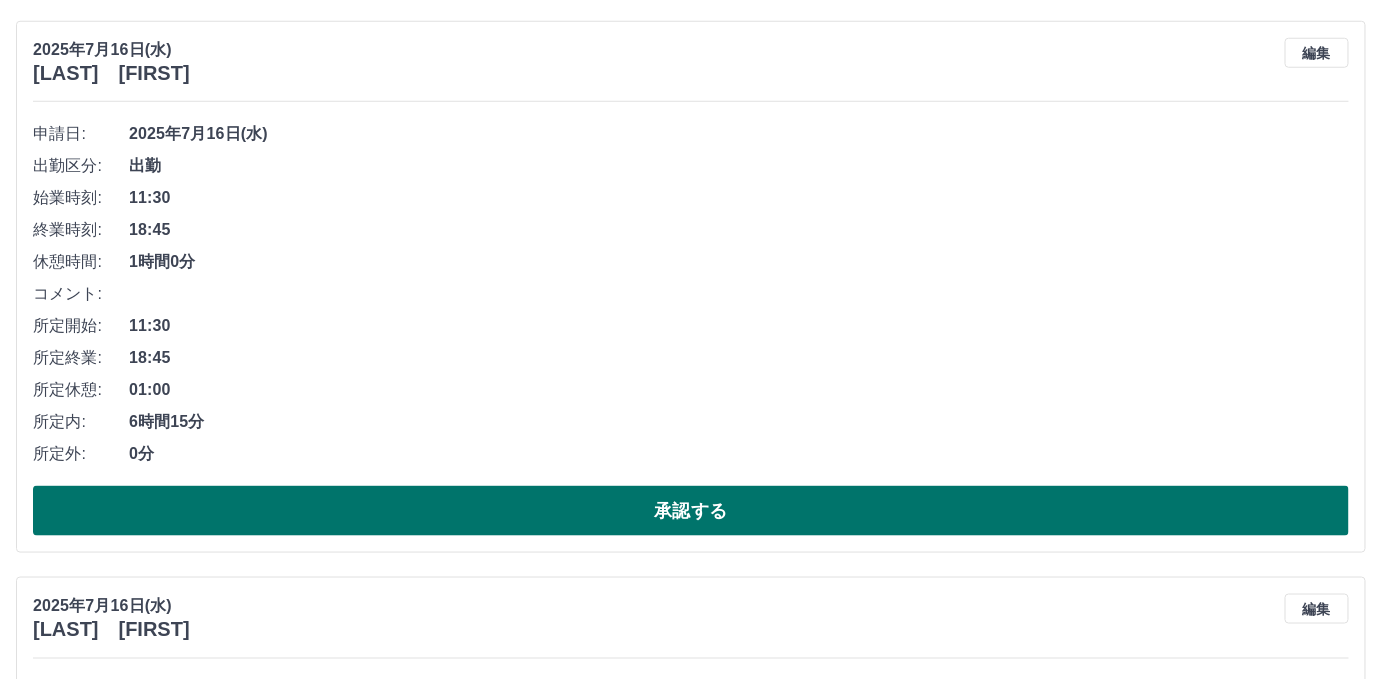 click on "承認する" at bounding box center (691, 511) 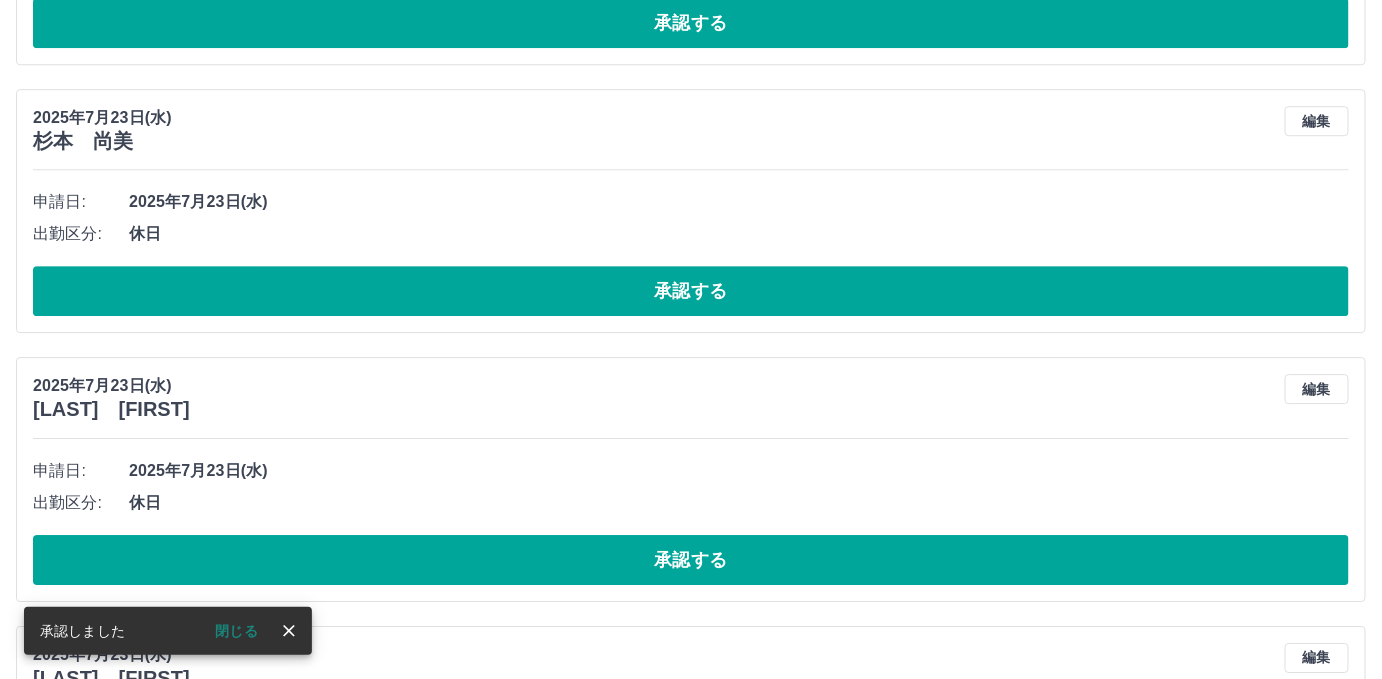 scroll, scrollTop: 4228, scrollLeft: 0, axis: vertical 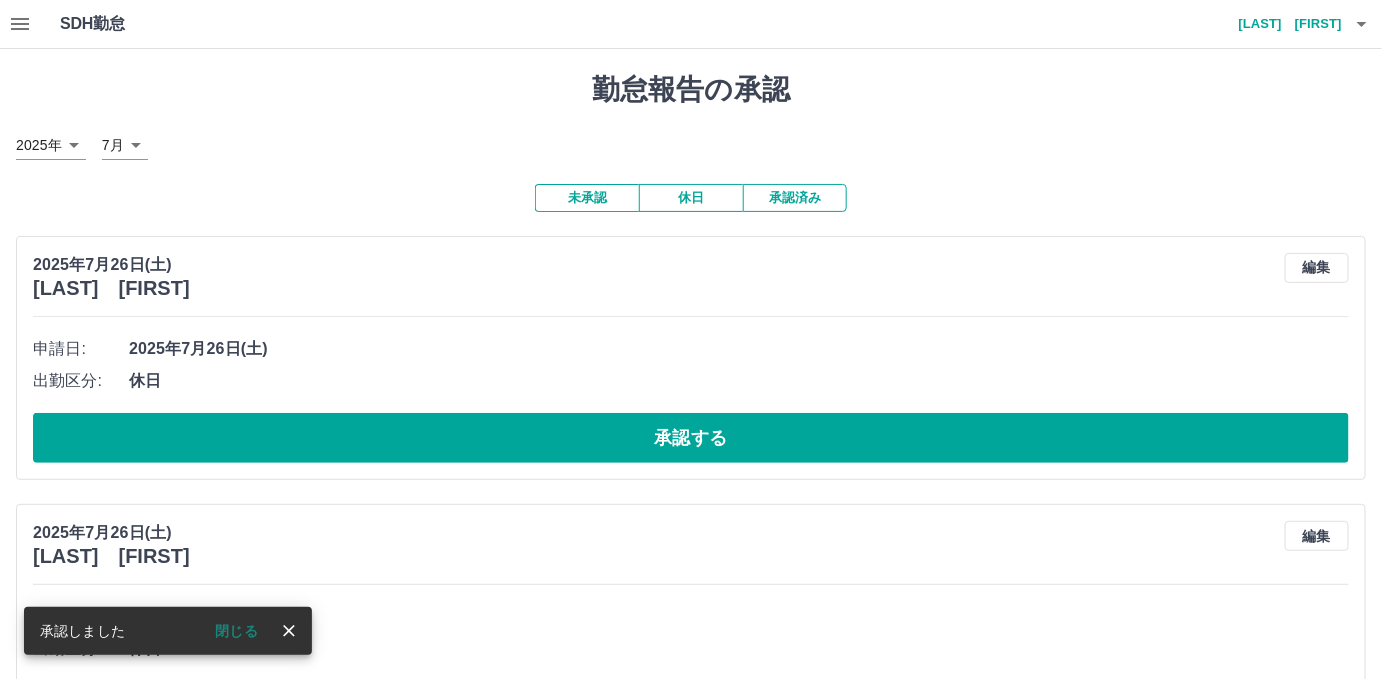 click on "[LAST]　[FIRST]" at bounding box center (1282, 24) 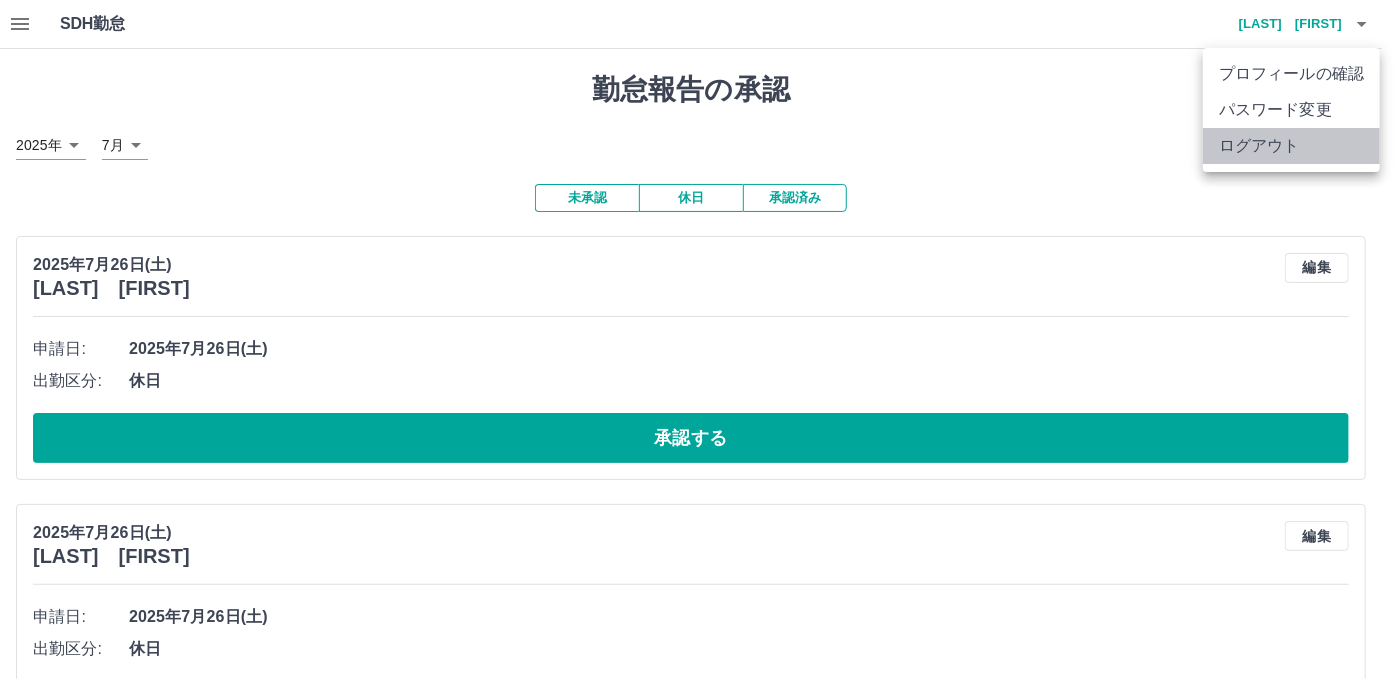 click on "ログアウト" at bounding box center [1291, 146] 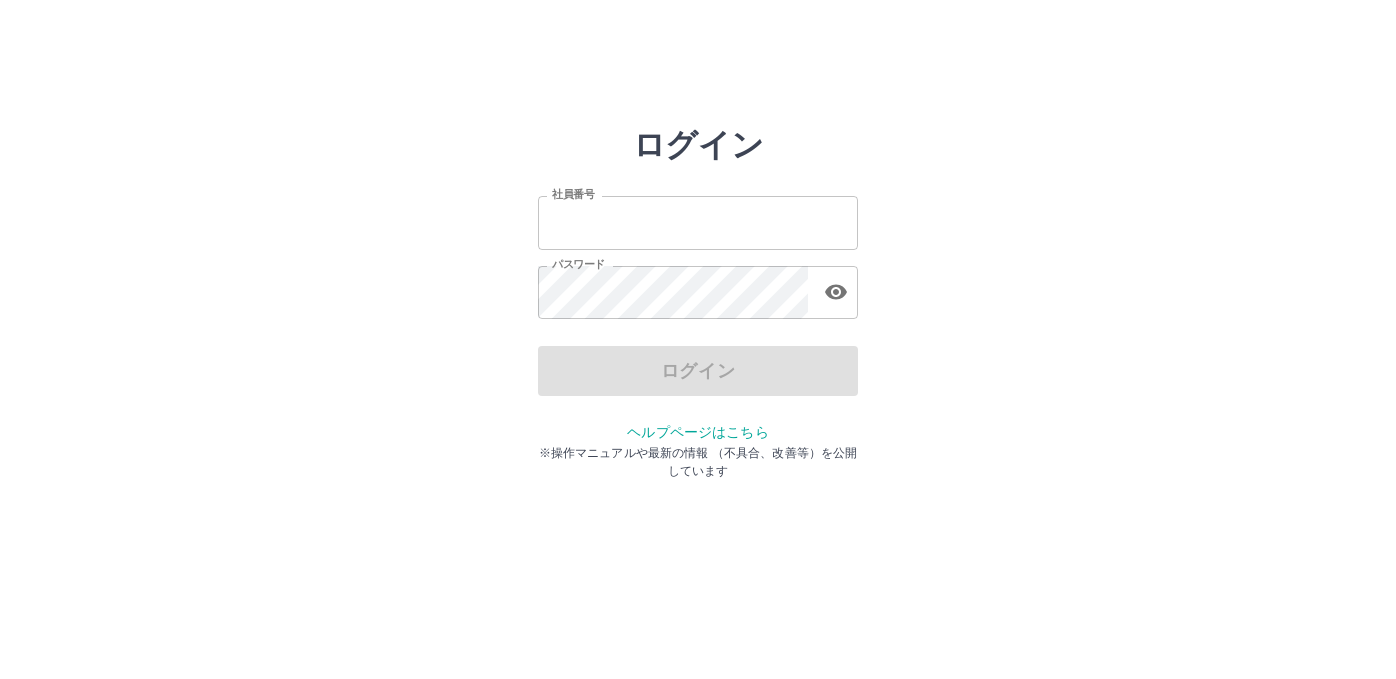 scroll, scrollTop: 0, scrollLeft: 0, axis: both 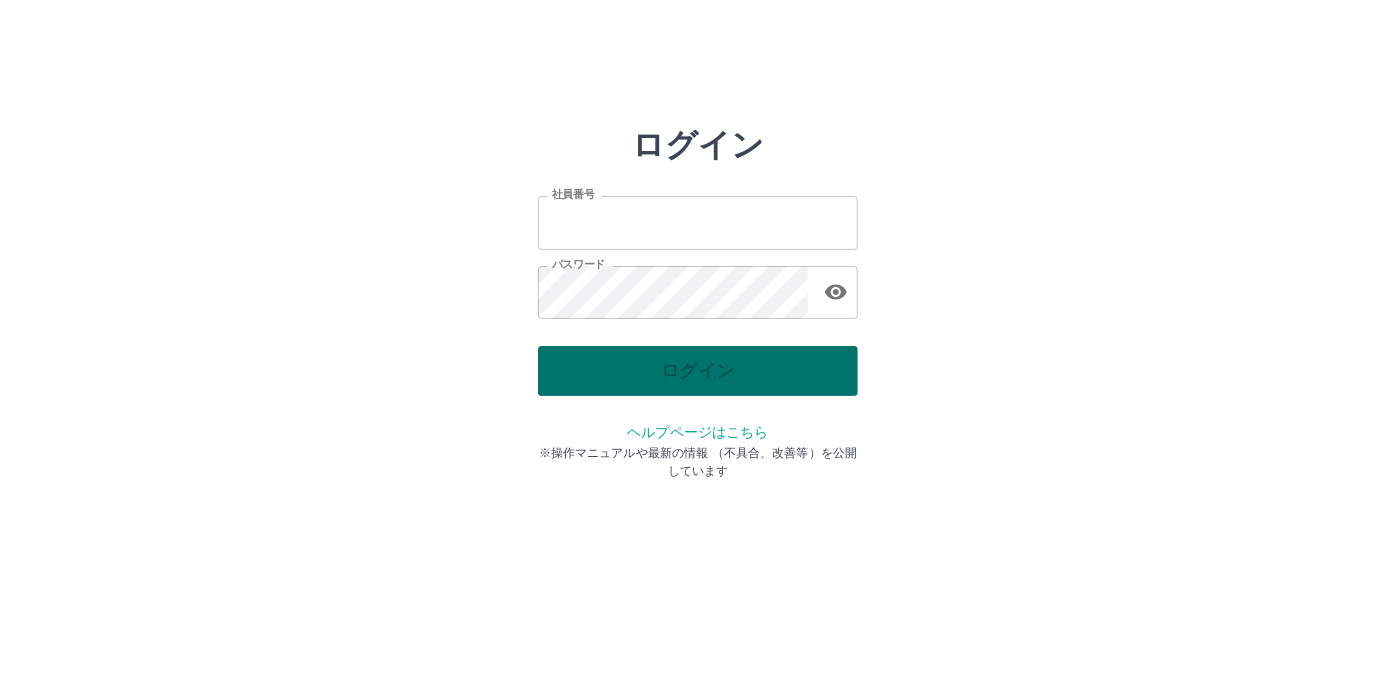 type on "*******" 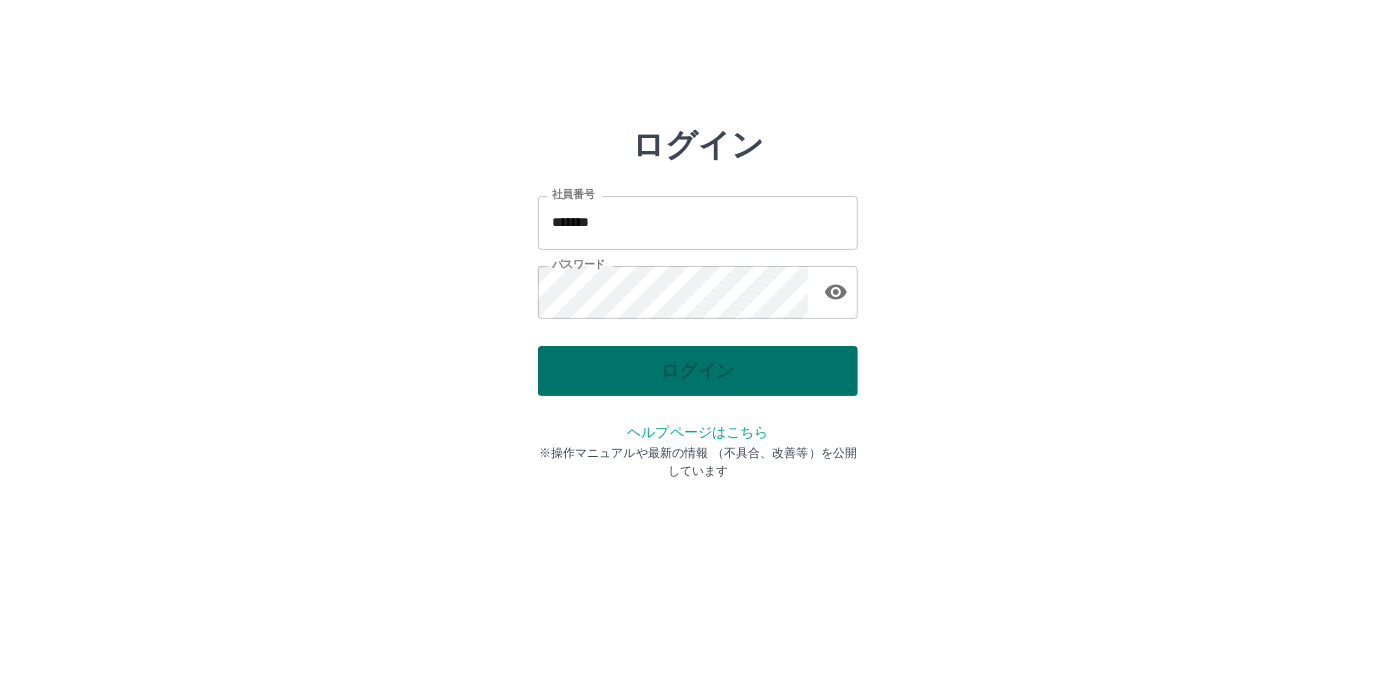 click on "ログイン" at bounding box center (698, 371) 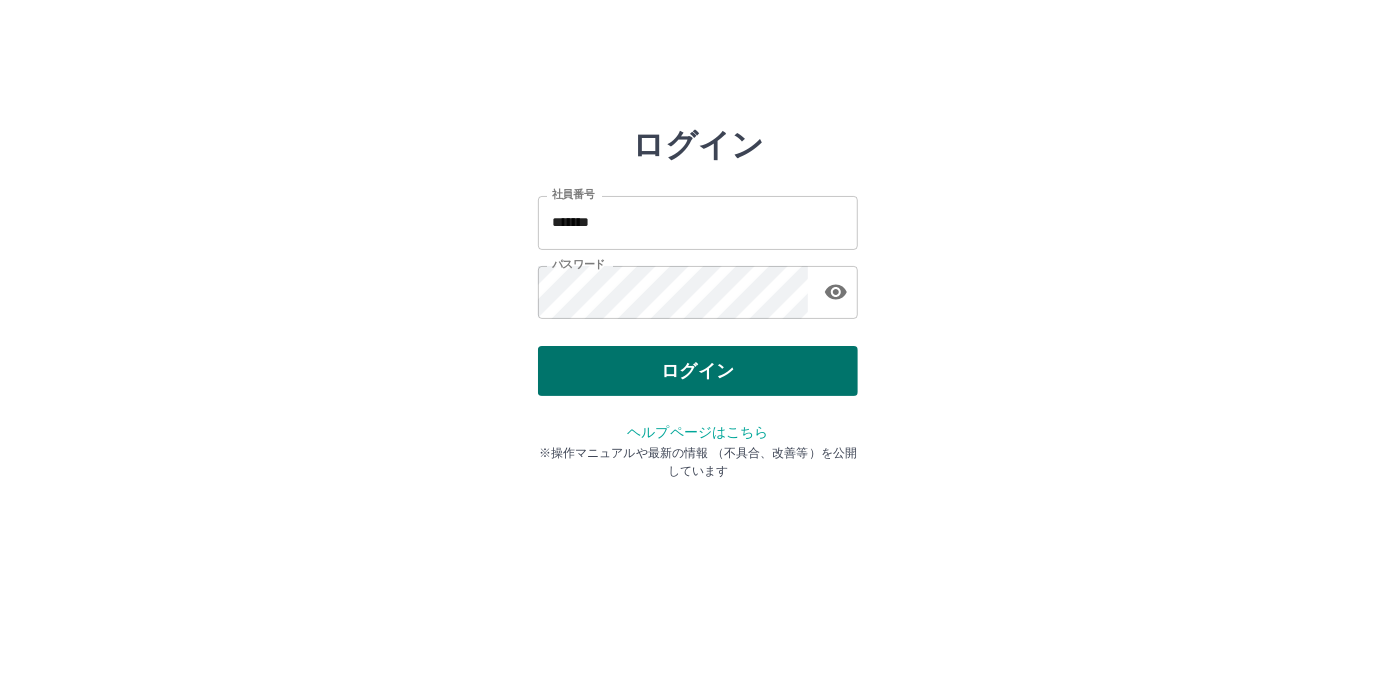 click on "ログイン" at bounding box center (698, 371) 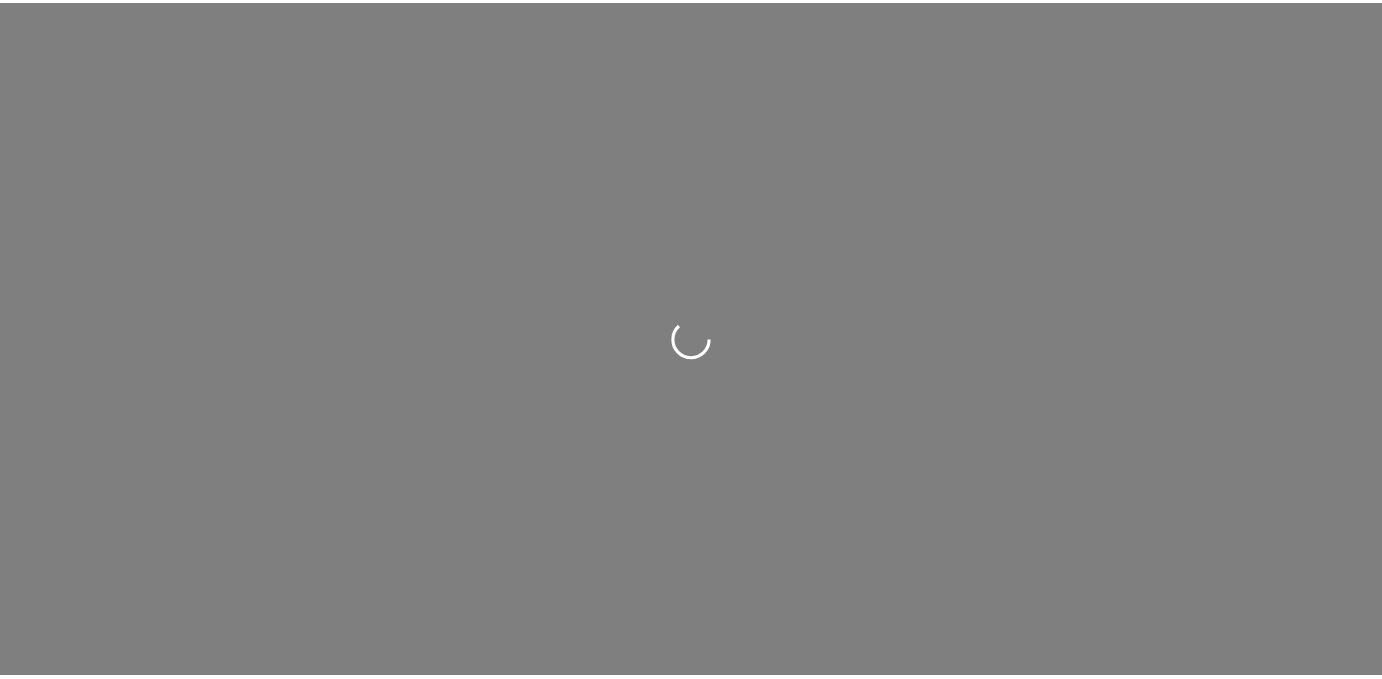 scroll, scrollTop: 0, scrollLeft: 0, axis: both 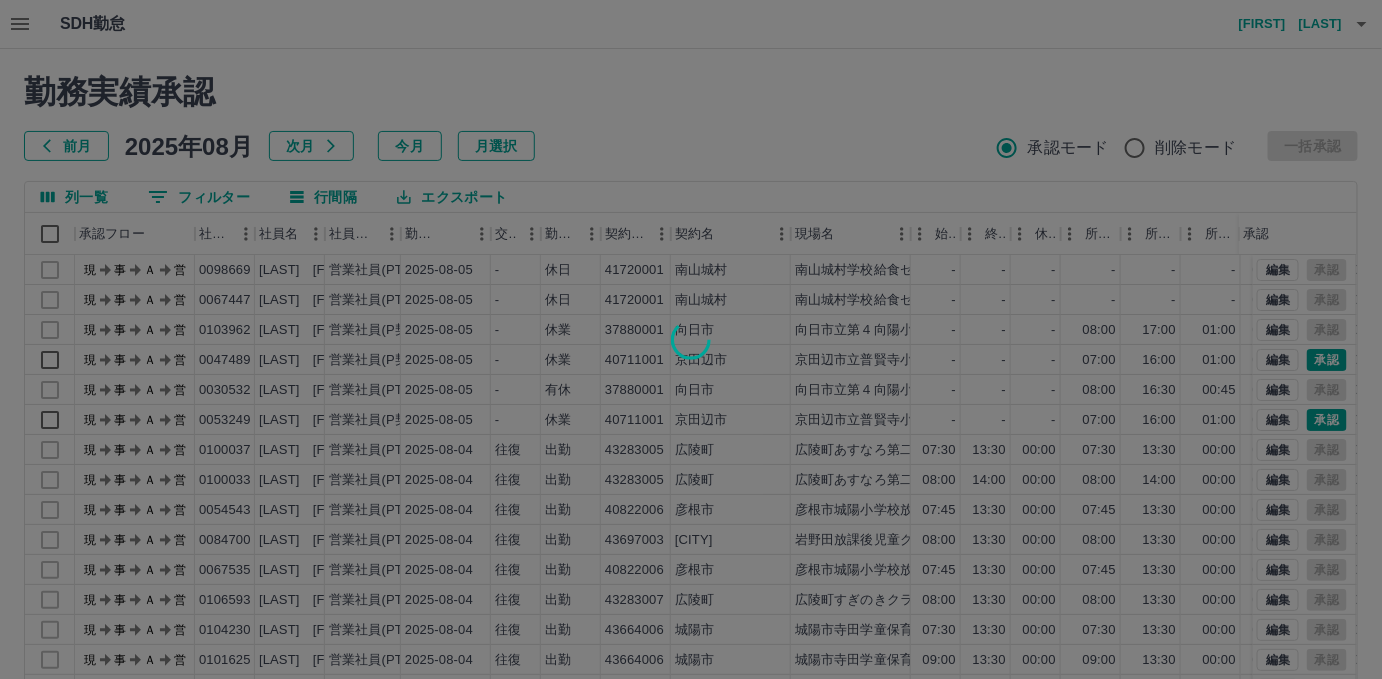 click at bounding box center (691, 339) 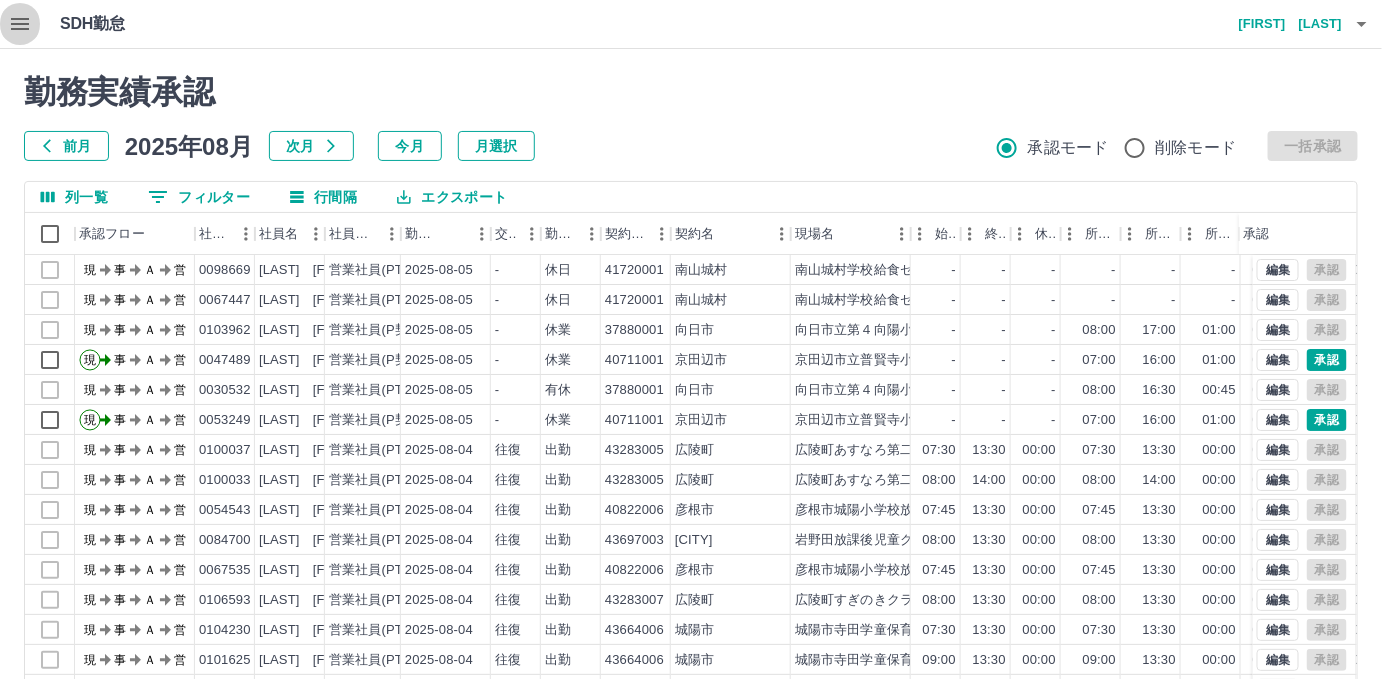 click 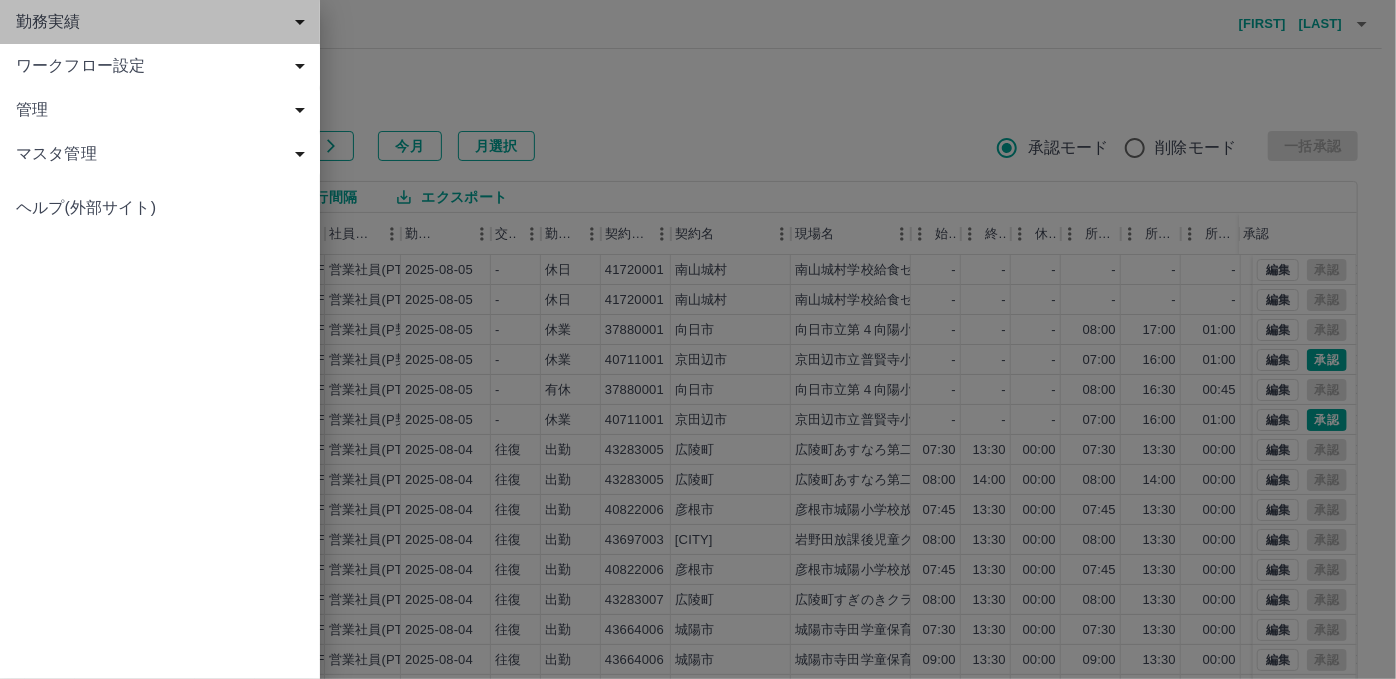 click on "勤務実績" at bounding box center [164, 22] 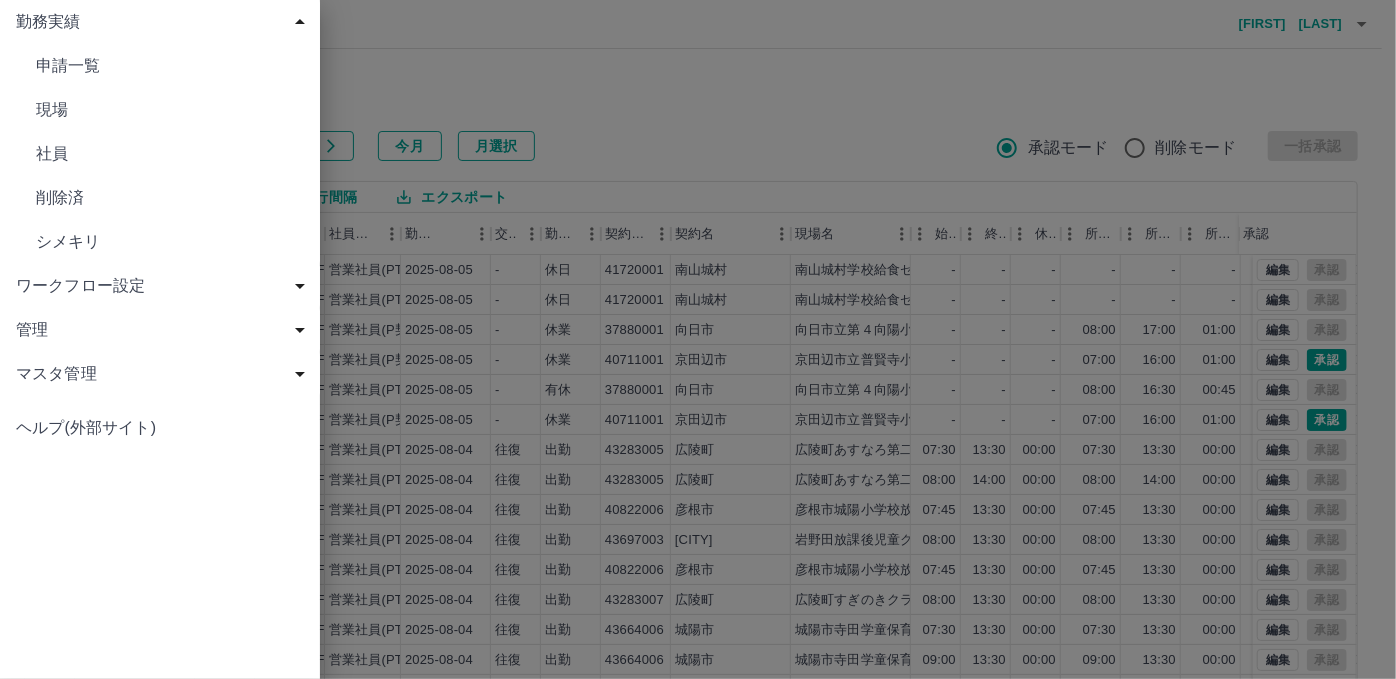 click on "現場" at bounding box center (170, 110) 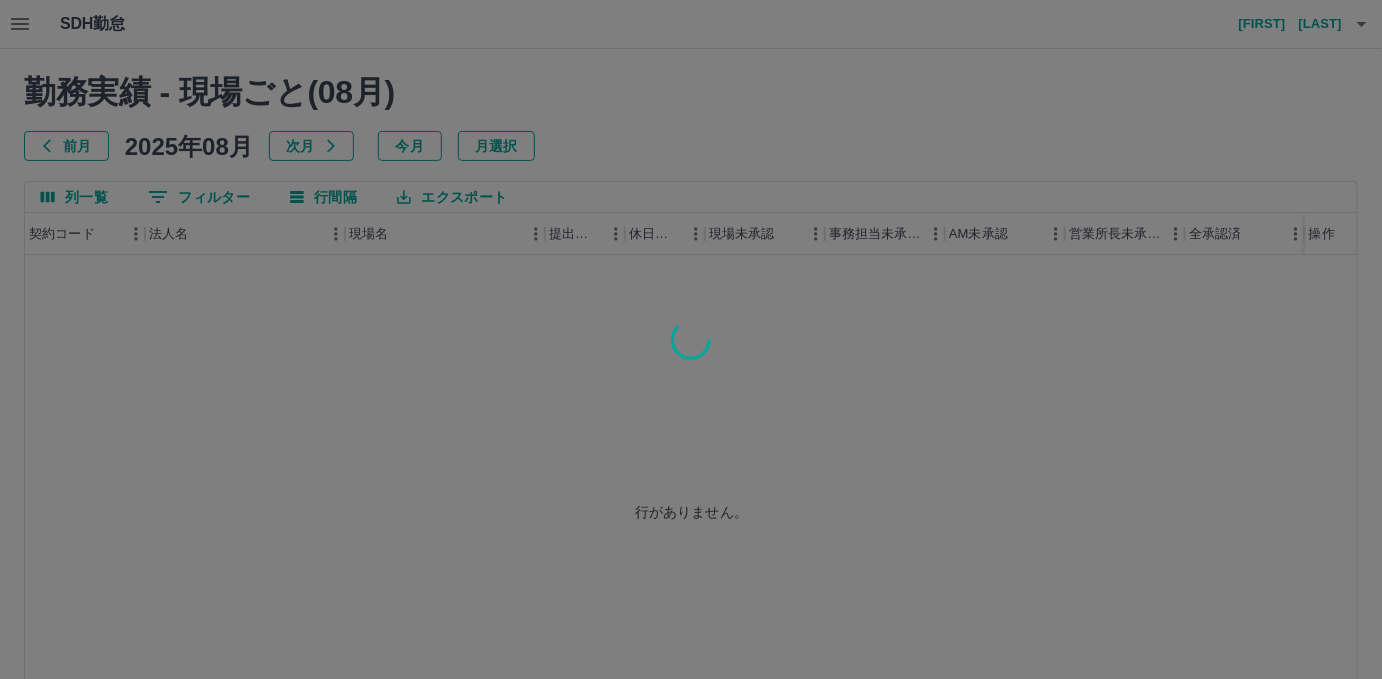 click at bounding box center [691, 339] 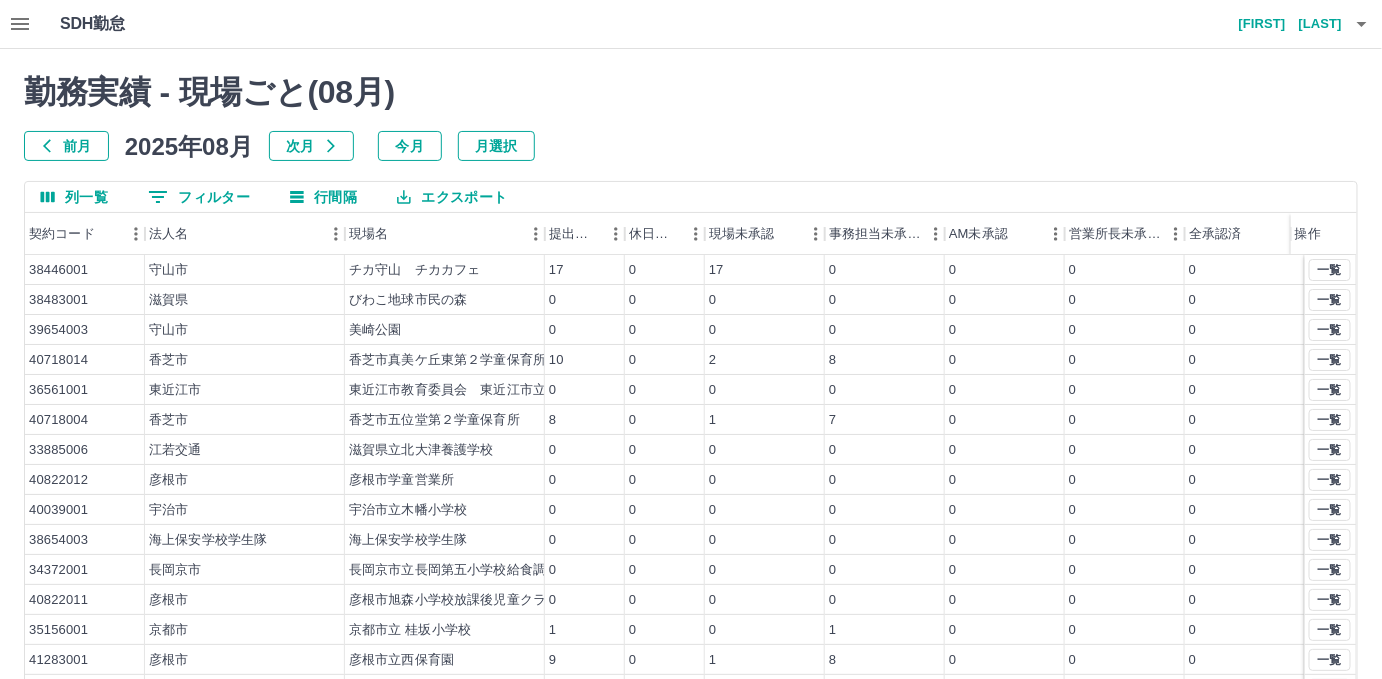 click on "前月" at bounding box center [66, 146] 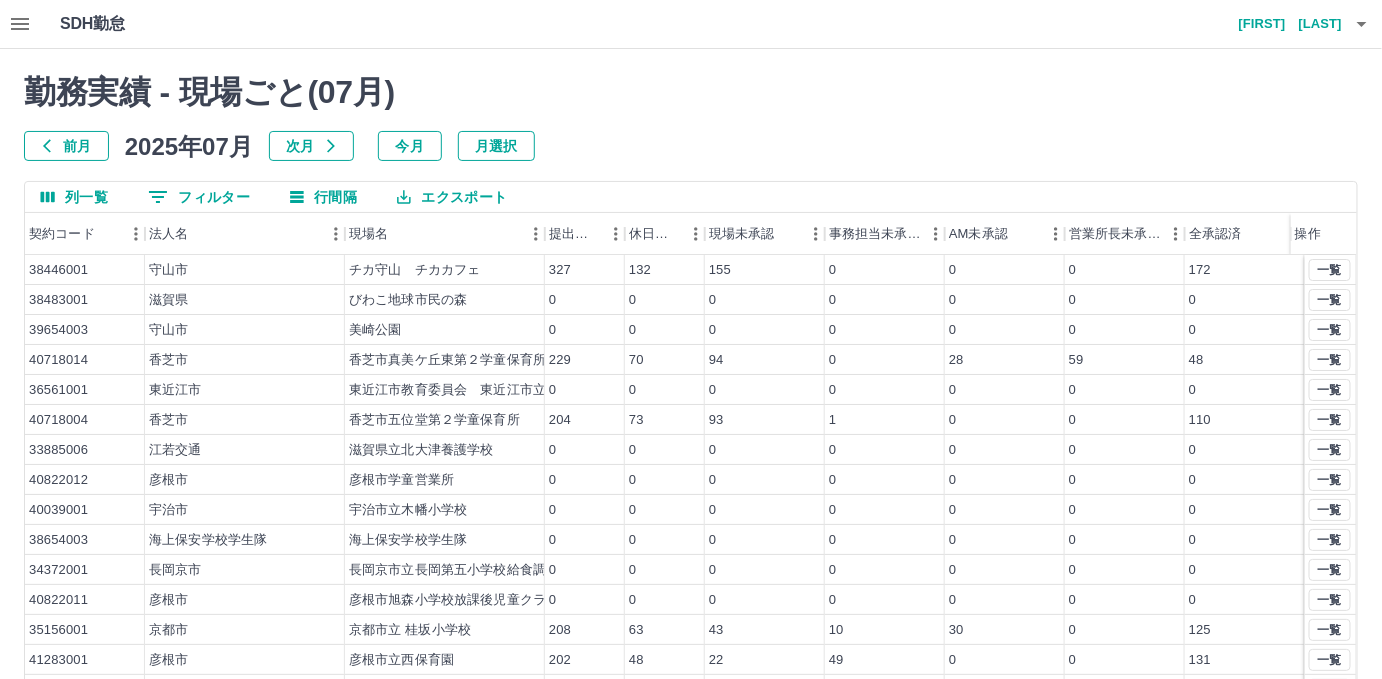 click on "0 フィルター" at bounding box center (199, 197) 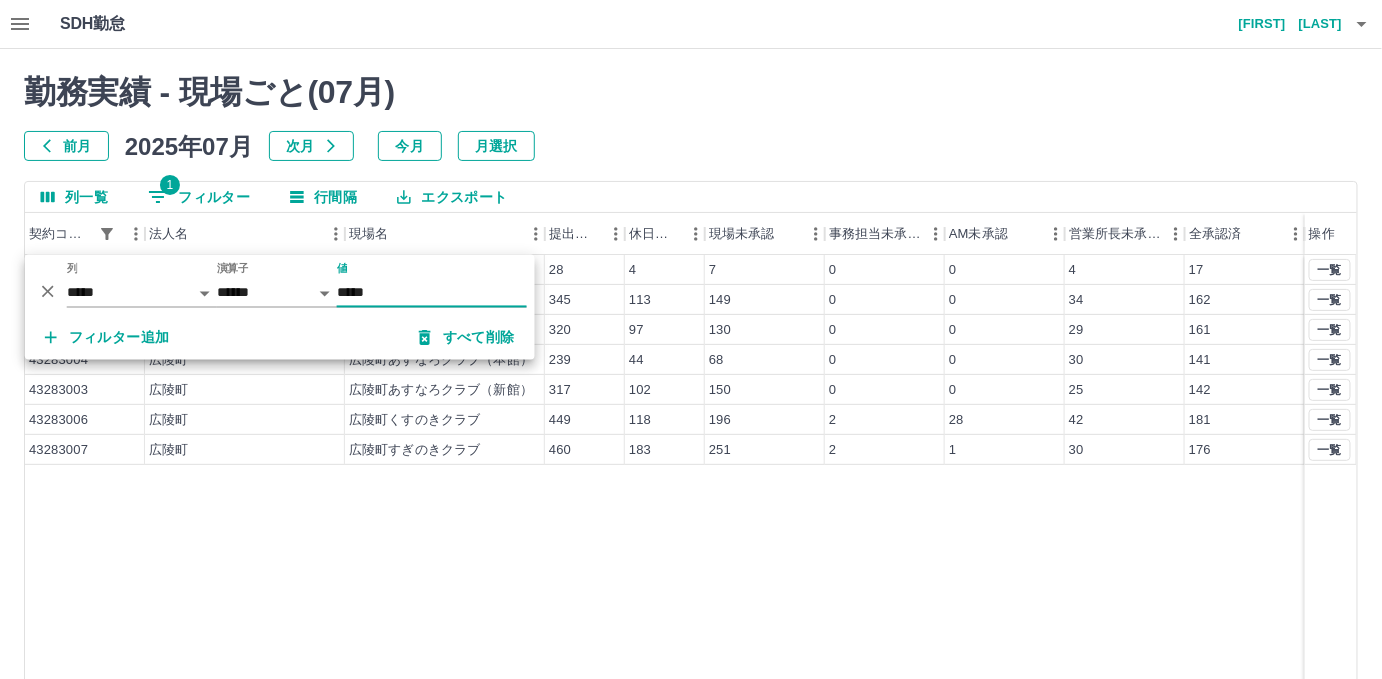 type on "*****" 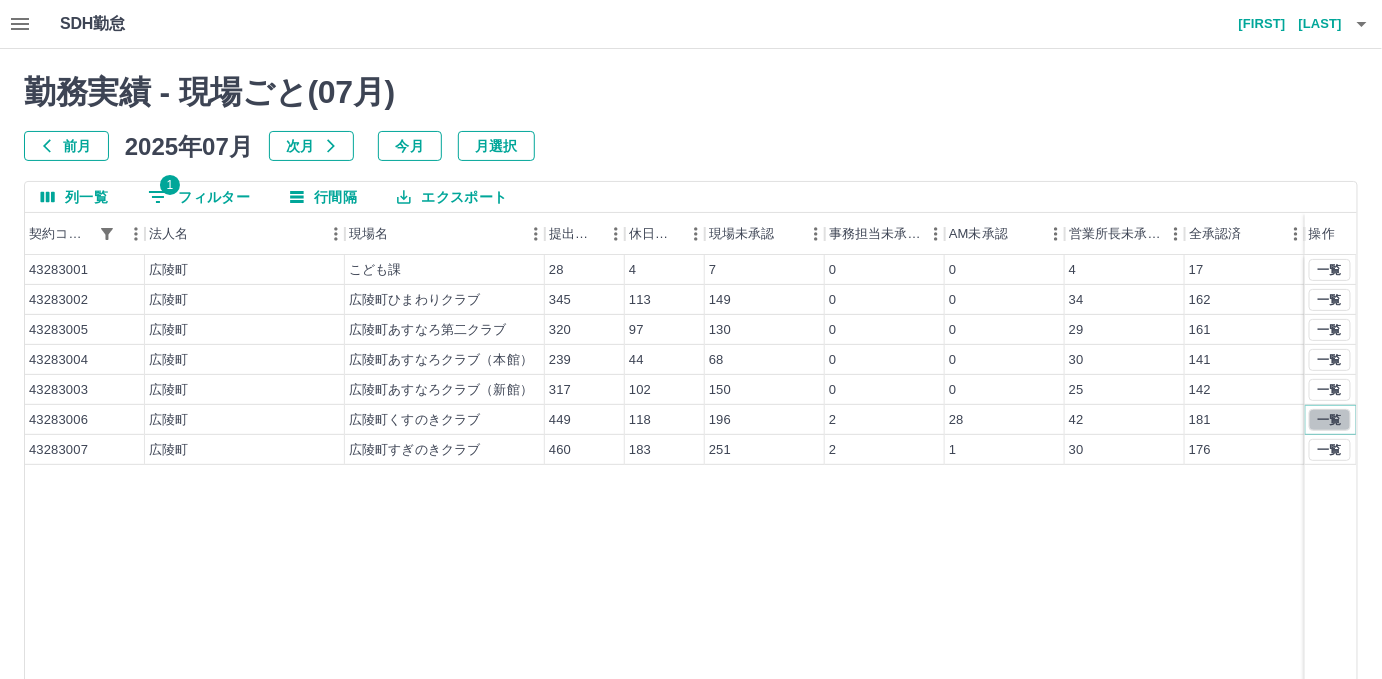 click on "一覧" at bounding box center (1330, 420) 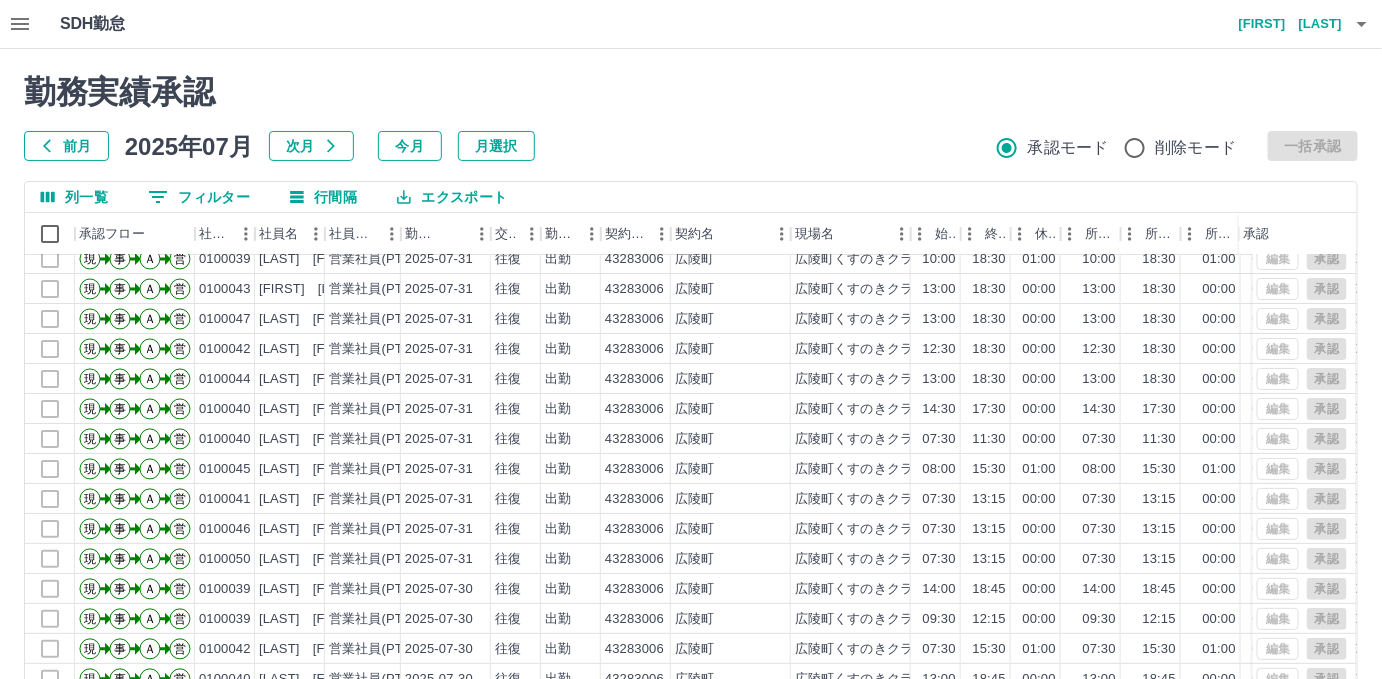 scroll, scrollTop: 99, scrollLeft: 0, axis: vertical 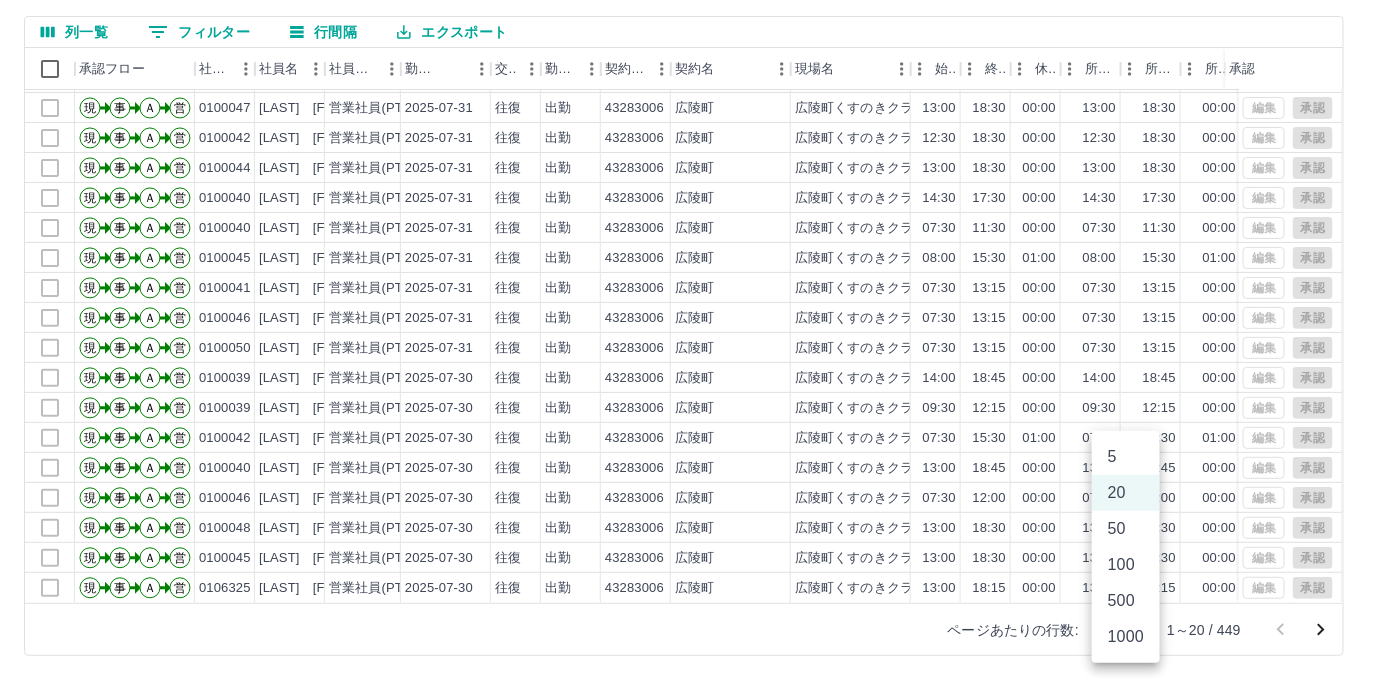 click on "SDH勤怠 [LAST]　[FIRST] 勤務実績承認 前月 2025年07月 次月 今月 月選択 承認モード 削除モード 一括承認 列一覧 0 フィルター 行間隔 エクスポート 承認フロー 社員番号 社員名 社員区分 勤務日 交通費 勤務区分 契約コード 契約名 現場名 始業 終業 休憩 所定開始 所定終業 所定休憩 拘束 勤務 遅刻等 コメント ステータス 承認 現 事 Ａ 営 0100039 [LAST]　[FIRST] 営業社員(PT契約) 2025-07-31 往復 出勤 43283006 [CITY] [CITY]くすのきクラブ 10:00 18:30 01:00 10:00 18:30 01:00 08:30 07:30 00:00 全承認済 現 事 Ａ 営 0100043 [LAST]　[FIRST] 営業社員(PT契約) 2025-07-31 往復 出勤 43283006 [CITY] [CITY]くすのきクラブ 13:00 18:30 00:00 13:00 18:30 00:00 05:30 05:30 00:00 全承認済 現 事 Ａ 営 0100047 [LAST]　[FIRST] 営業社員(PT契約) 2025-07-31 往復 出勤 43283006 [CITY] [CITY]くすのきクラブ 13:00 18:30 00:00 13:00 18:30 00:00 05:30" at bounding box center (691, 257) 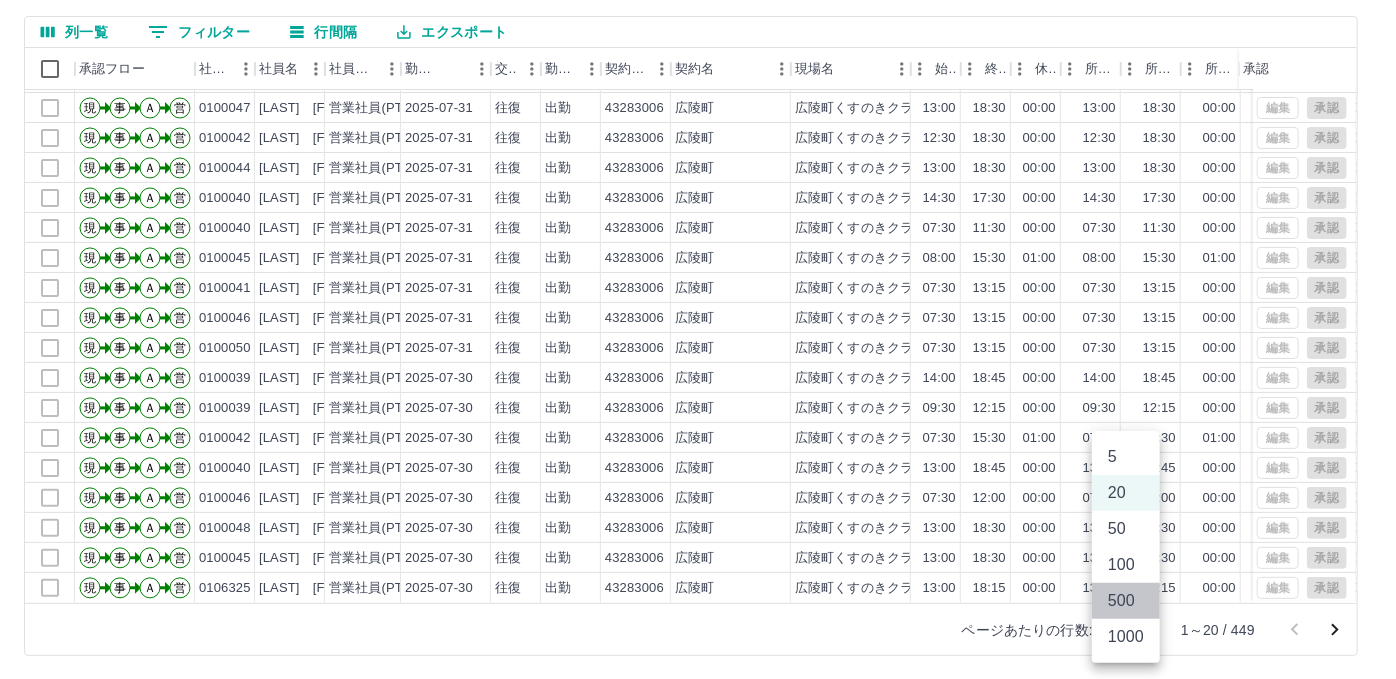 click on "500" at bounding box center [1126, 601] 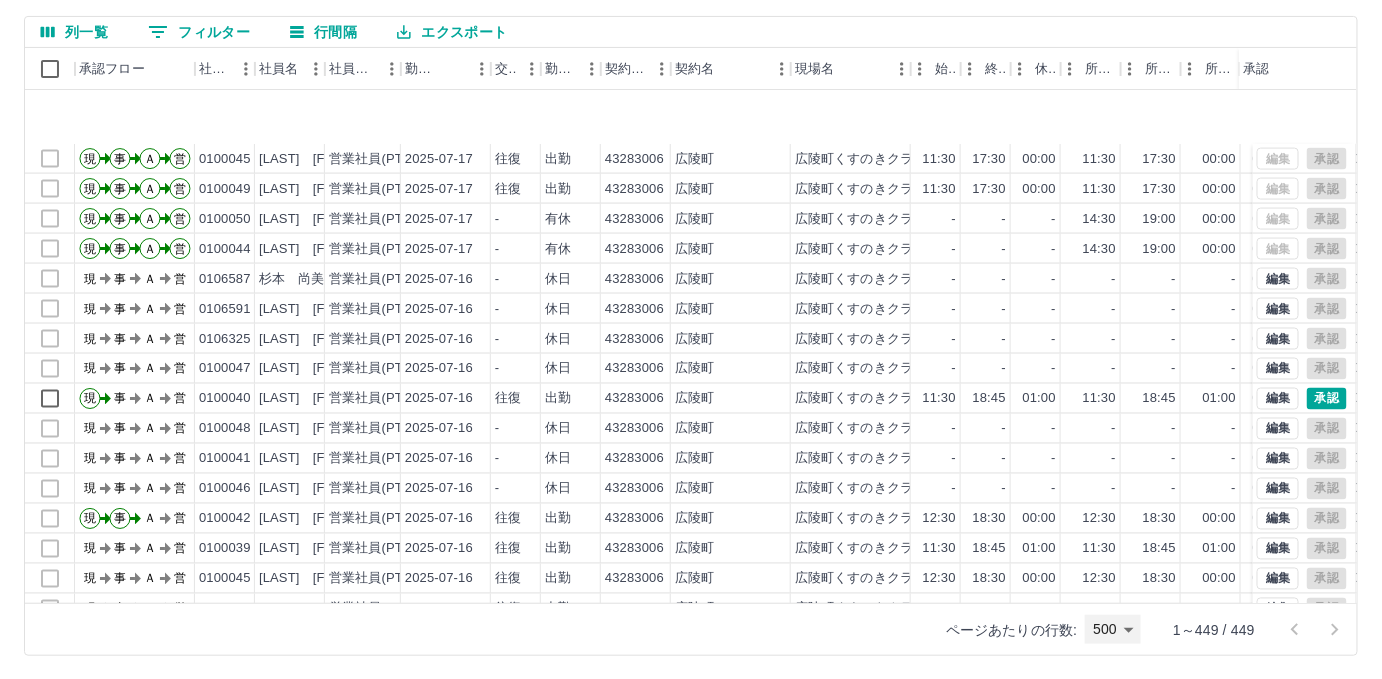 scroll, scrollTop: 6181, scrollLeft: 0, axis: vertical 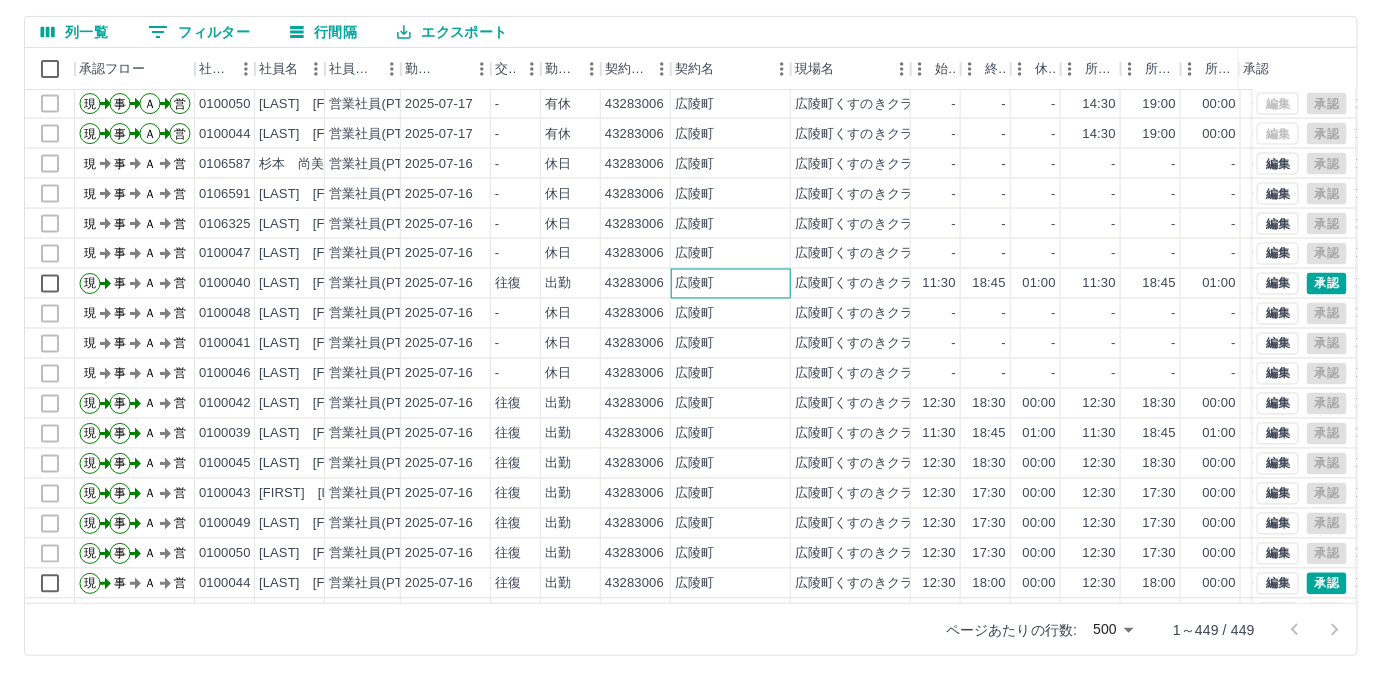 click on "広陵町" at bounding box center (694, 284) 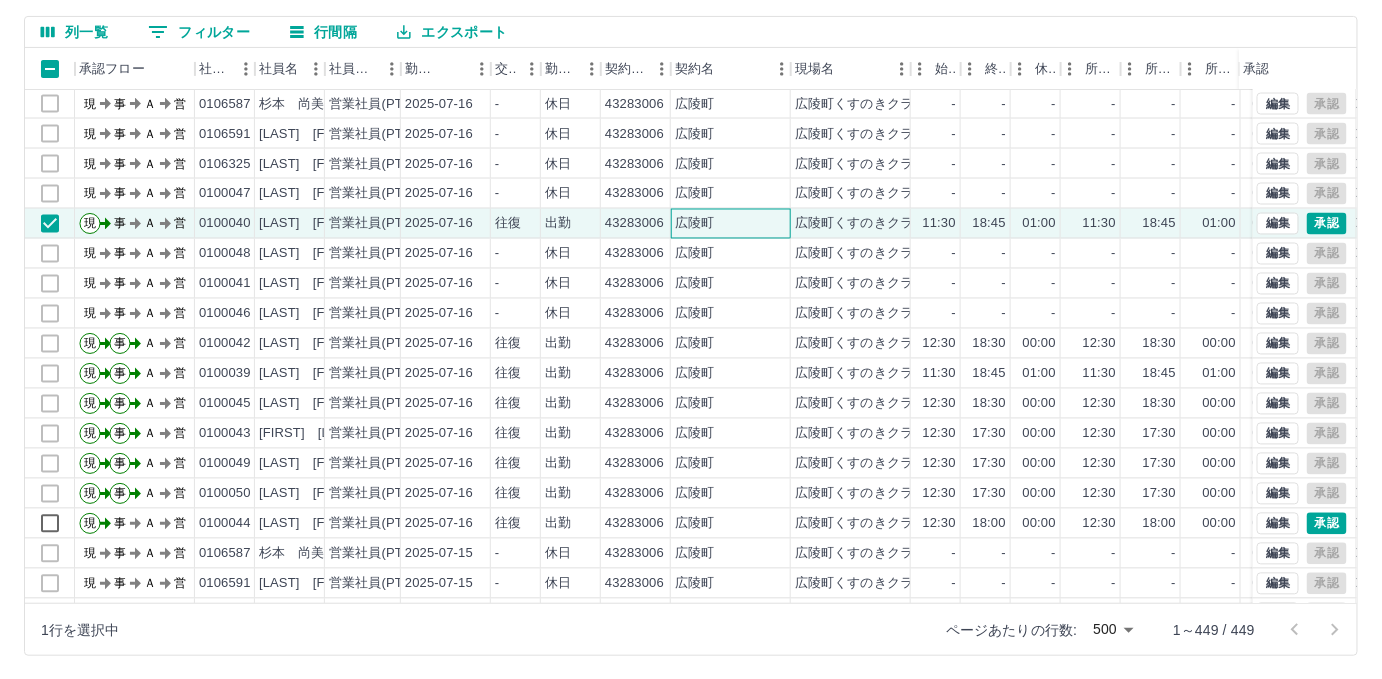 scroll, scrollTop: 6272, scrollLeft: 0, axis: vertical 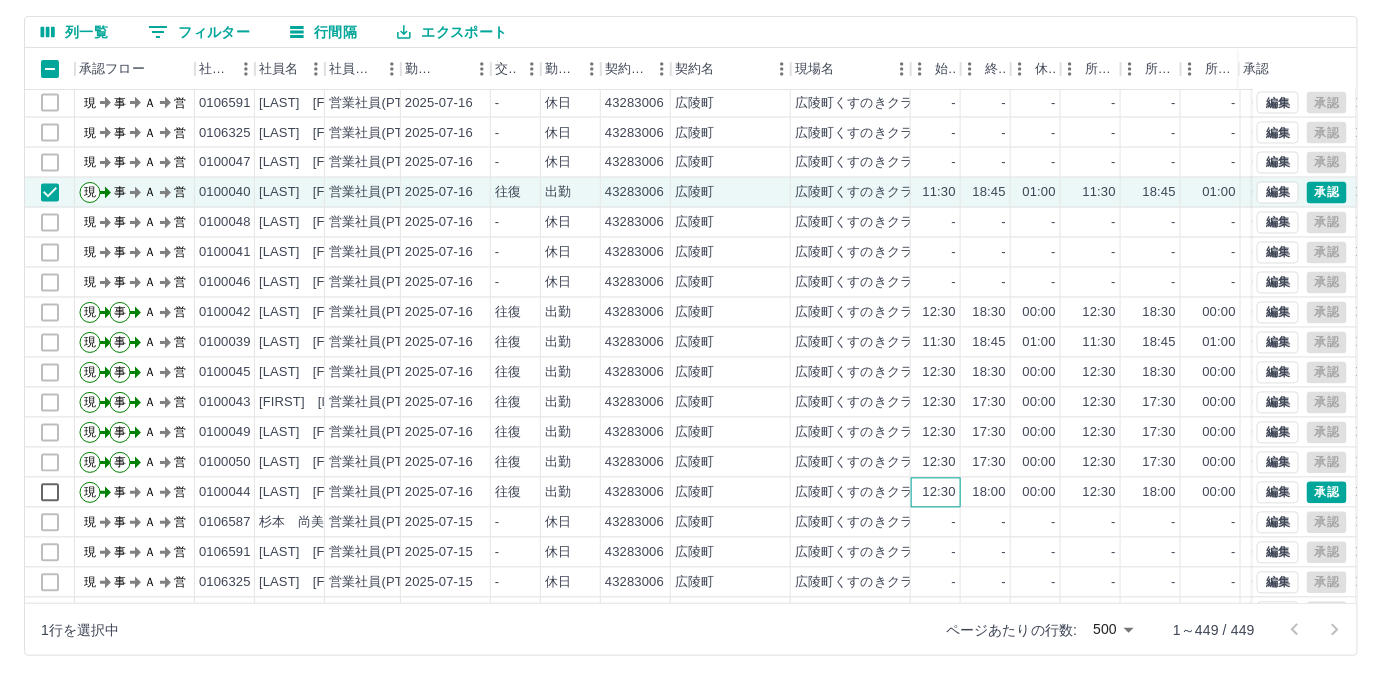 click on "12:30" at bounding box center (939, 493) 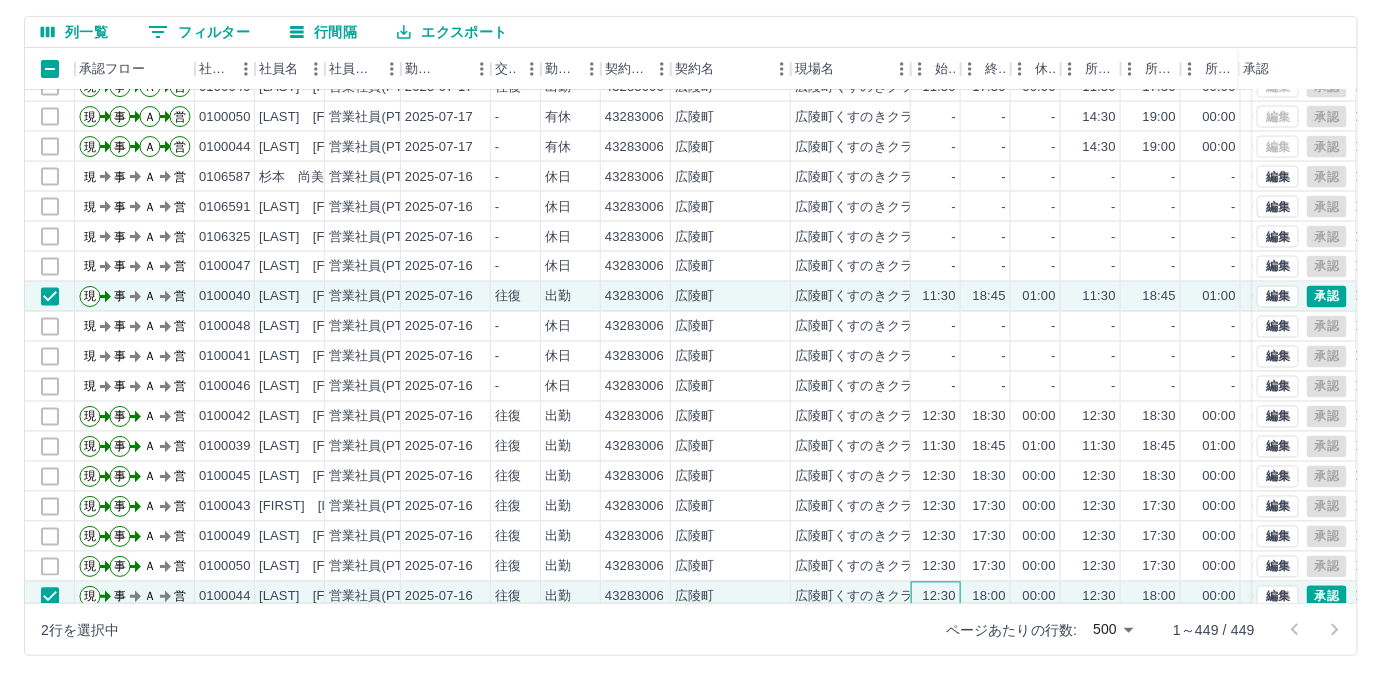 scroll, scrollTop: 6272, scrollLeft: 0, axis: vertical 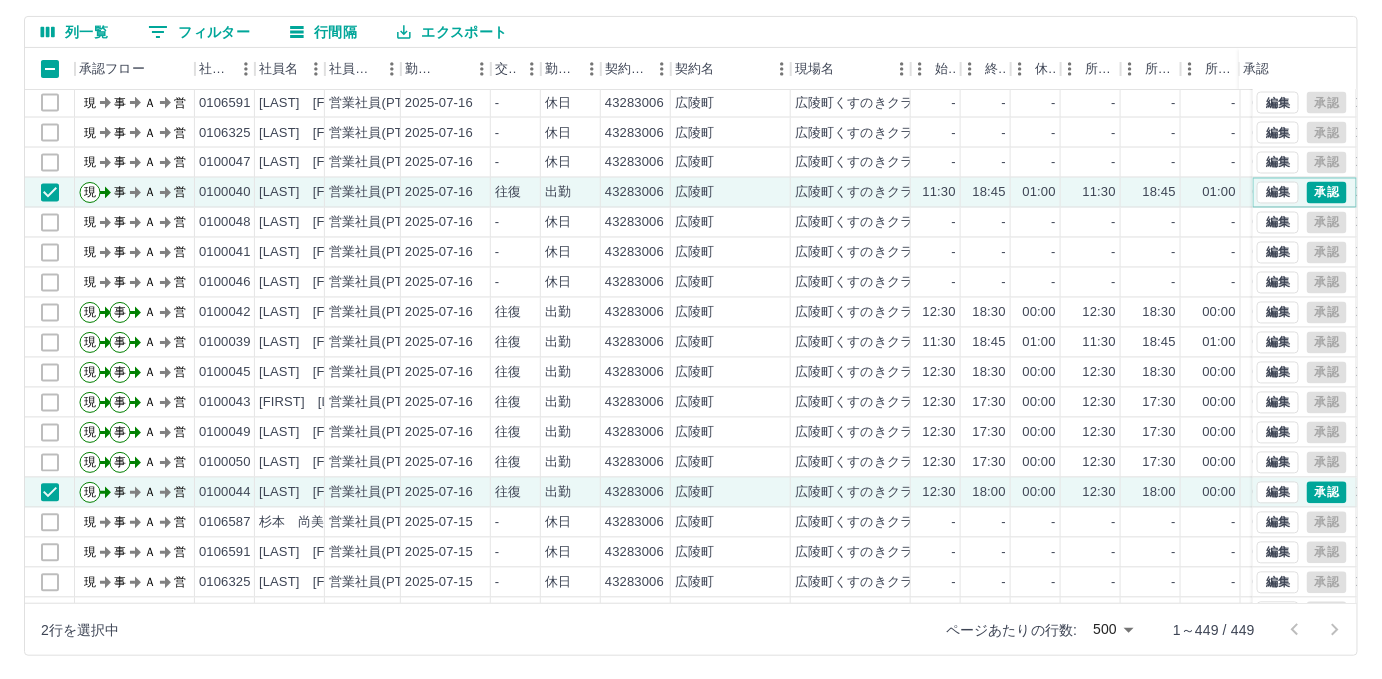drag, startPoint x: 1309, startPoint y: 186, endPoint x: 1311, endPoint y: 454, distance: 268.00748 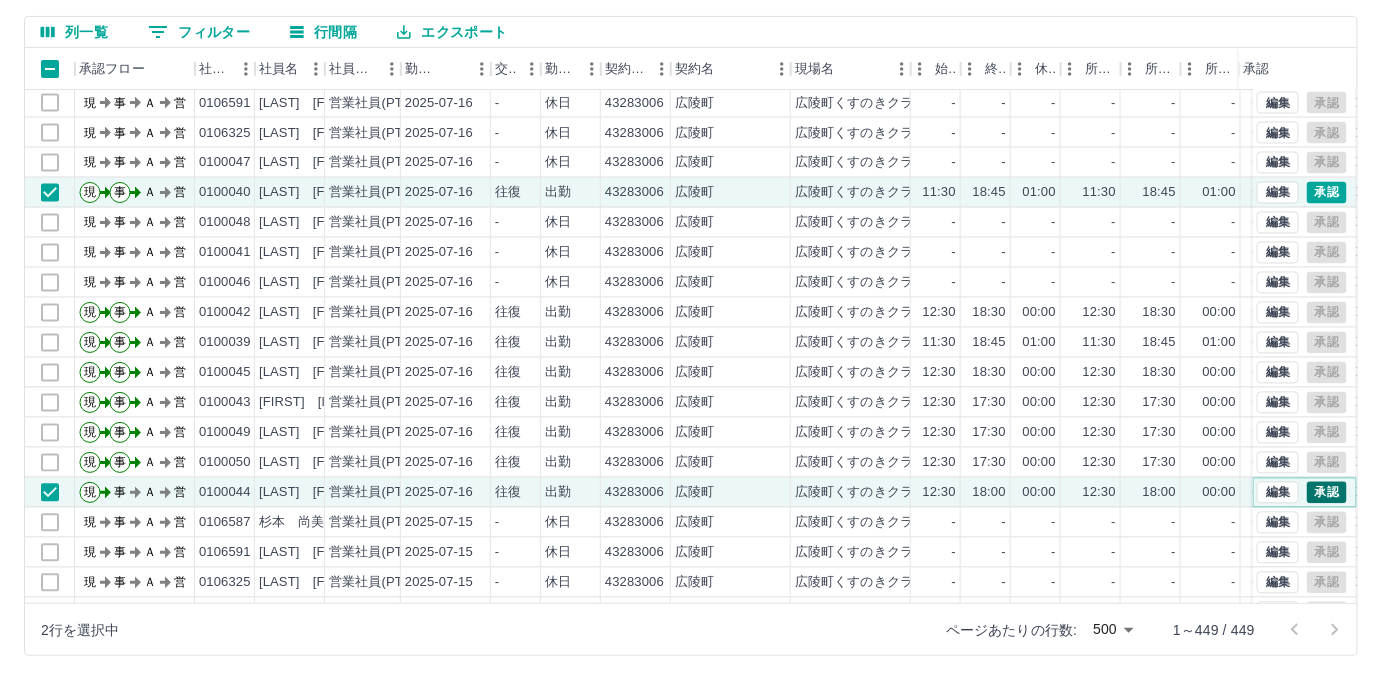 click on "承認" at bounding box center [1327, 493] 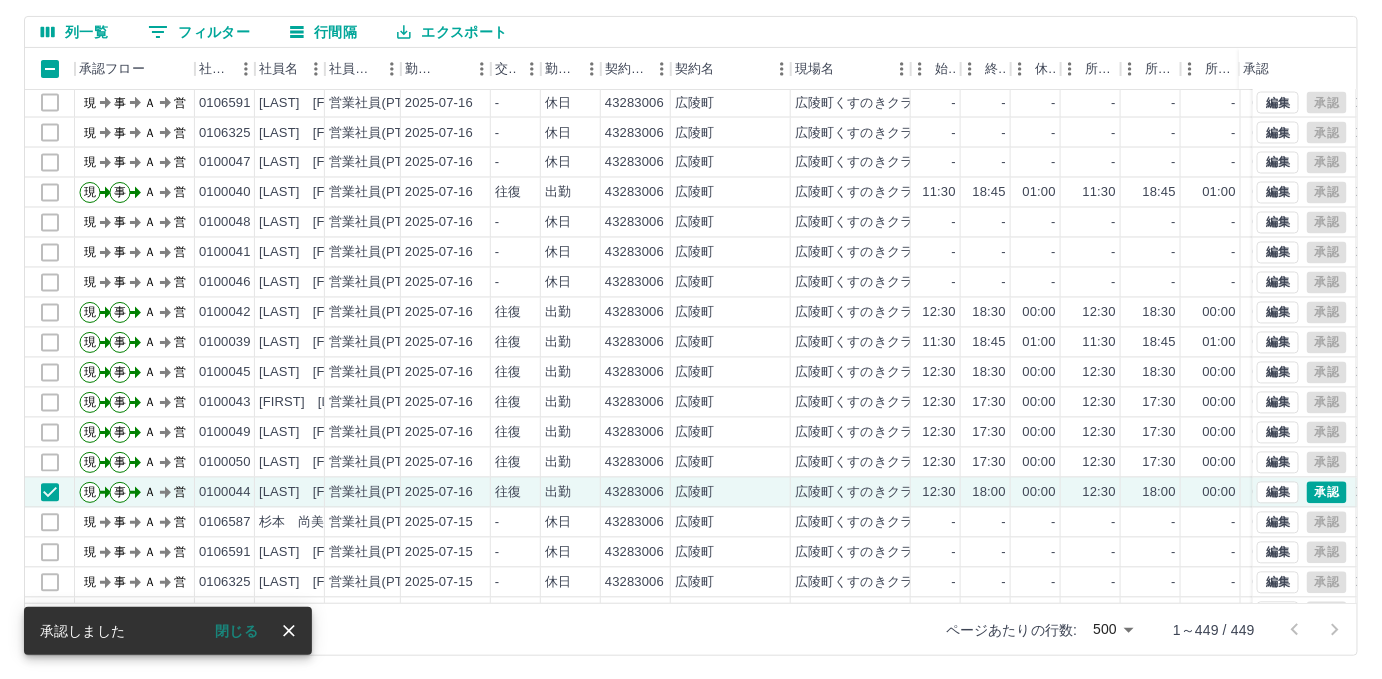 drag, startPoint x: 243, startPoint y: 633, endPoint x: 509, endPoint y: 471, distance: 311.44824 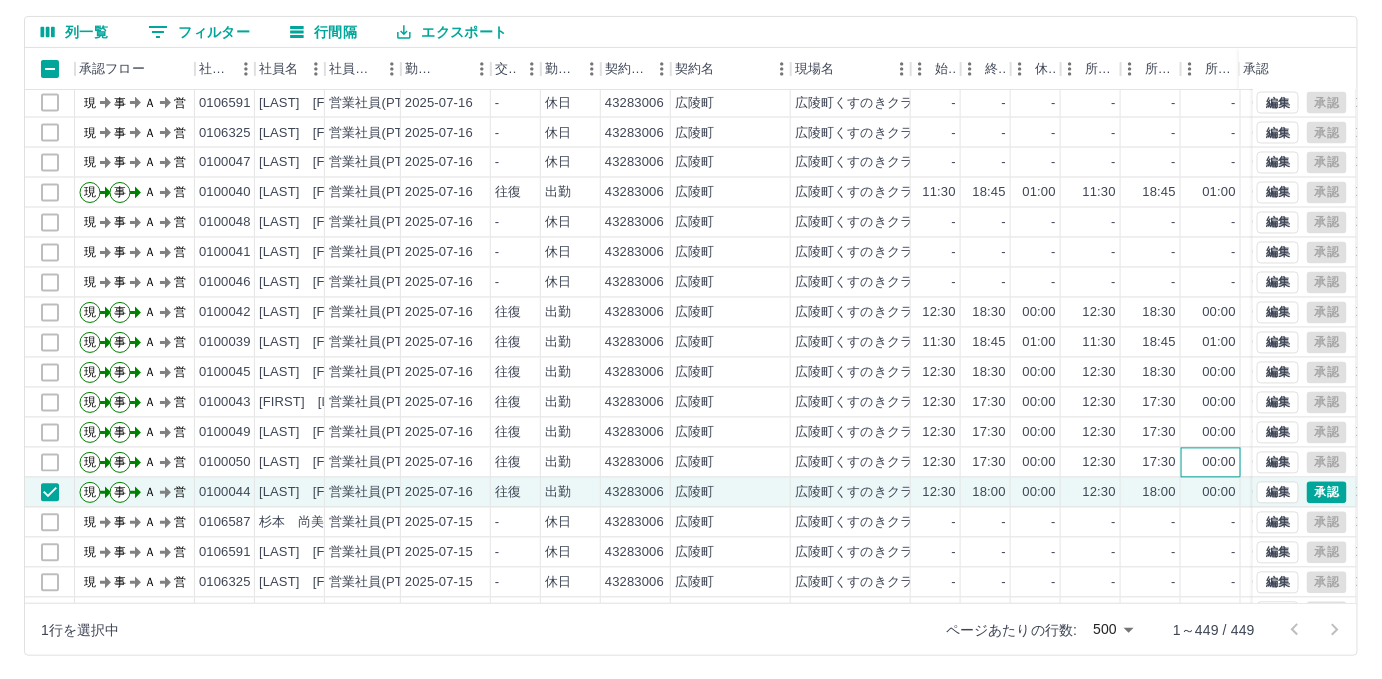 click on "00:00" at bounding box center (1219, 463) 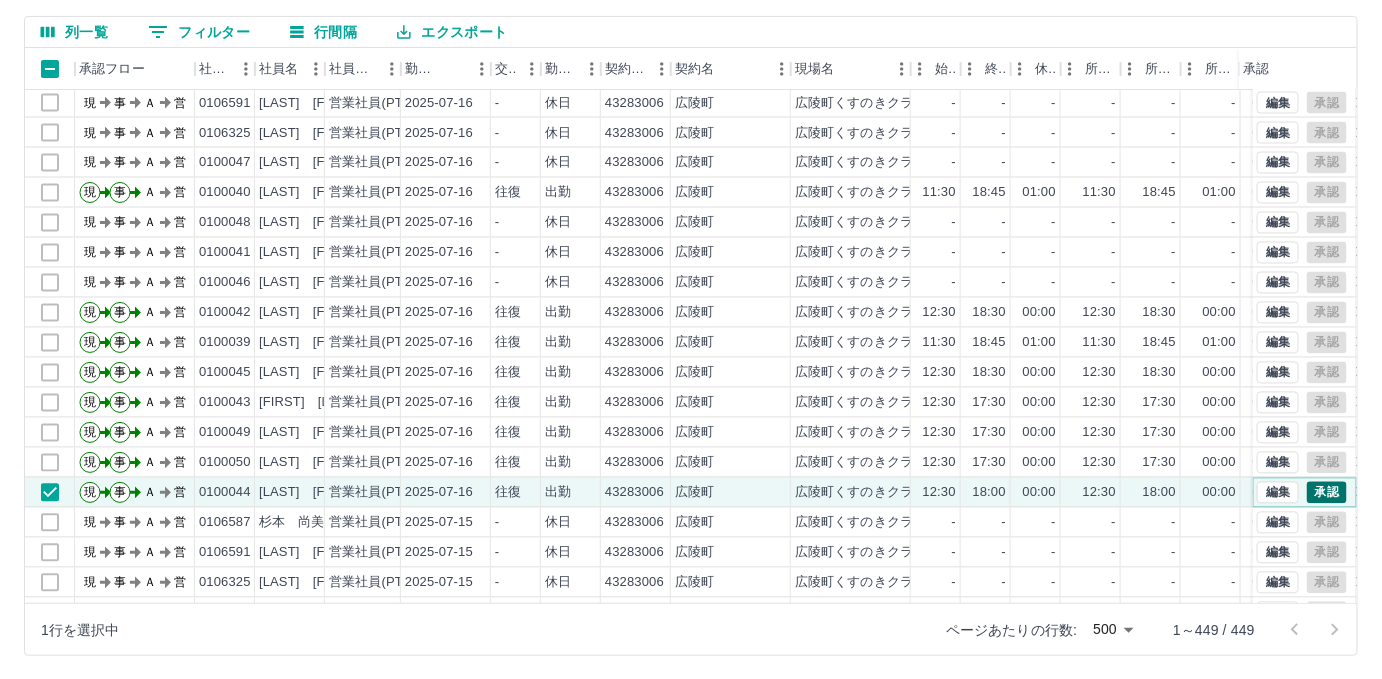 click on "承認" at bounding box center [1327, 493] 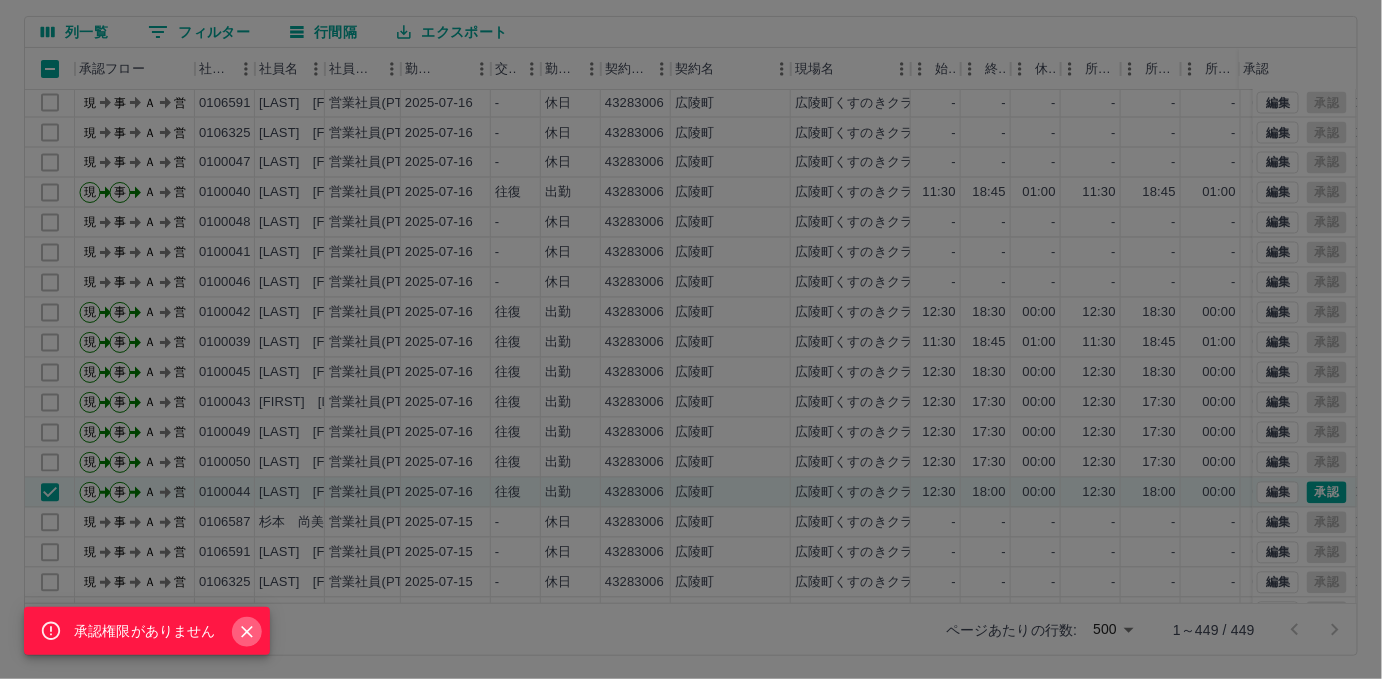 click at bounding box center (247, 632) 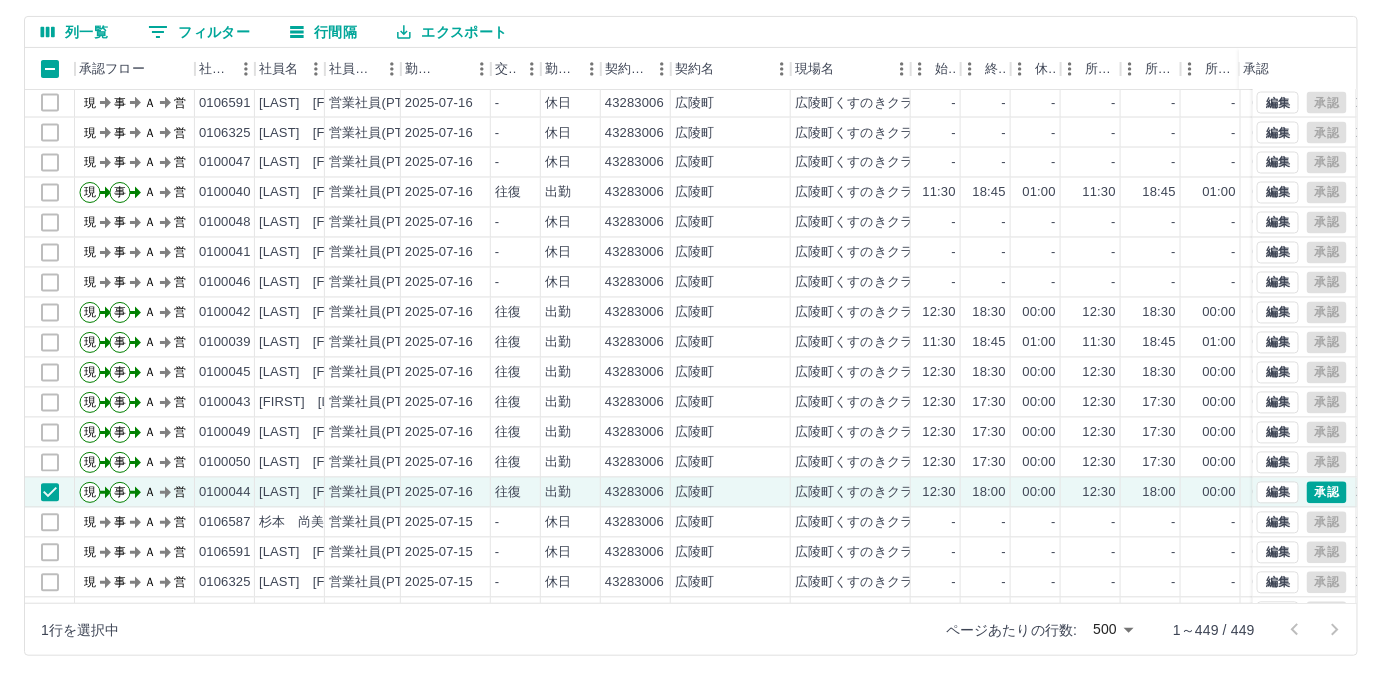drag, startPoint x: 248, startPoint y: 634, endPoint x: 247, endPoint y: 623, distance: 11.045361 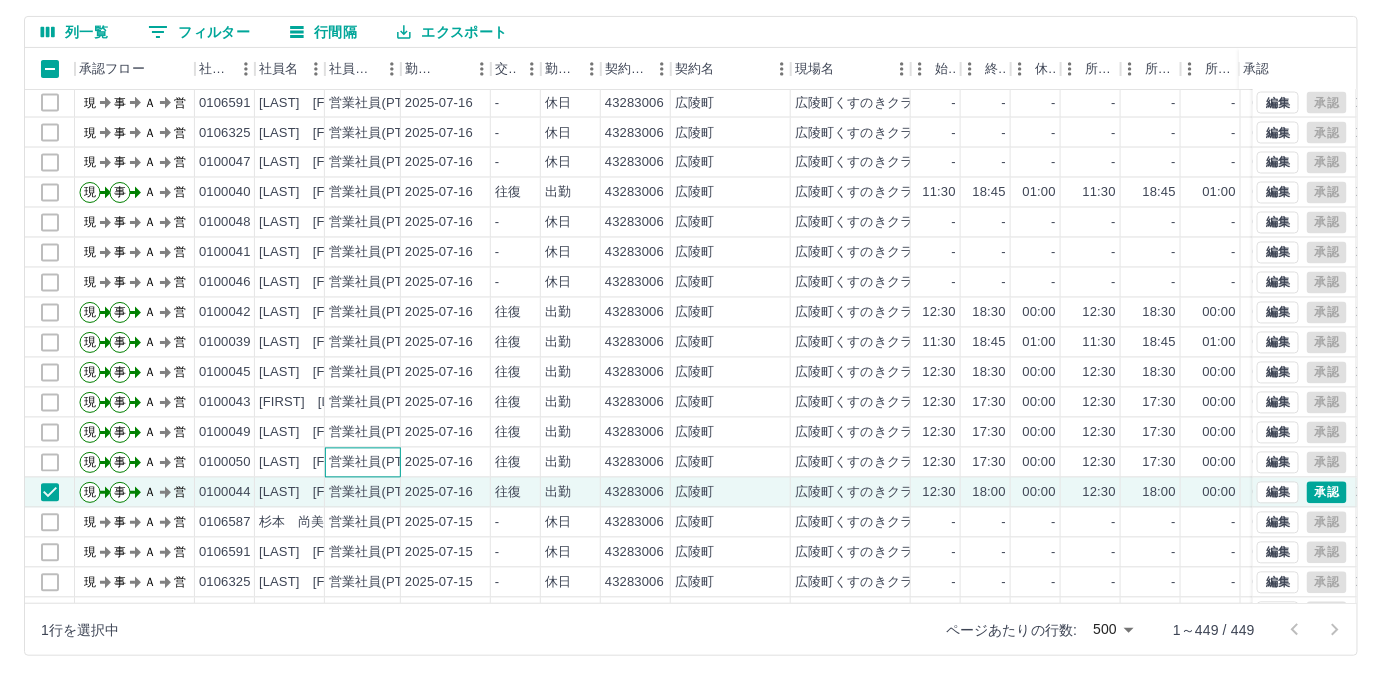 click on "営業社員(PT契約)" at bounding box center [381, 463] 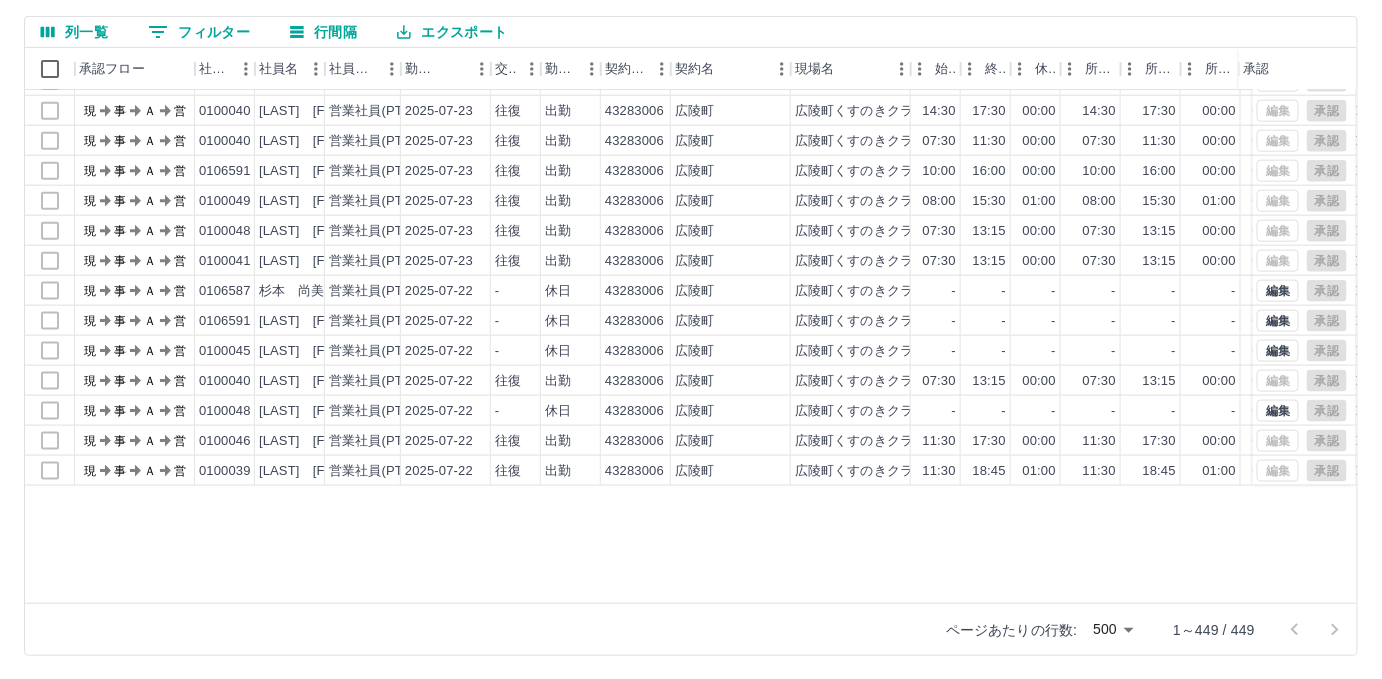 scroll, scrollTop: 3090, scrollLeft: 0, axis: vertical 